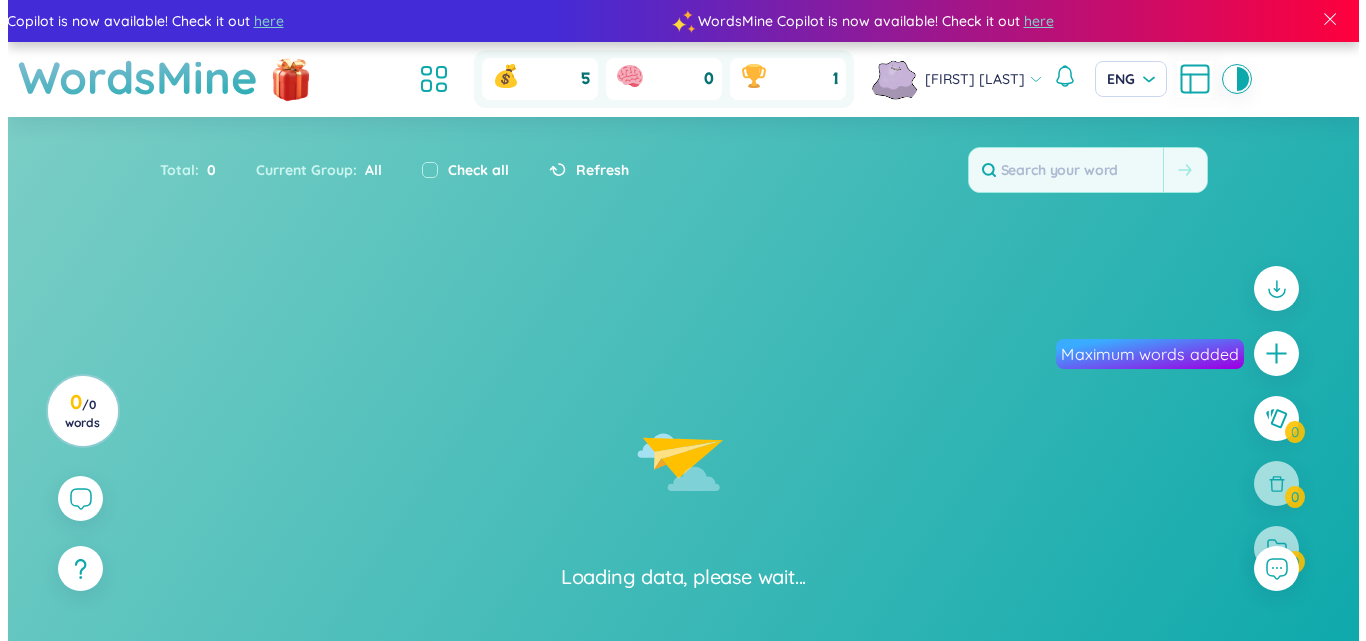scroll, scrollTop: 0, scrollLeft: 0, axis: both 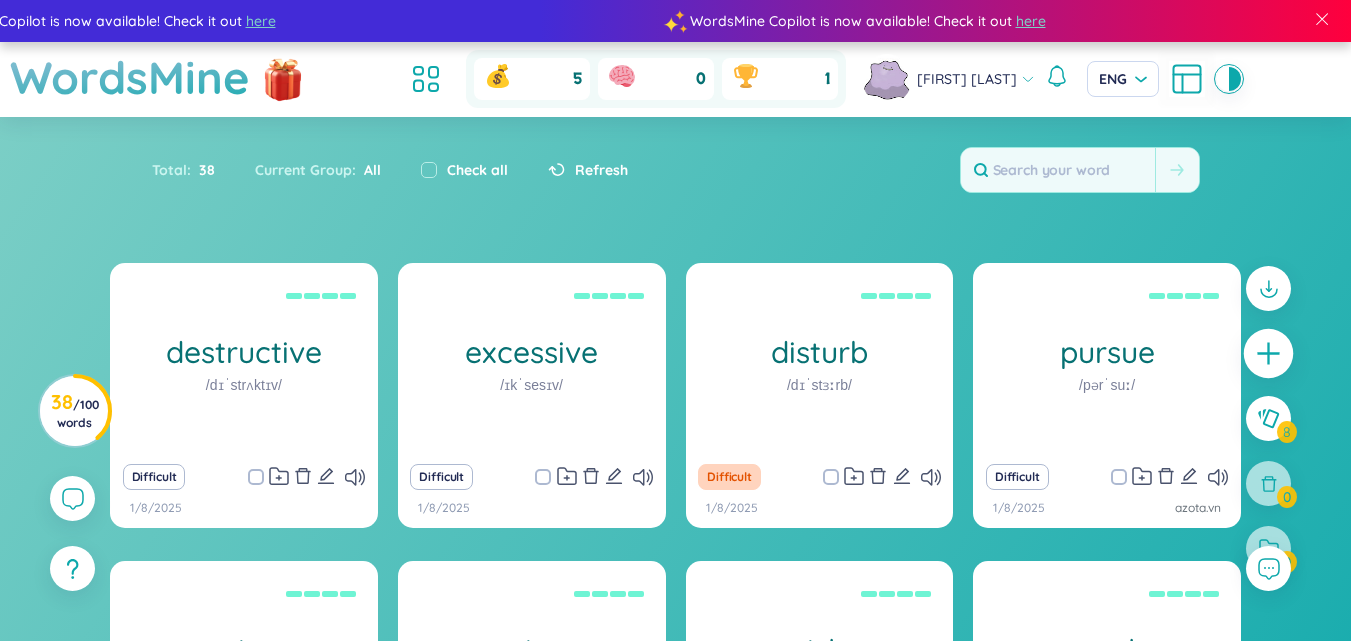 click at bounding box center (1269, 354) 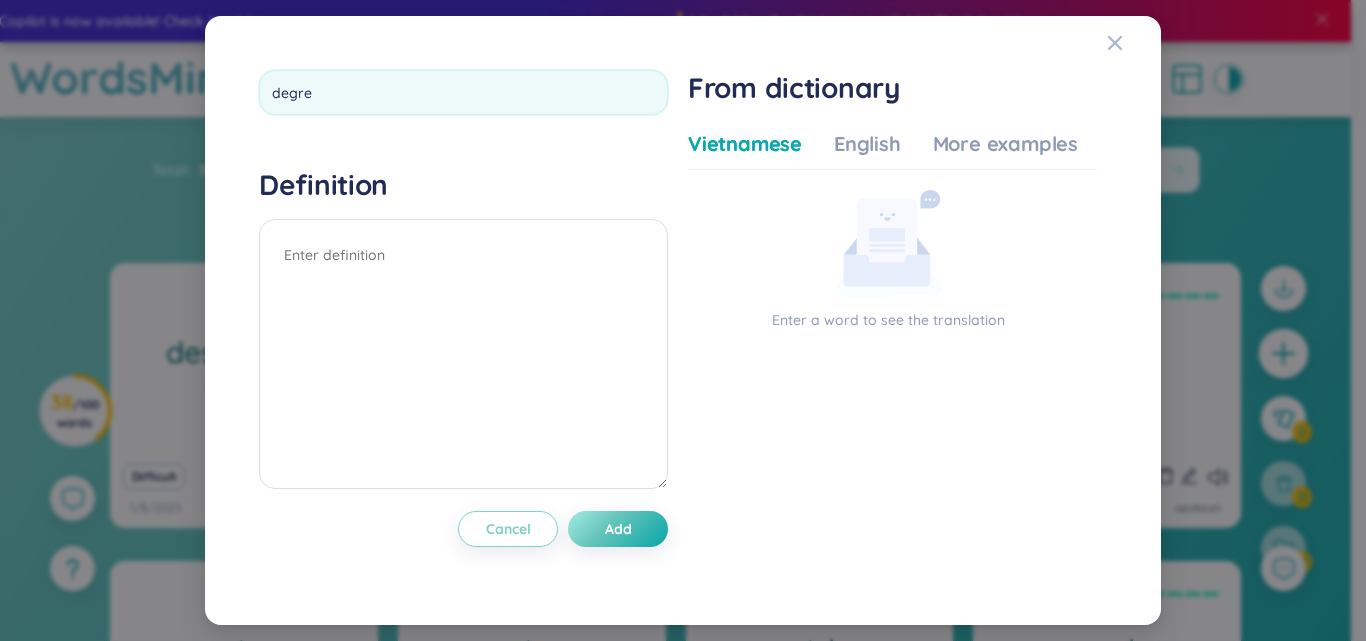 type on "degree" 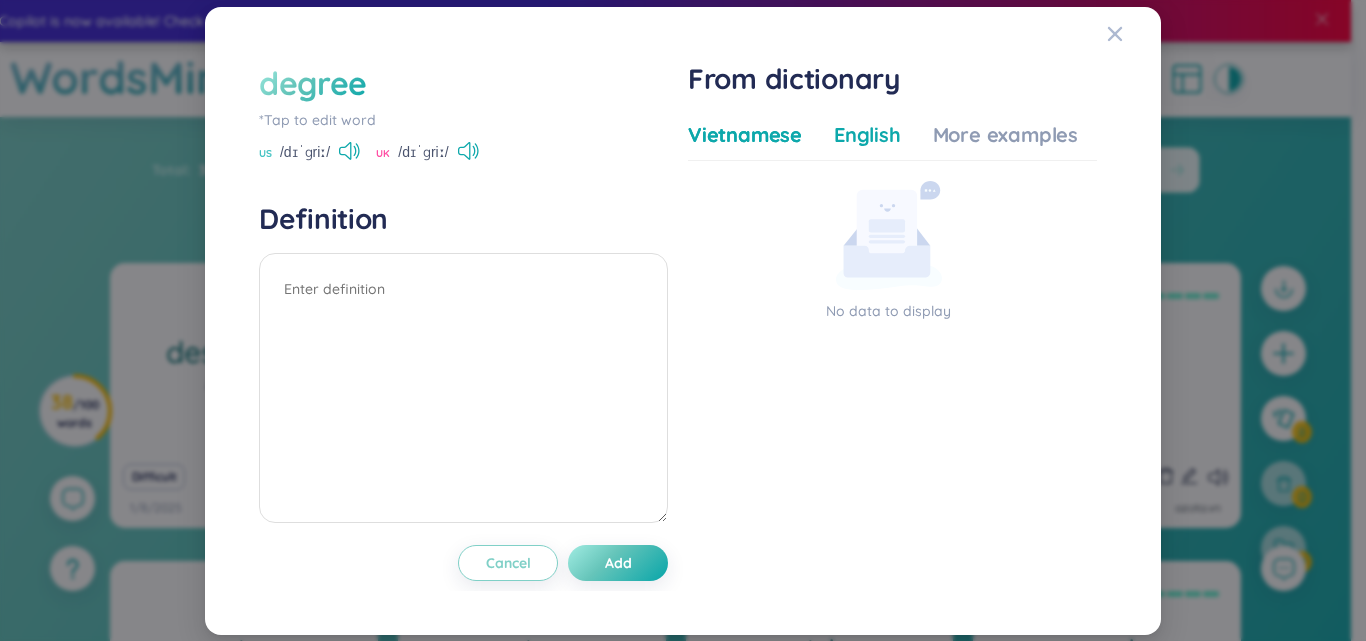 click on "English" at bounding box center [867, 135] 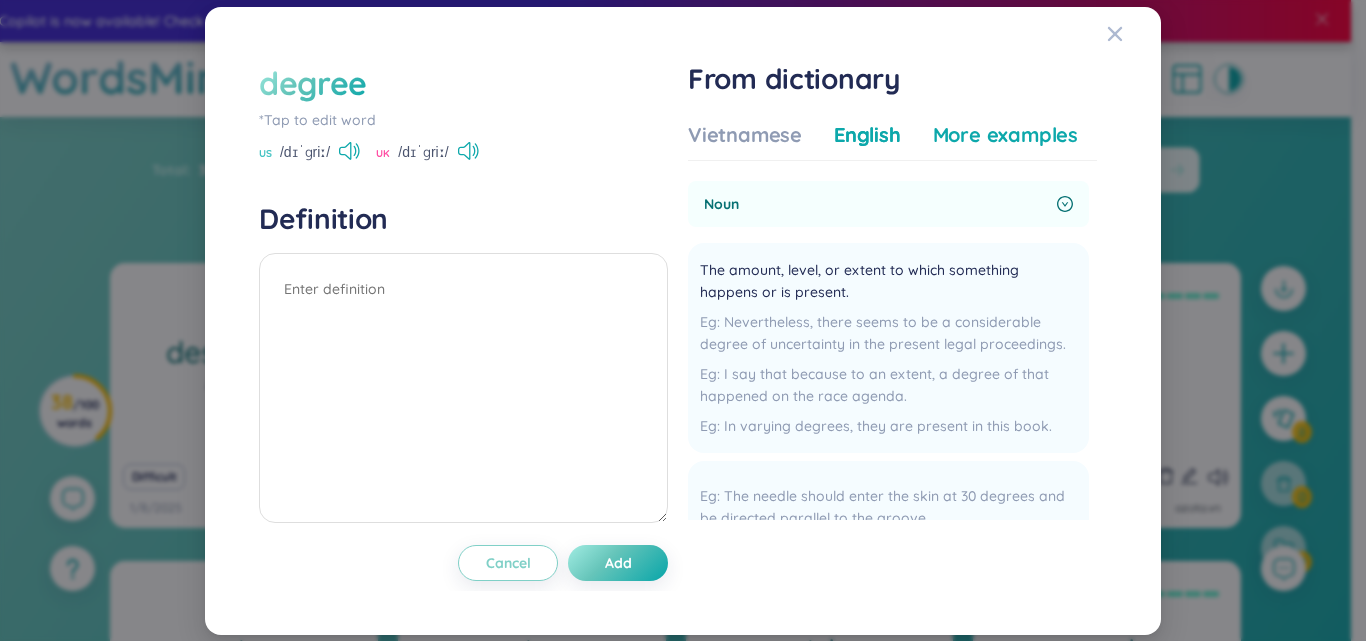 click on "More examples" at bounding box center (1005, 135) 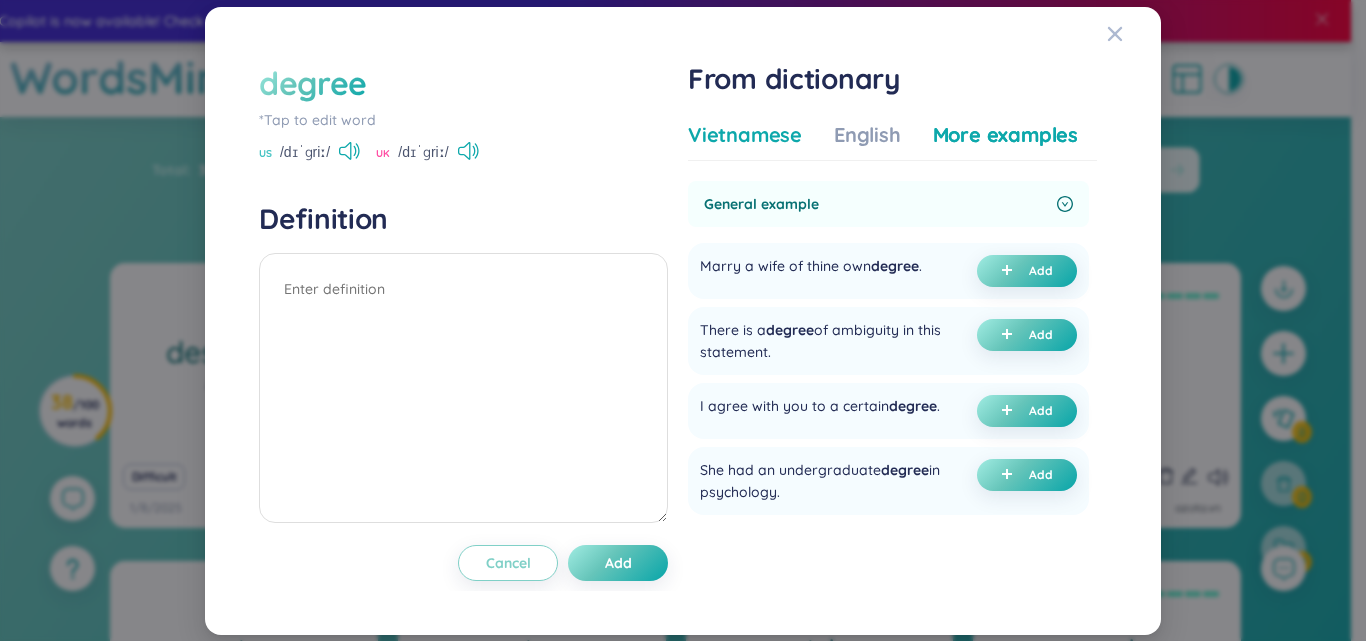 click on "Vietnamese" at bounding box center [745, 135] 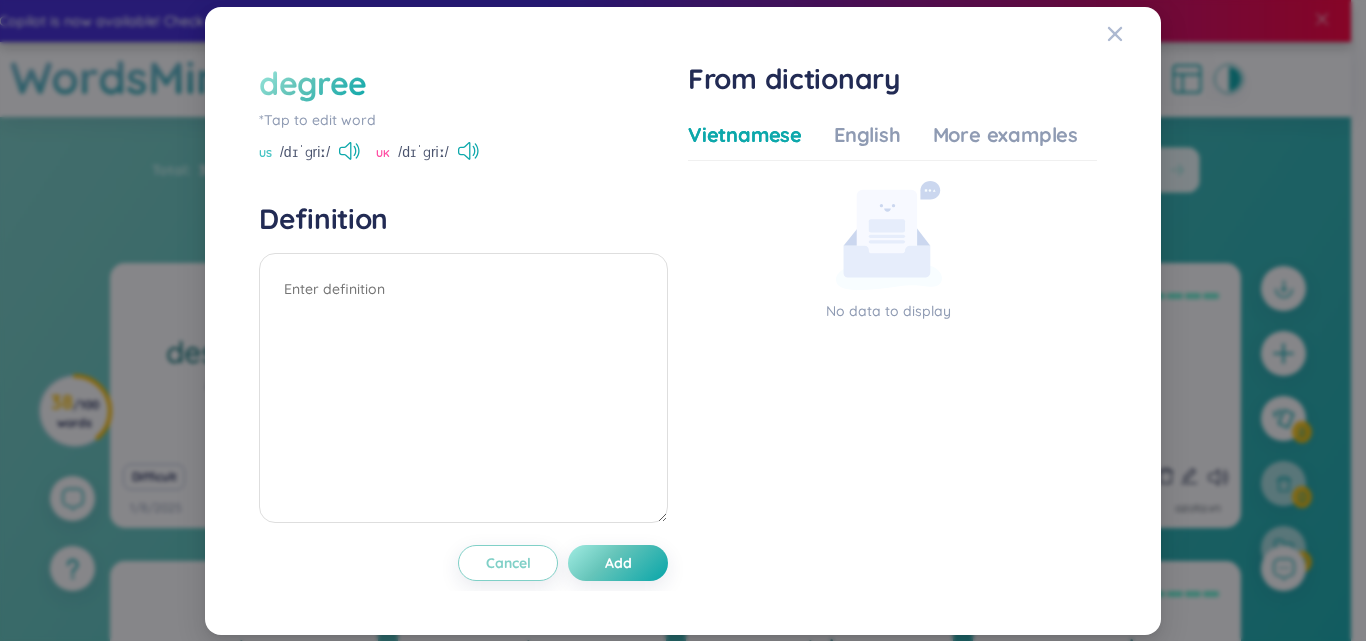 click 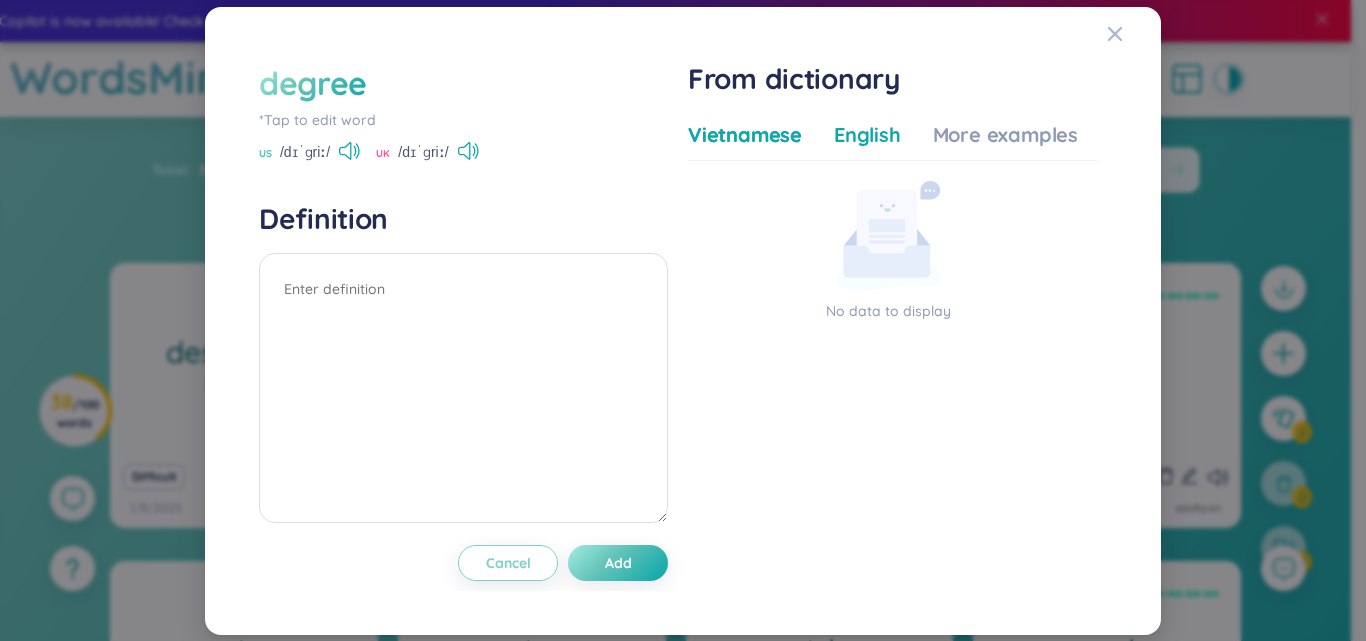click on "English" at bounding box center [867, 135] 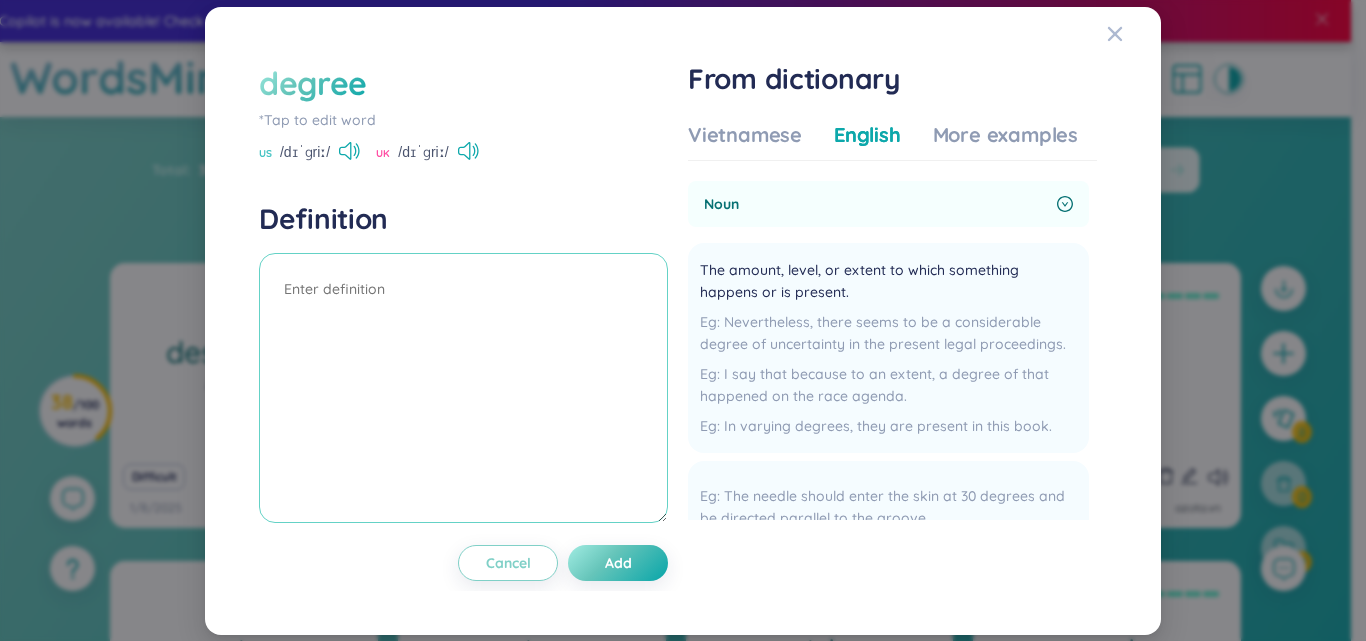 click at bounding box center [463, 388] 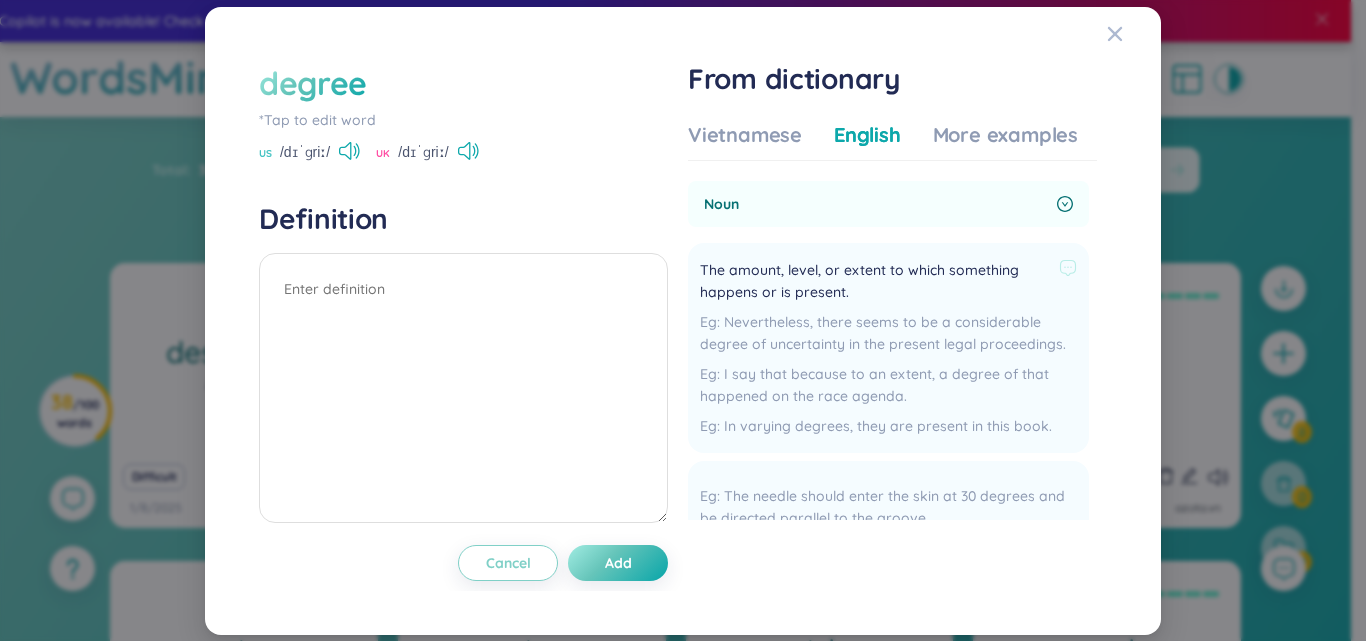 drag, startPoint x: 773, startPoint y: 191, endPoint x: 692, endPoint y: 271, distance: 113.84639 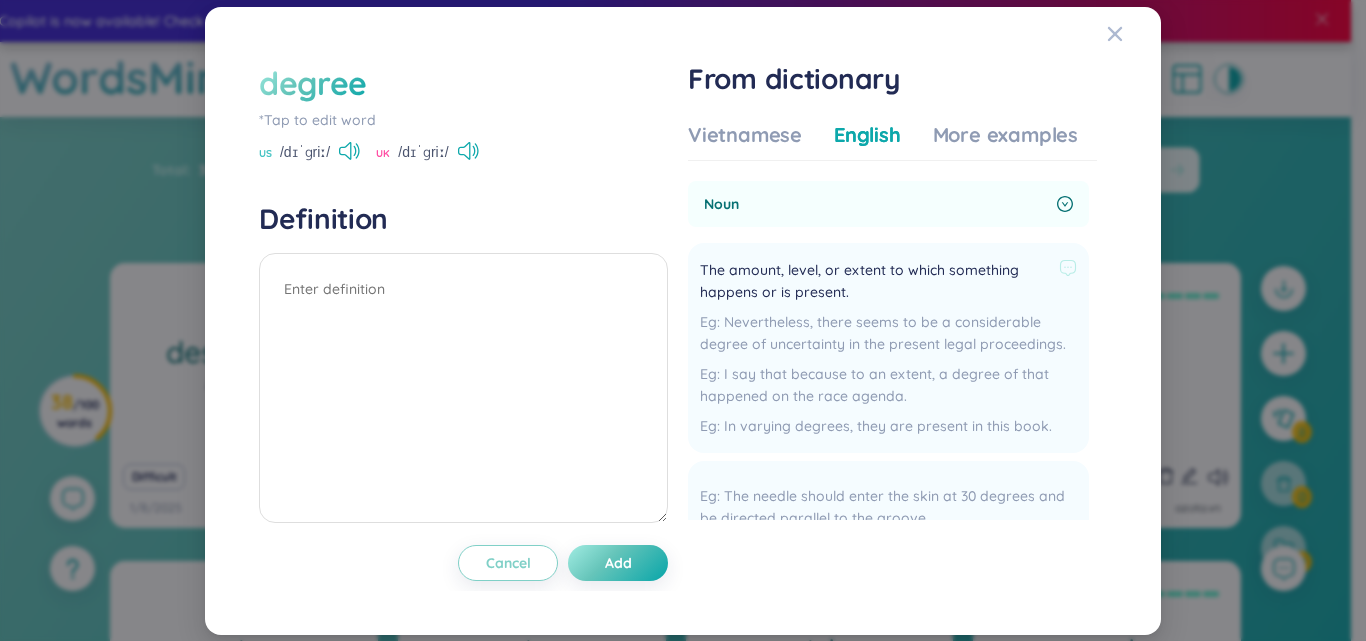 click on "noun The amount, level, or extent to which something happens or is present. Nevertheless, there seems to be a considerable degree of uncertainty in the present legal proceedings. I say that because to an extent, a degree of that happened on the race agenda. In varying degrees, they are present in this book. Add The needle should enter the skin at [NUMBER] degrees and be directed parallel to the groove. We turned [NUMBER] degrees for our descent, planning to head for the mainland between airways. Not being a whiz at geometry, I stared at the pattern for quite a while trying to figure out the formula for measuring the degrees of the angles. Add See first-degree, second-degree, third-degree If they stop moving altogether, the temperature drops to Absolute Zero which is - [NUMBER] degrees Centigrade. water boils at [NUMBER] degrees Celsius This is the proportion by which the rate of a chemical reaction is raised by an increase in temperature of [NUMBER] degrees on the Celsius scale. Add a degree in zoology Add Social or official rank. Add" at bounding box center [888, 810] 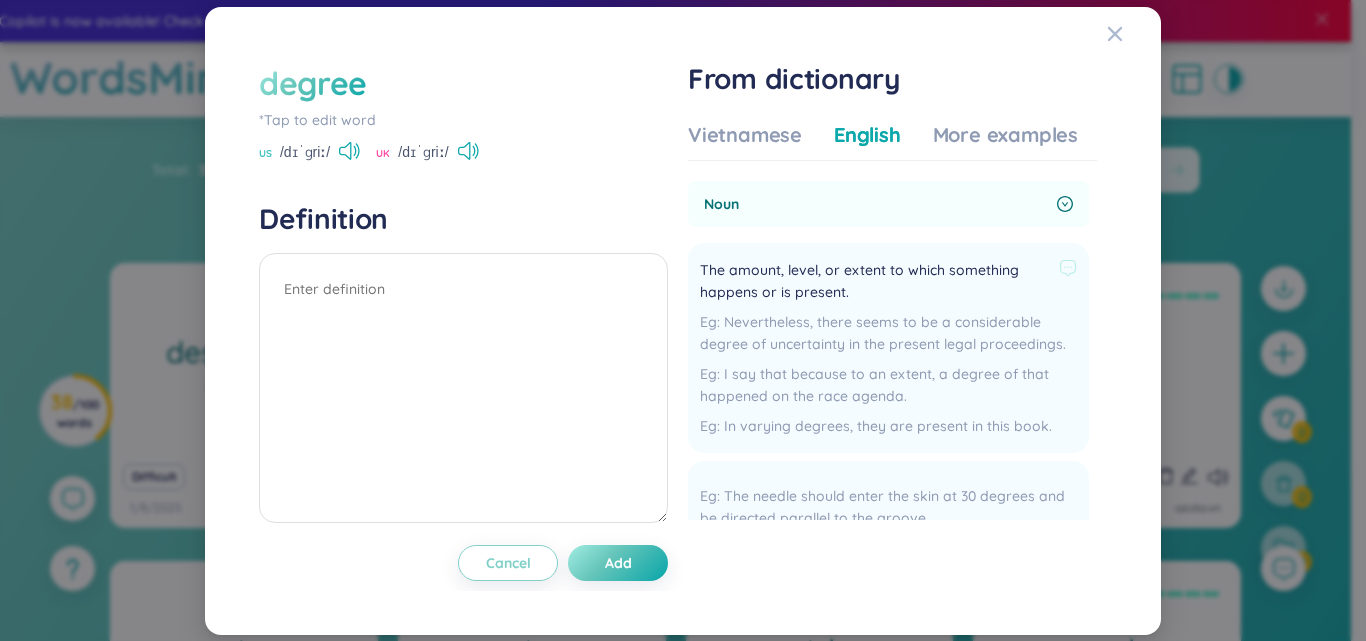 copy 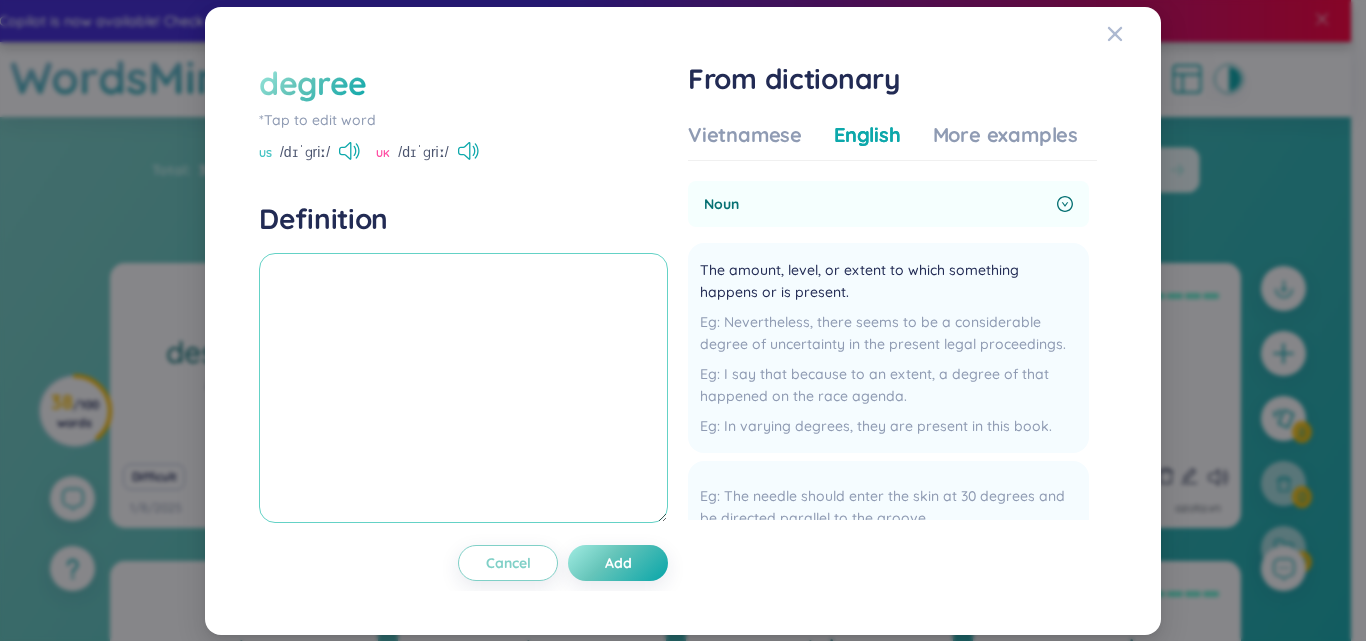 paste on "d" 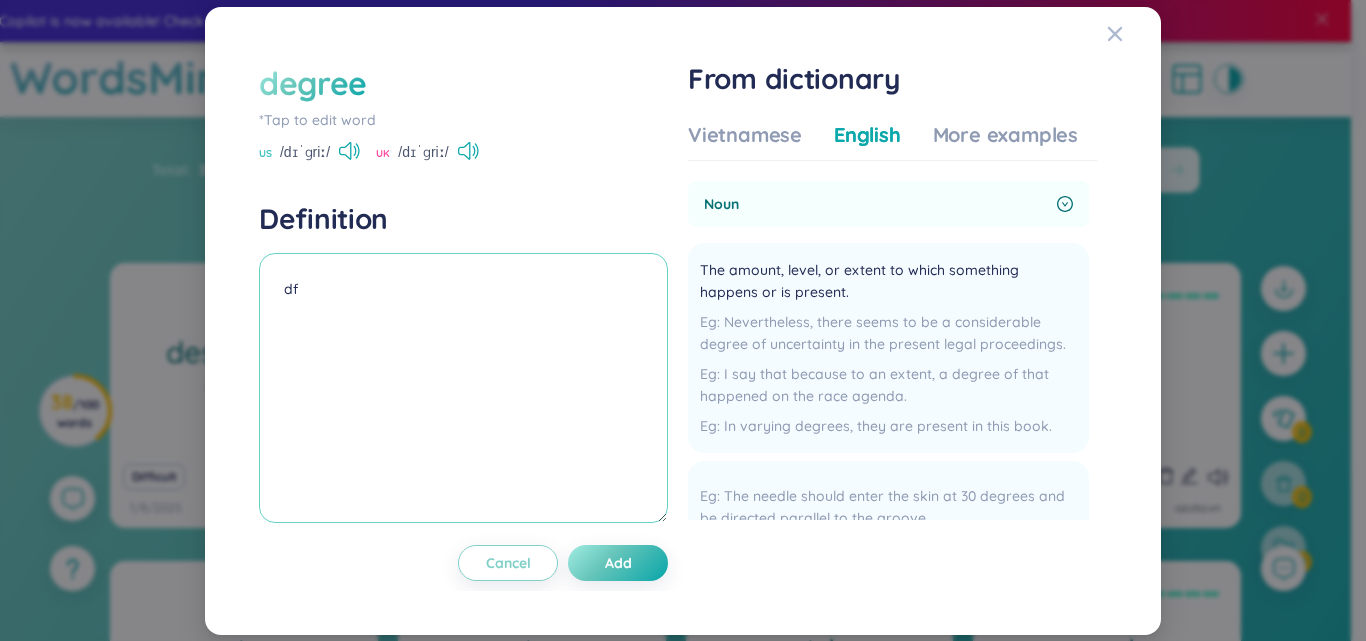 type on "d" 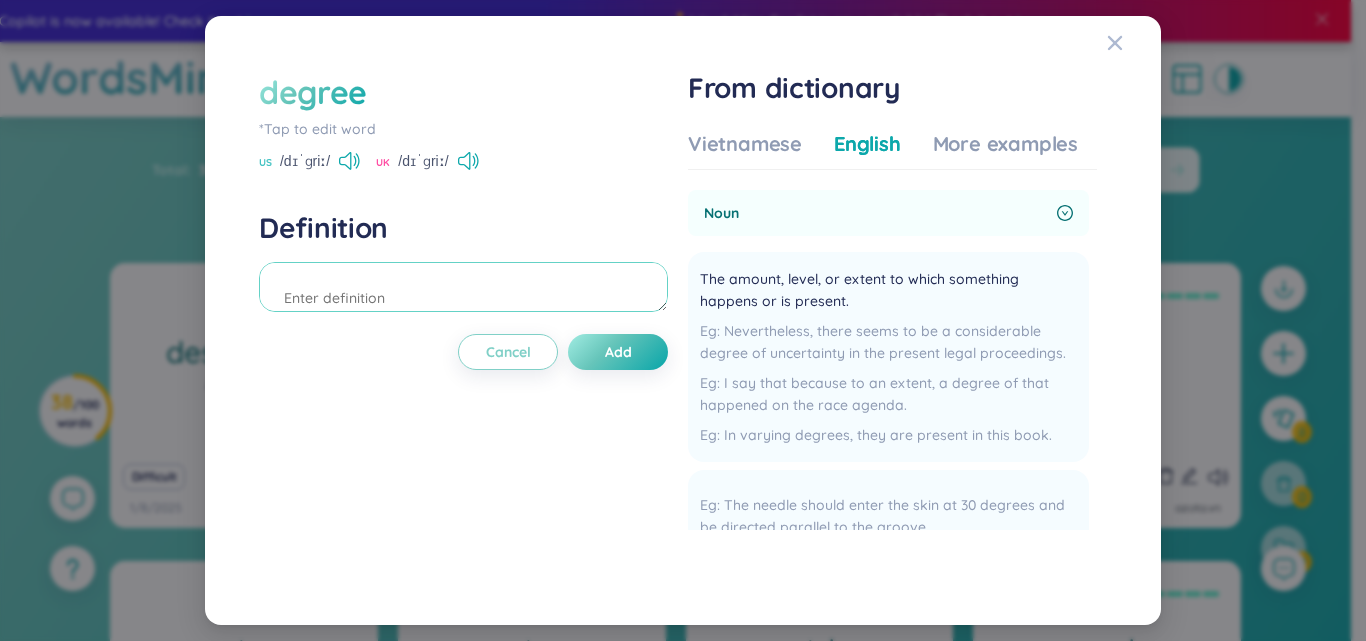 drag, startPoint x: 659, startPoint y: 280, endPoint x: 657, endPoint y: 300, distance: 20.09975 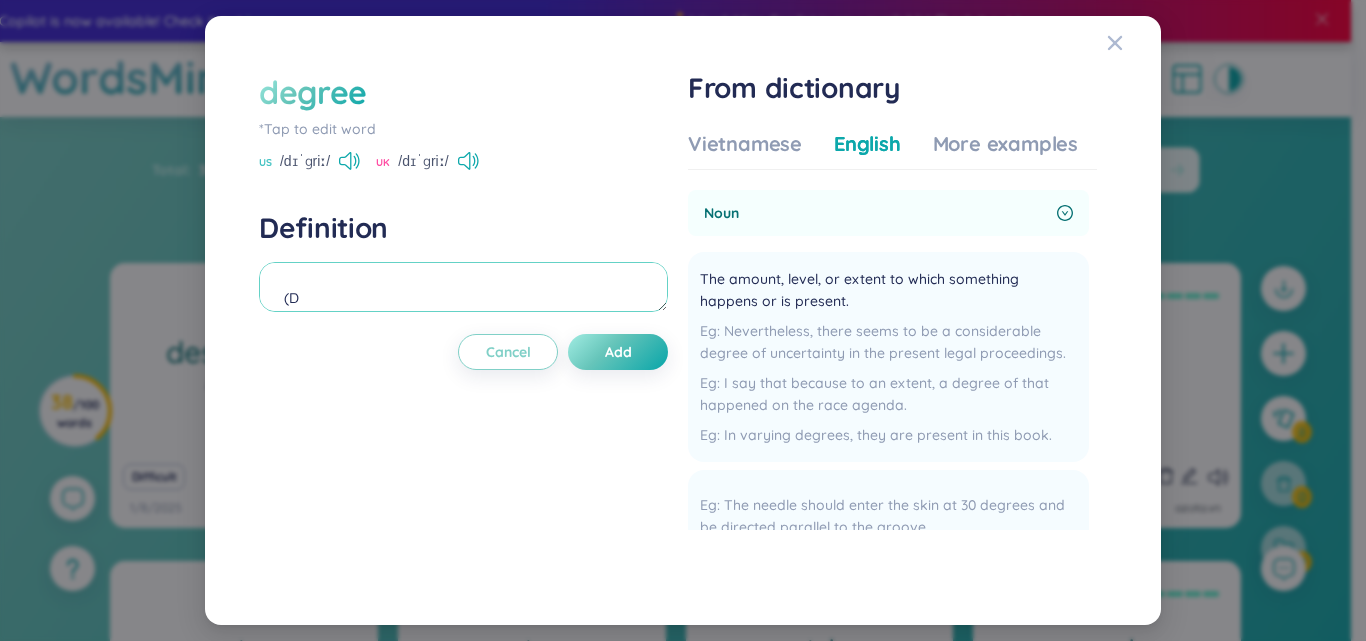 type on "(" 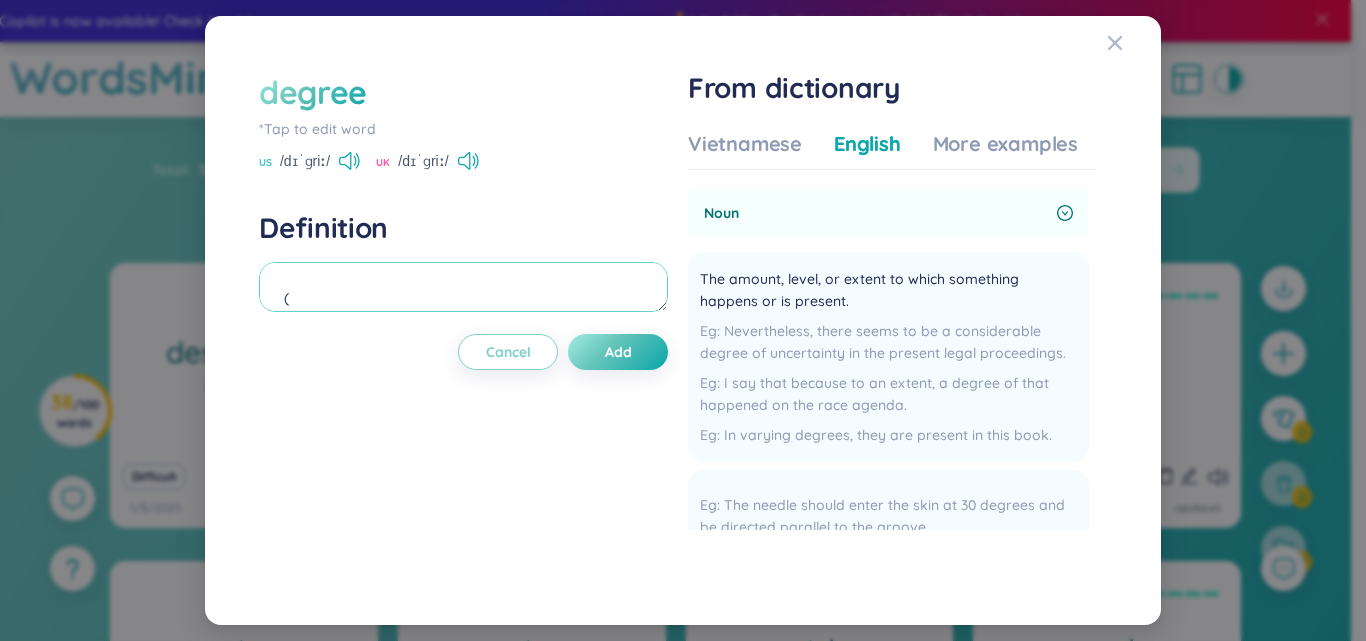 type 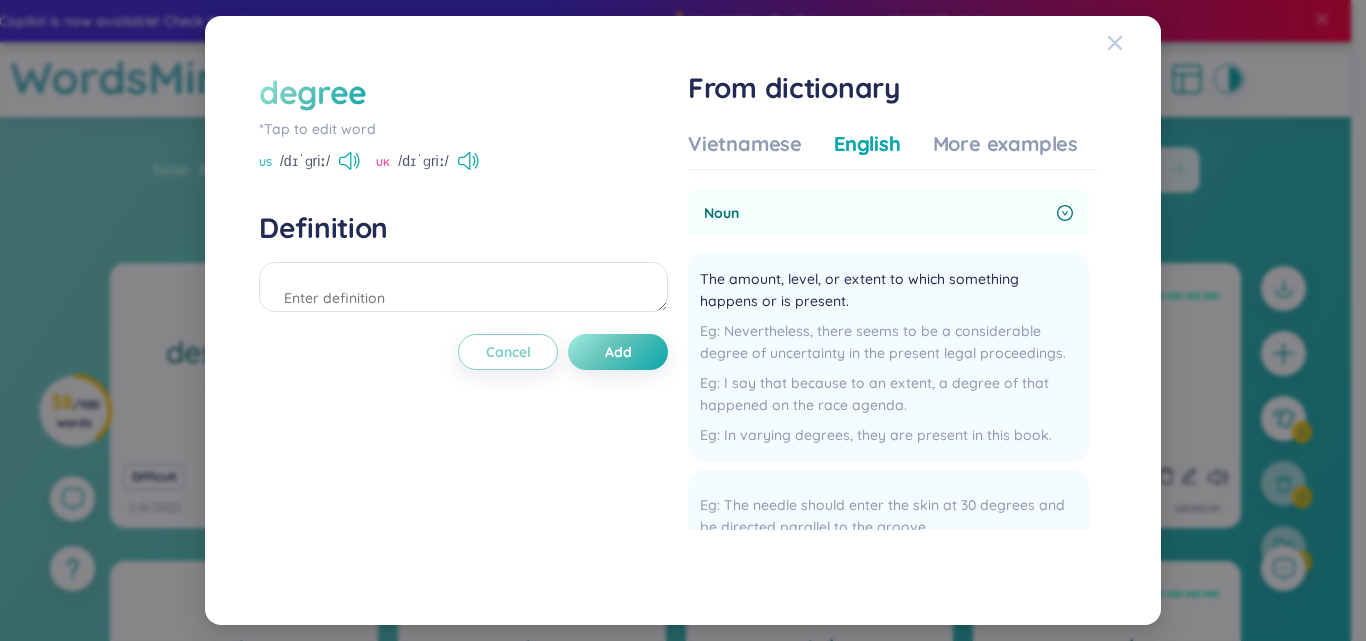 click at bounding box center [1115, 43] 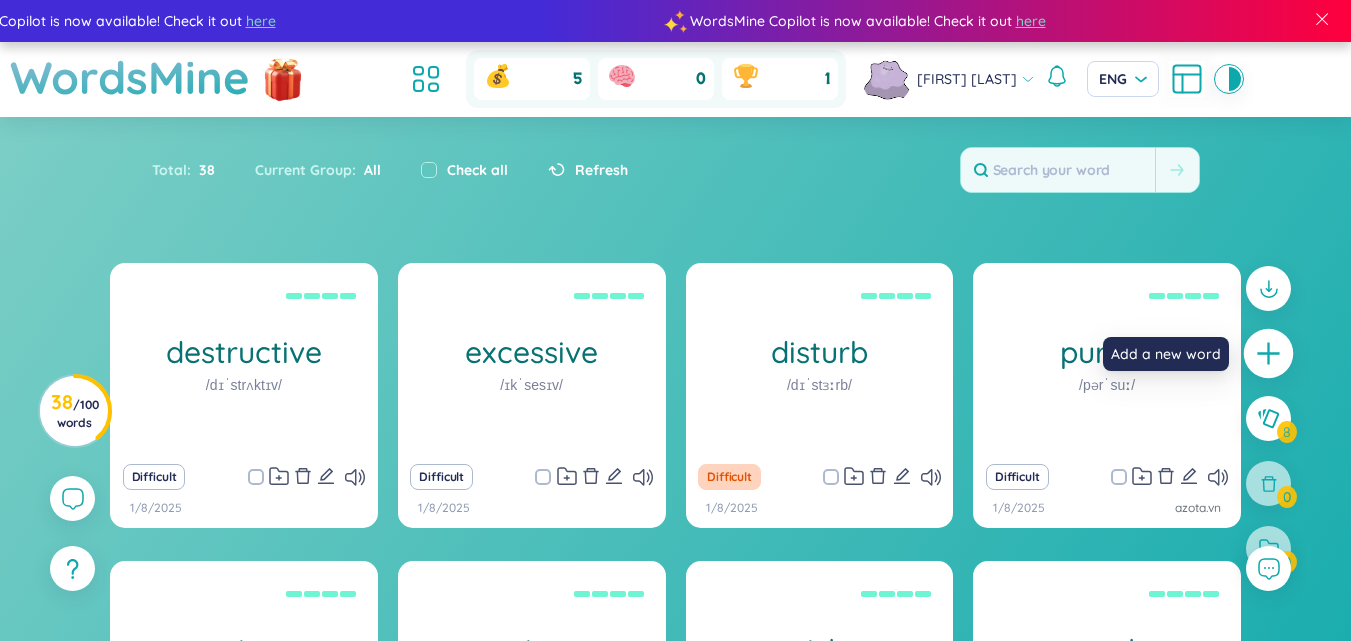 click 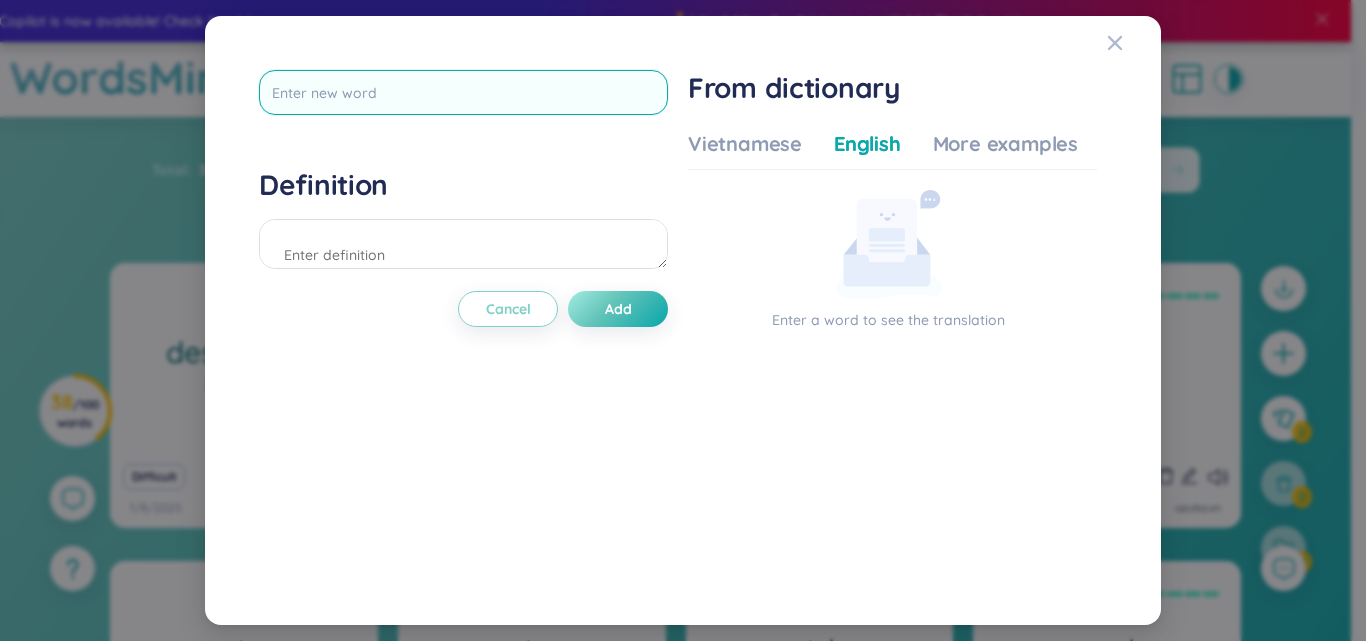 click at bounding box center (463, 92) 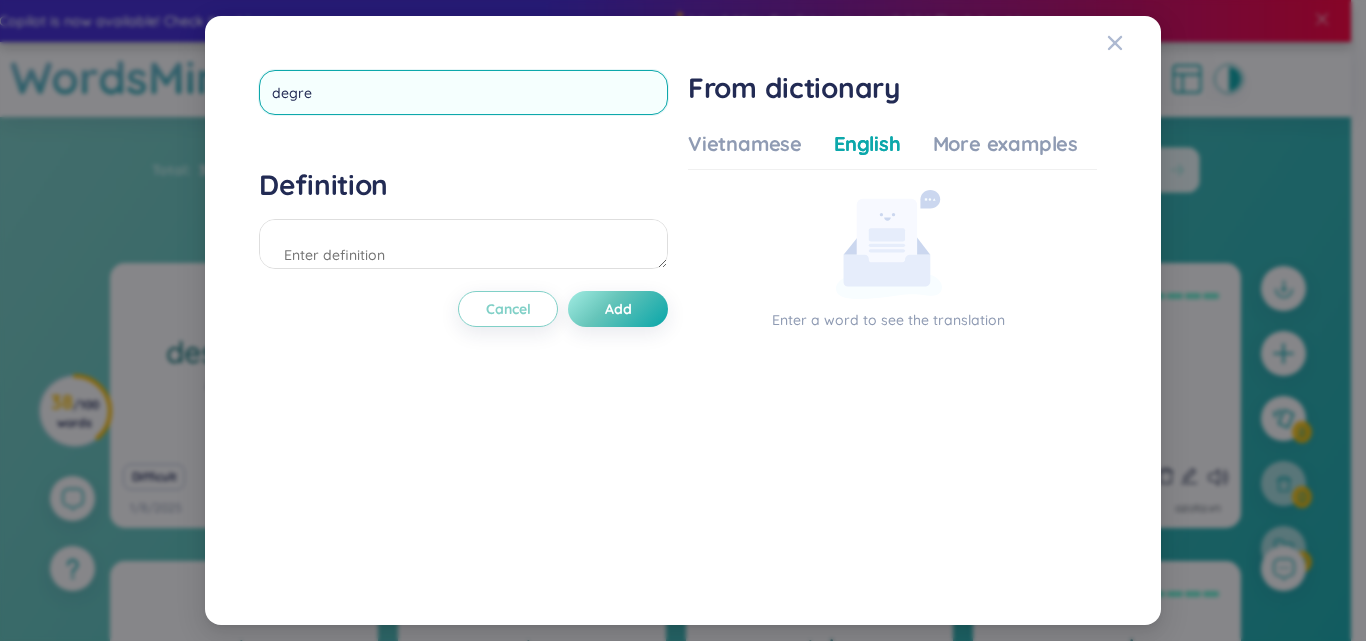 type on "degree" 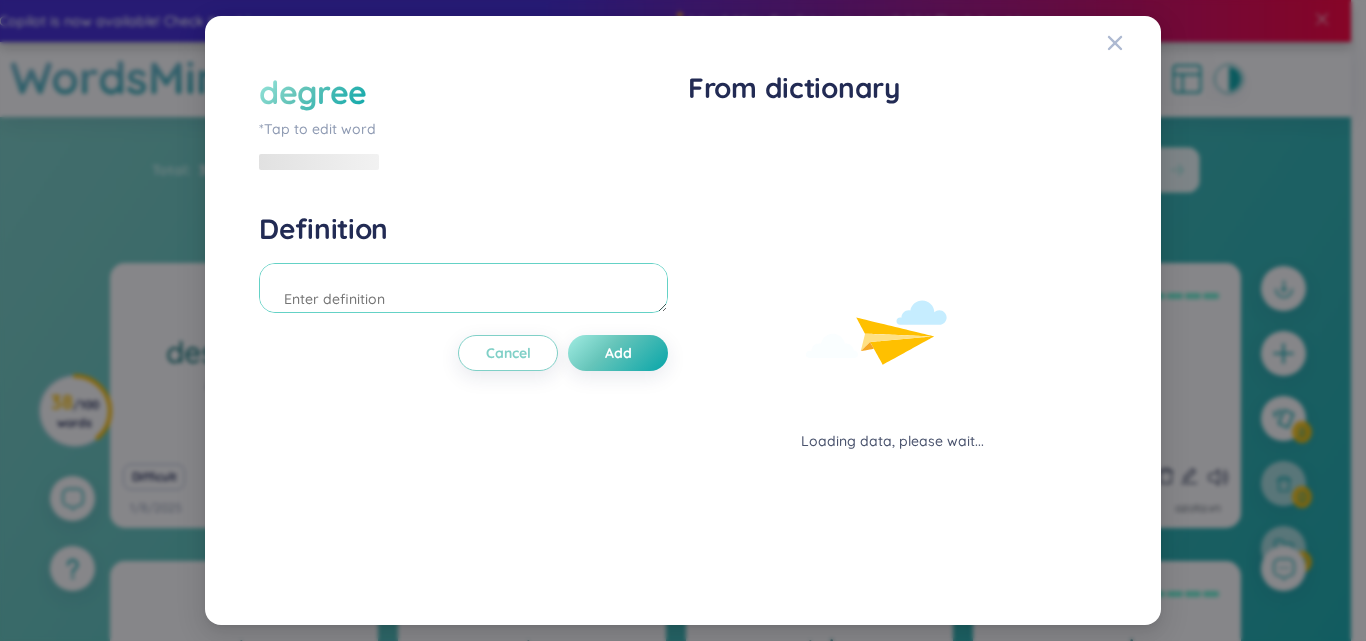 click at bounding box center (463, 288) 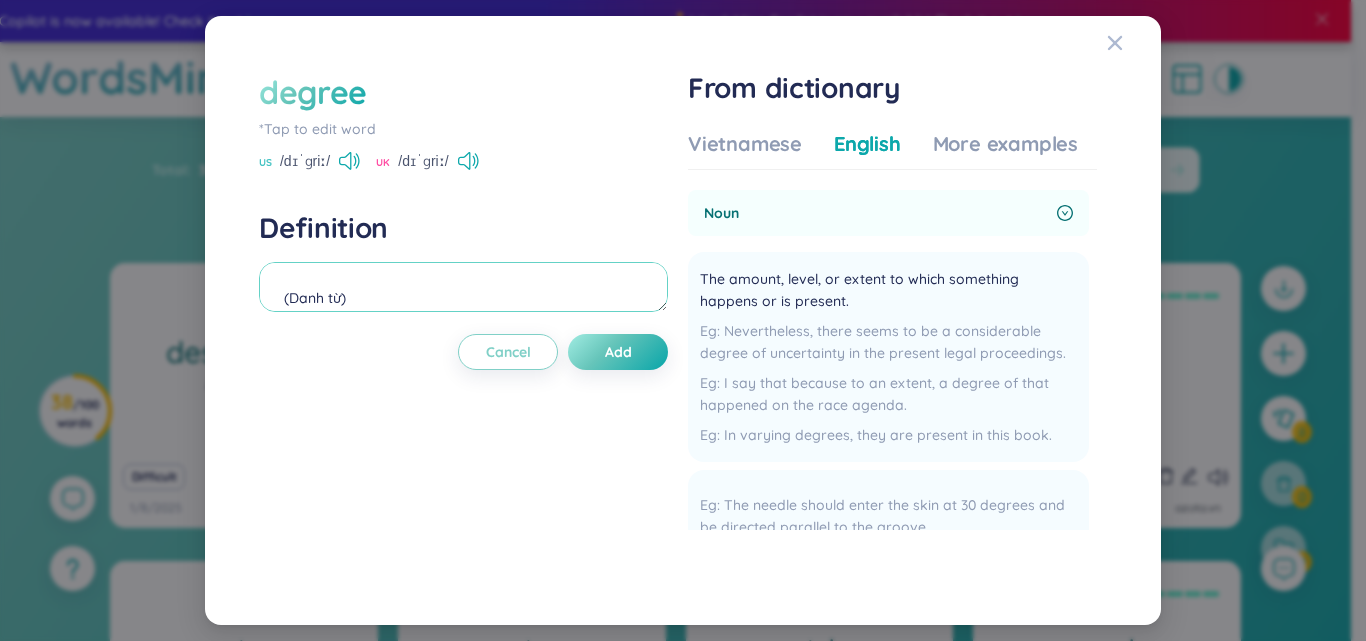 paste on "Dự báo" 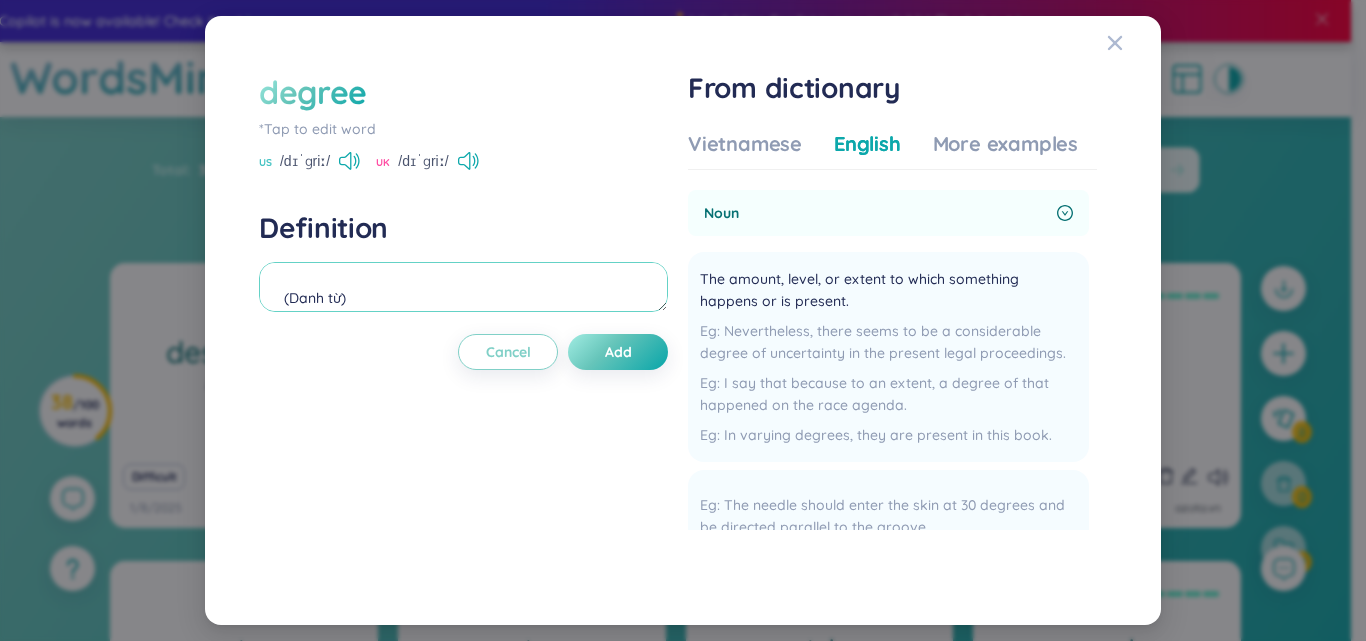 scroll, scrollTop: 19, scrollLeft: 0, axis: vertical 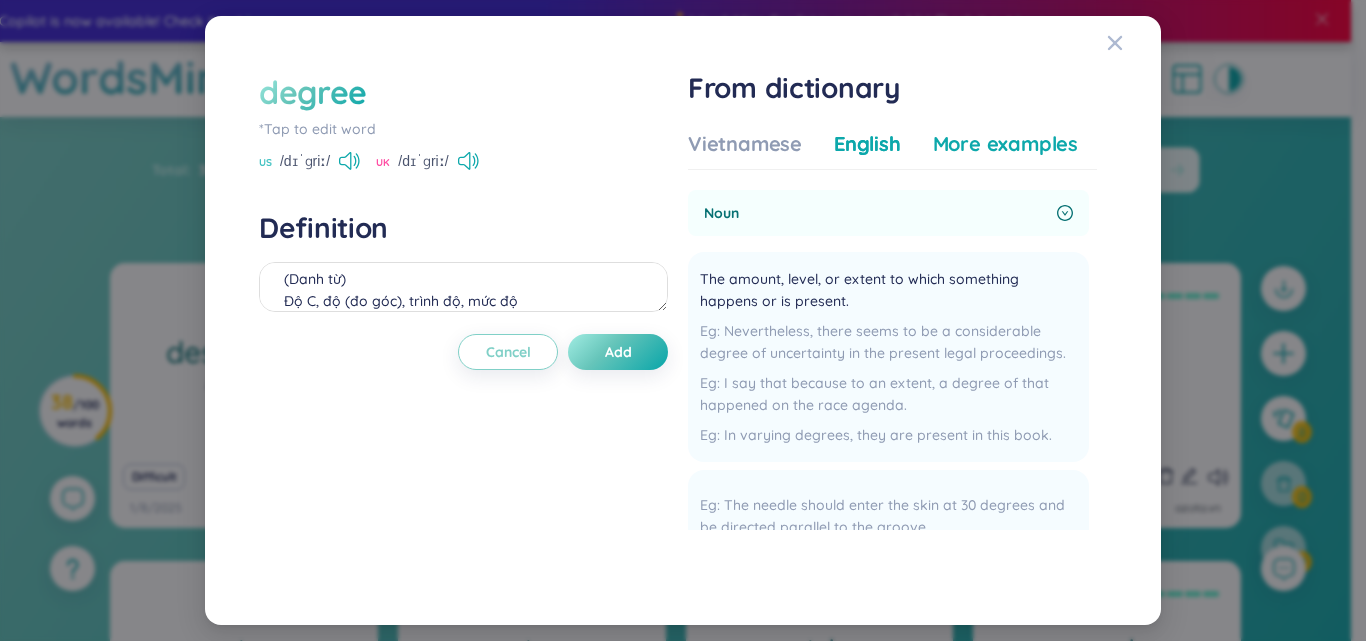 click on "More examples" at bounding box center [1005, 144] 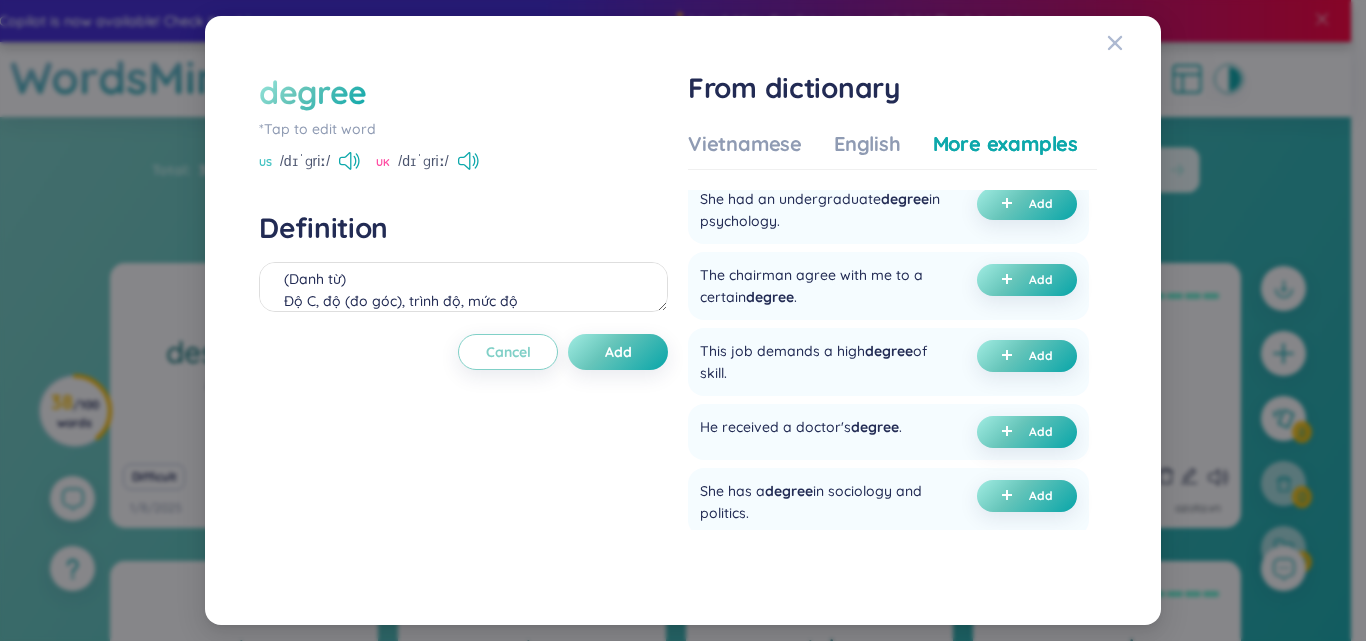 scroll, scrollTop: 272, scrollLeft: 0, axis: vertical 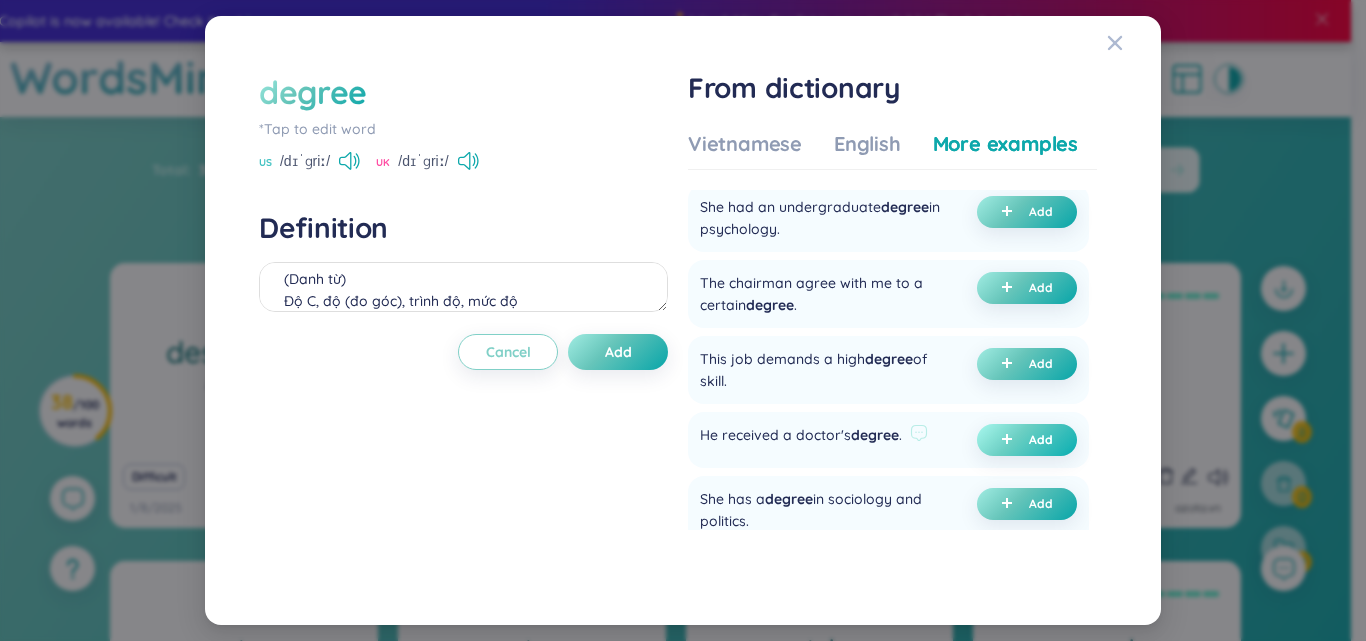 click on "Add" at bounding box center (1027, 440) 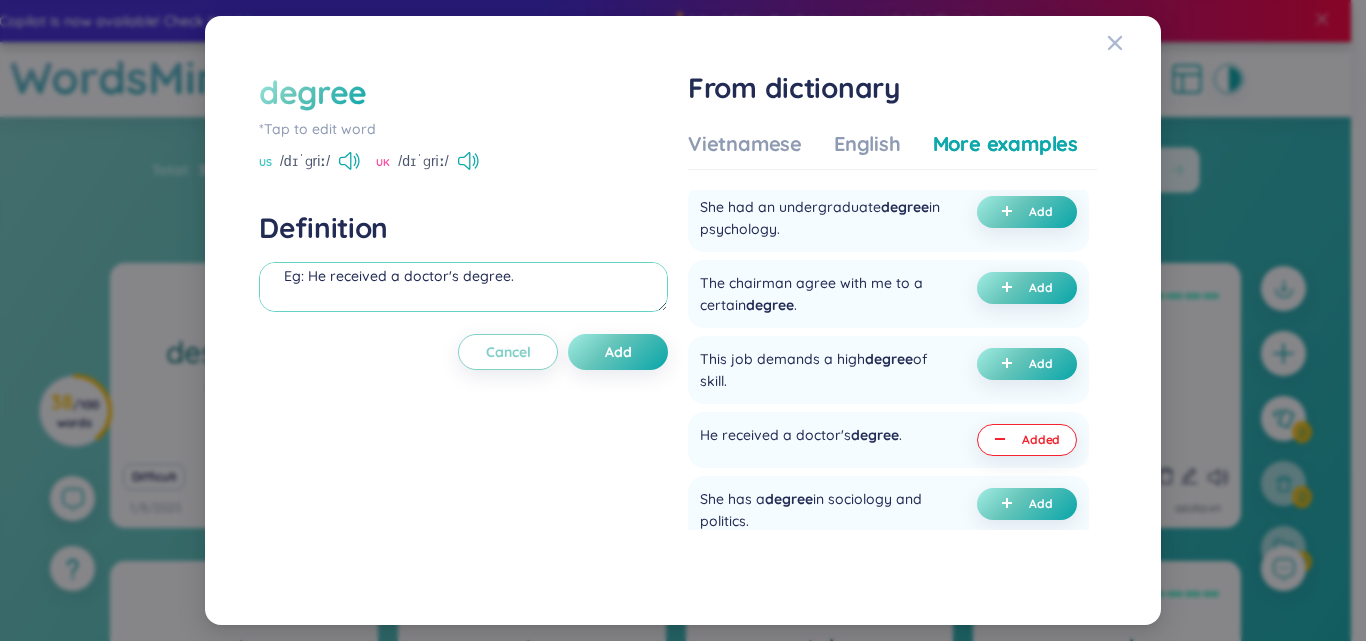 scroll, scrollTop: 61, scrollLeft: 0, axis: vertical 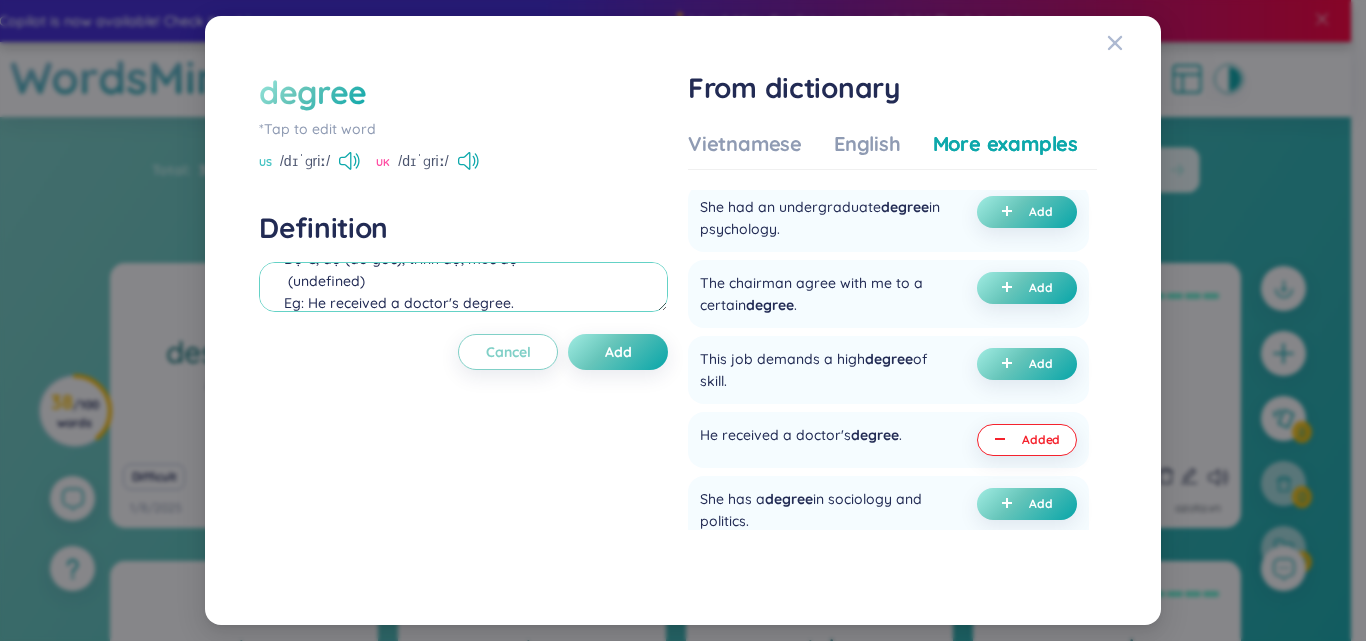 click on "(Danh từ)
Độ C, độ (đo góc), trình độ, mức độ
(undefined)
Eg: He received a doctor's degree." at bounding box center (463, 287) 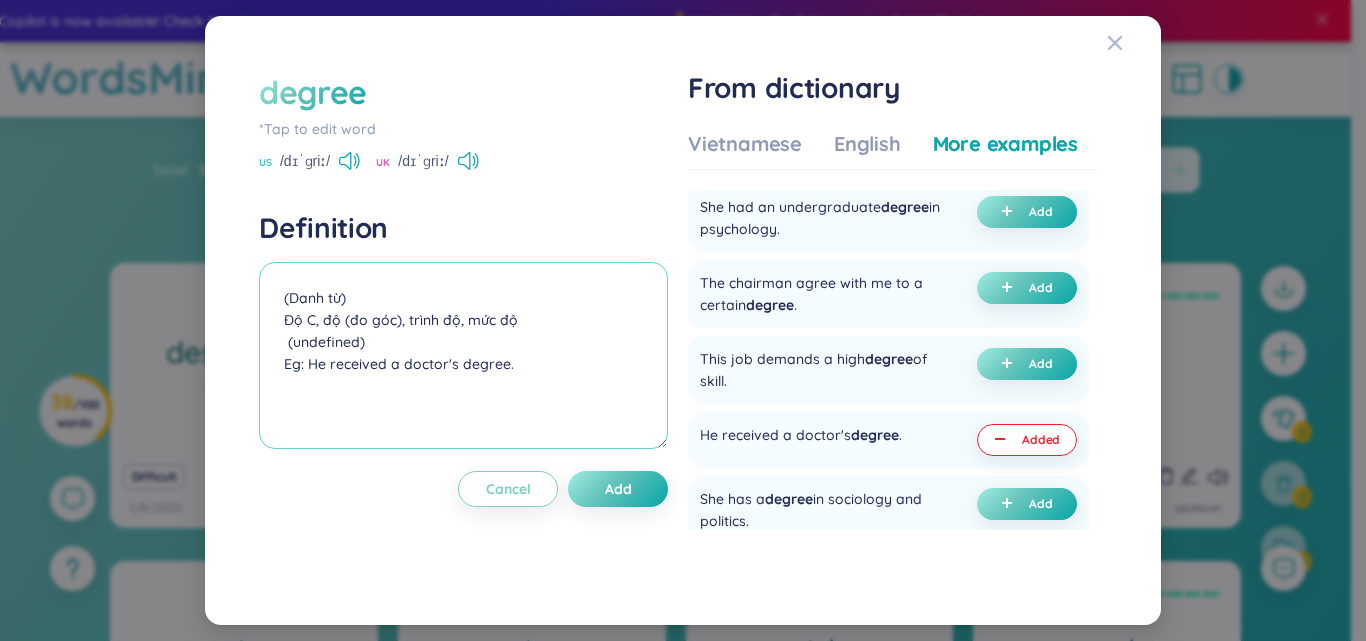 drag, startPoint x: 664, startPoint y: 310, endPoint x: 642, endPoint y: 447, distance: 138.75517 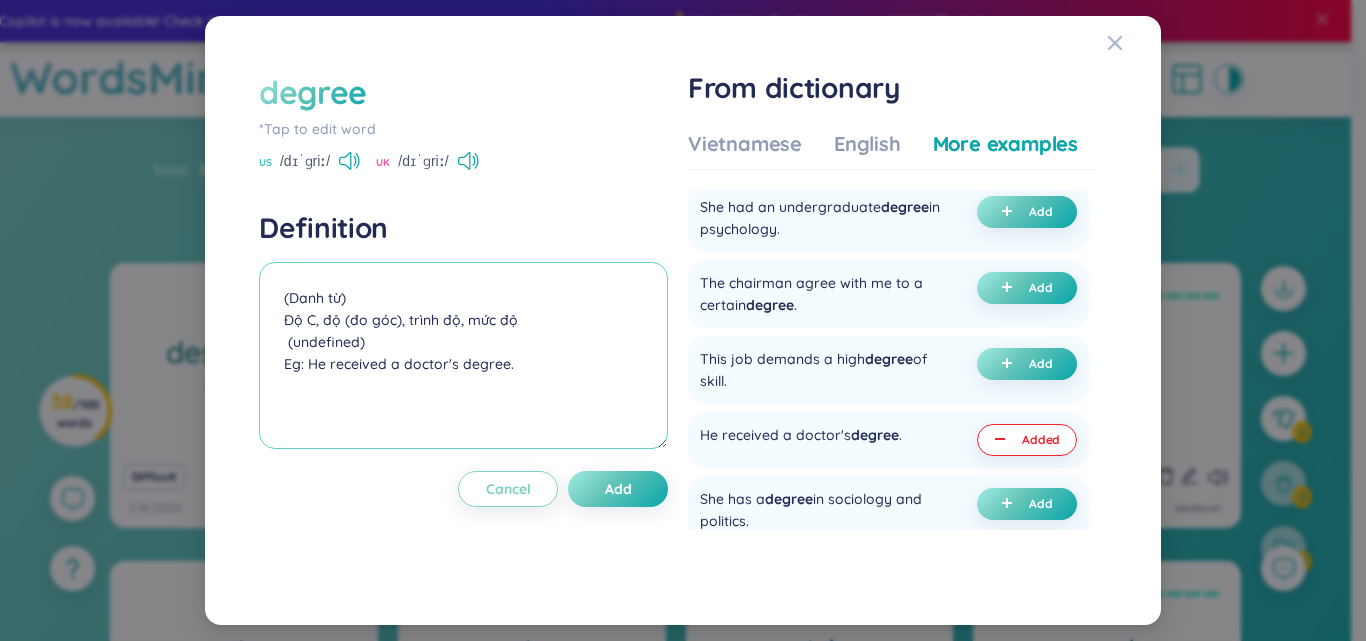 click on "degree *Tap to edit word US /dɪˈɡriː/ UK /dɪˈɡriː/ Definition (Danh từ)
Độ C, độ (đo góc), trình độ, mức độ
(undefined)
Eg: He received a doctor's degree.
Cancel Add" at bounding box center (463, 320) 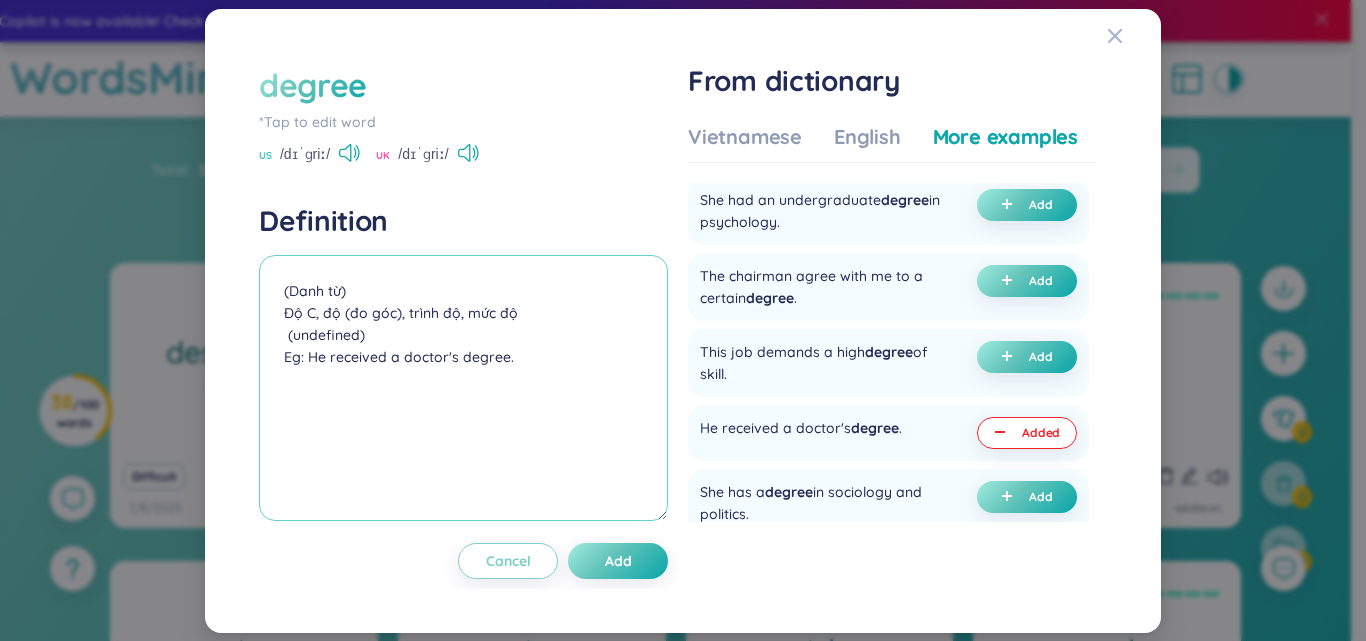 drag, startPoint x: 662, startPoint y: 443, endPoint x: 653, endPoint y: 523, distance: 80.50466 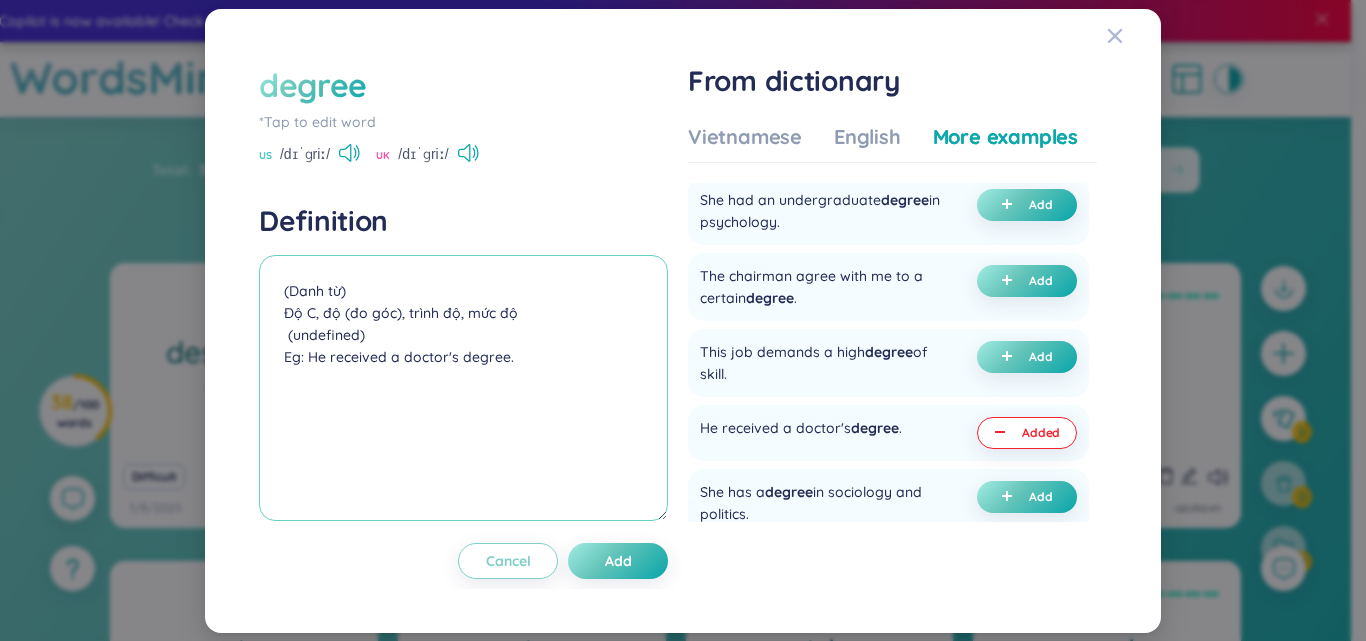click on "degree *Tap to edit word US /dɪˈɡriː/ UK /dɪˈɡriː/ Definition (Danh từ)
Độ C, độ (đo góc), trình độ, mức độ
(undefined)
Eg: He received a doctor's degree.
Cancel Add" at bounding box center [463, 321] 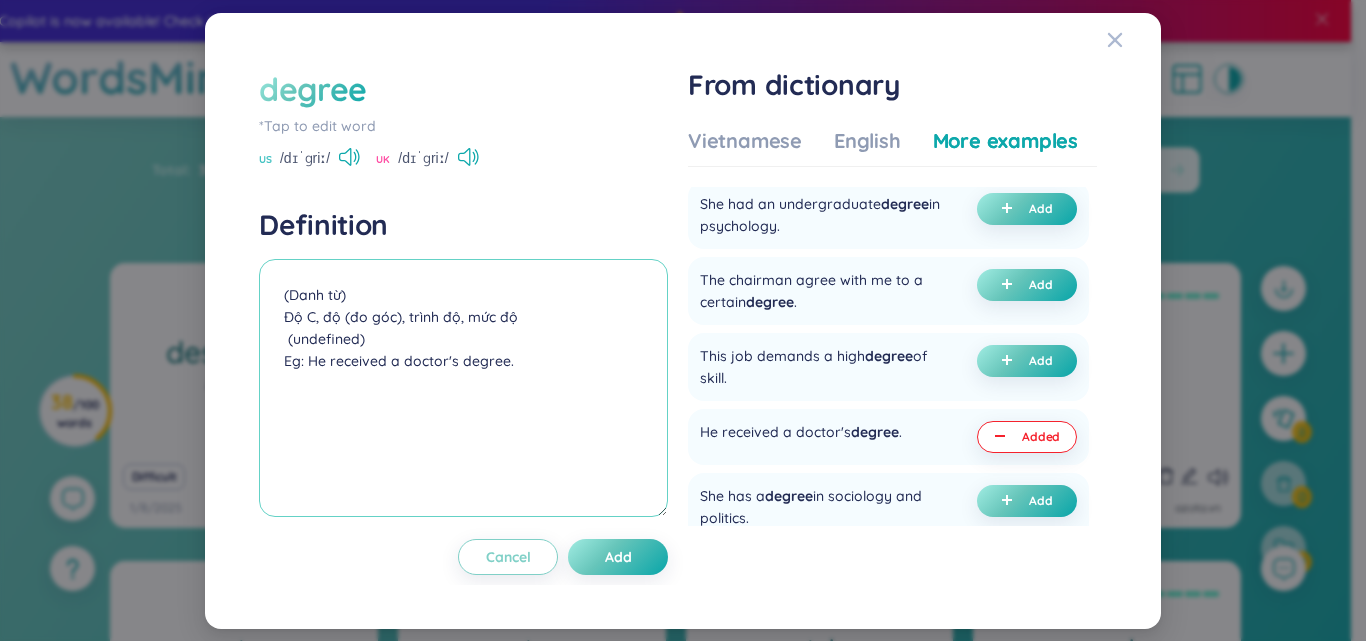 drag, startPoint x: 663, startPoint y: 511, endPoint x: 650, endPoint y: 502, distance: 15.811388 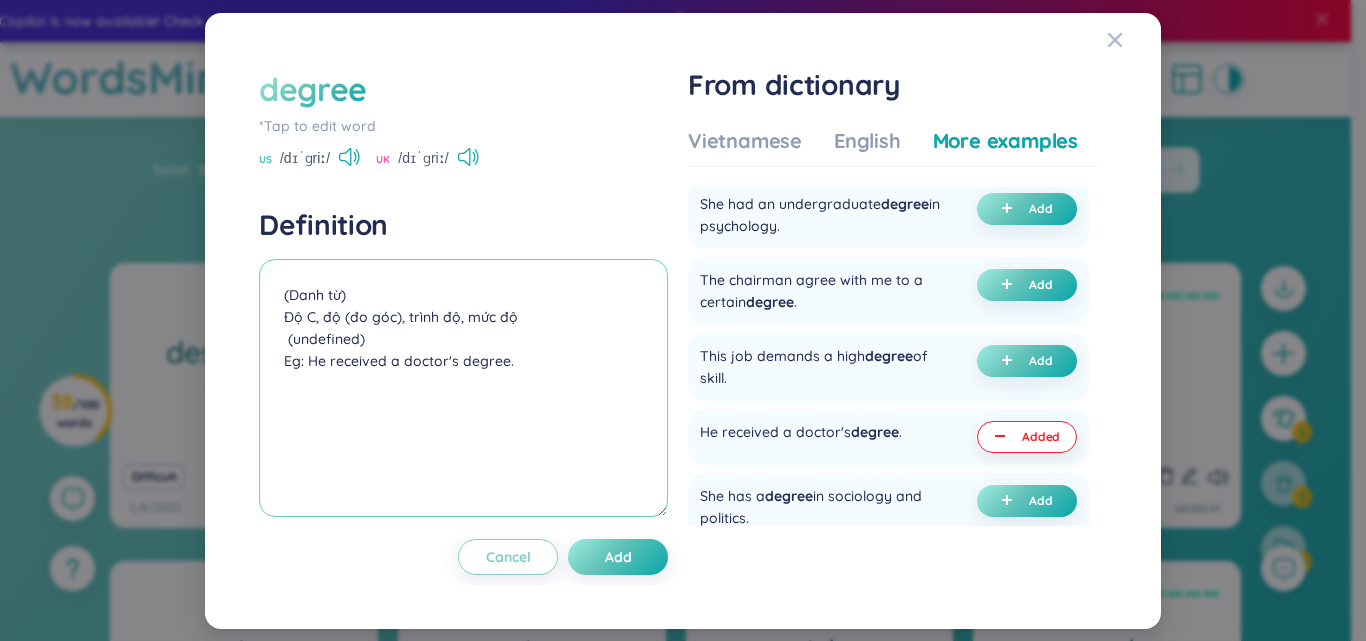 click on "(Danh từ)
Độ C, độ (đo góc), trình độ, mức độ
(undefined)
Eg: He received a doctor's degree." at bounding box center (463, 388) 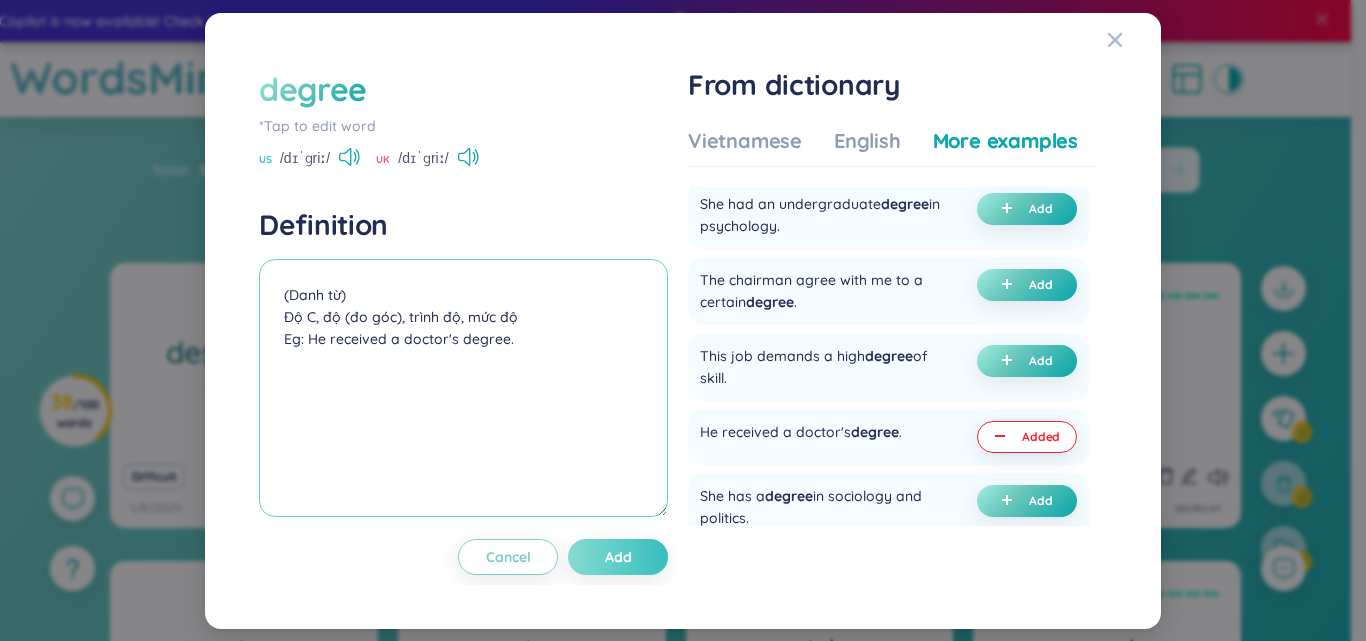 type on "(Danh từ)
Độ C, độ (đo góc), trình độ, mức độ
Eg: He received a doctor's degree." 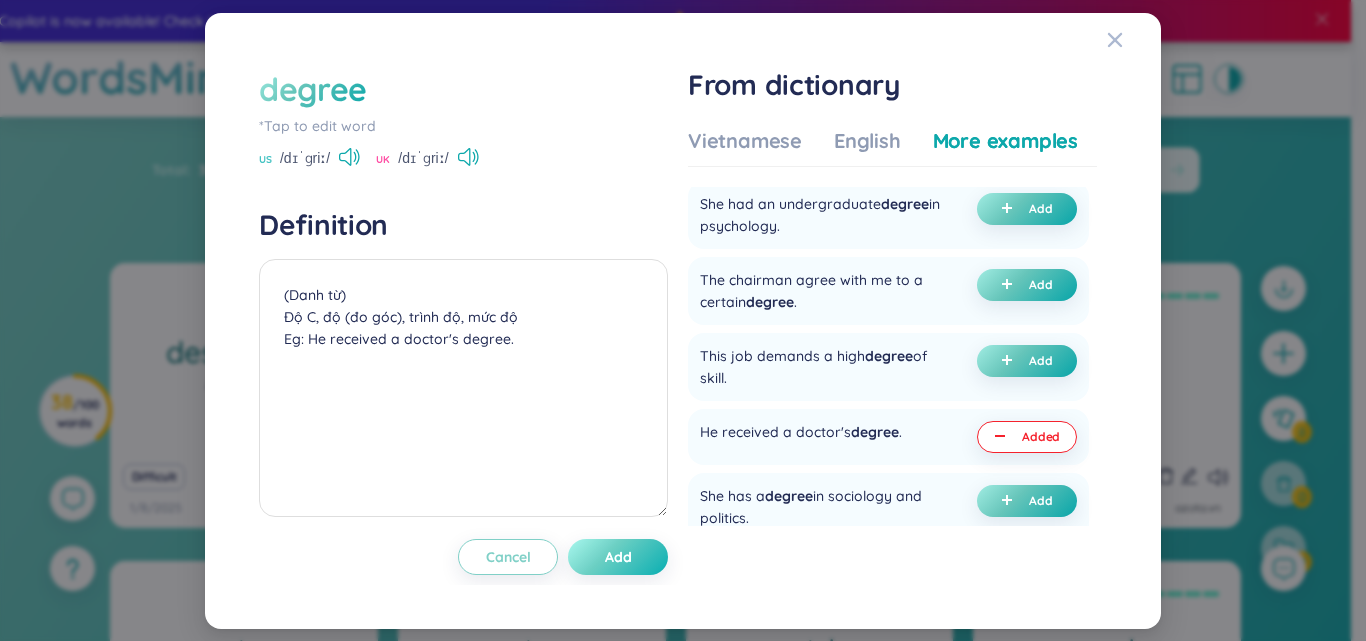 click on "Add" at bounding box center [618, 557] 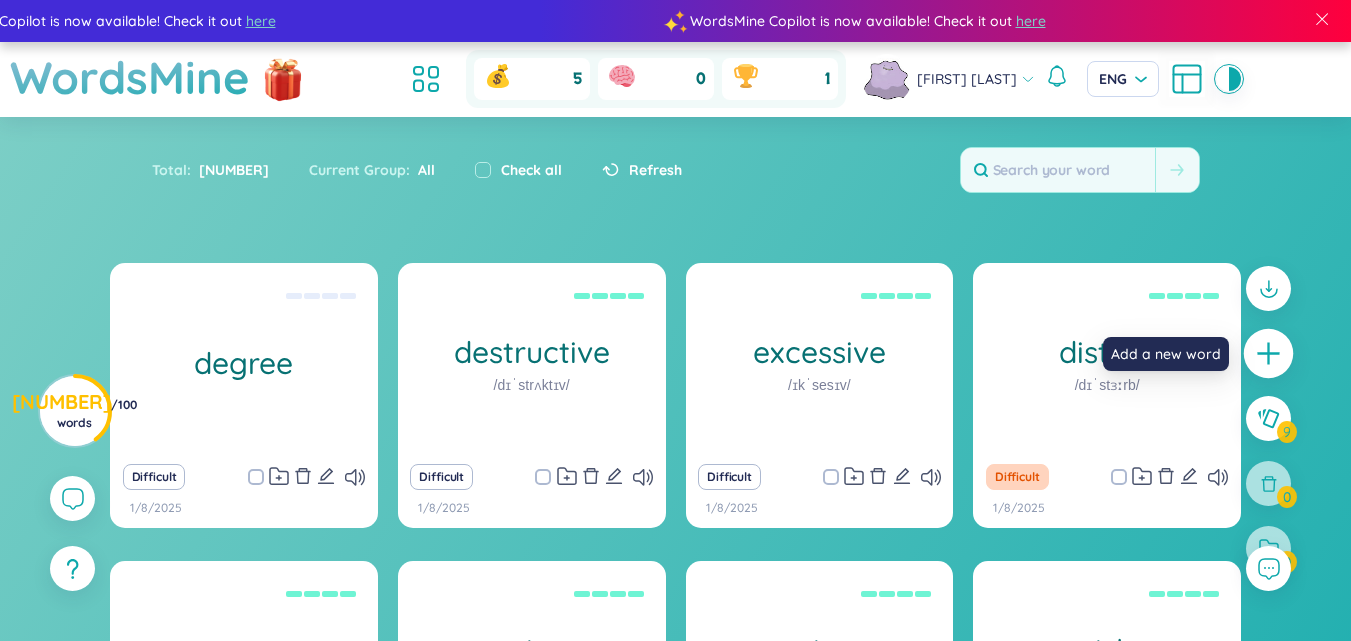 click at bounding box center (1269, 354) 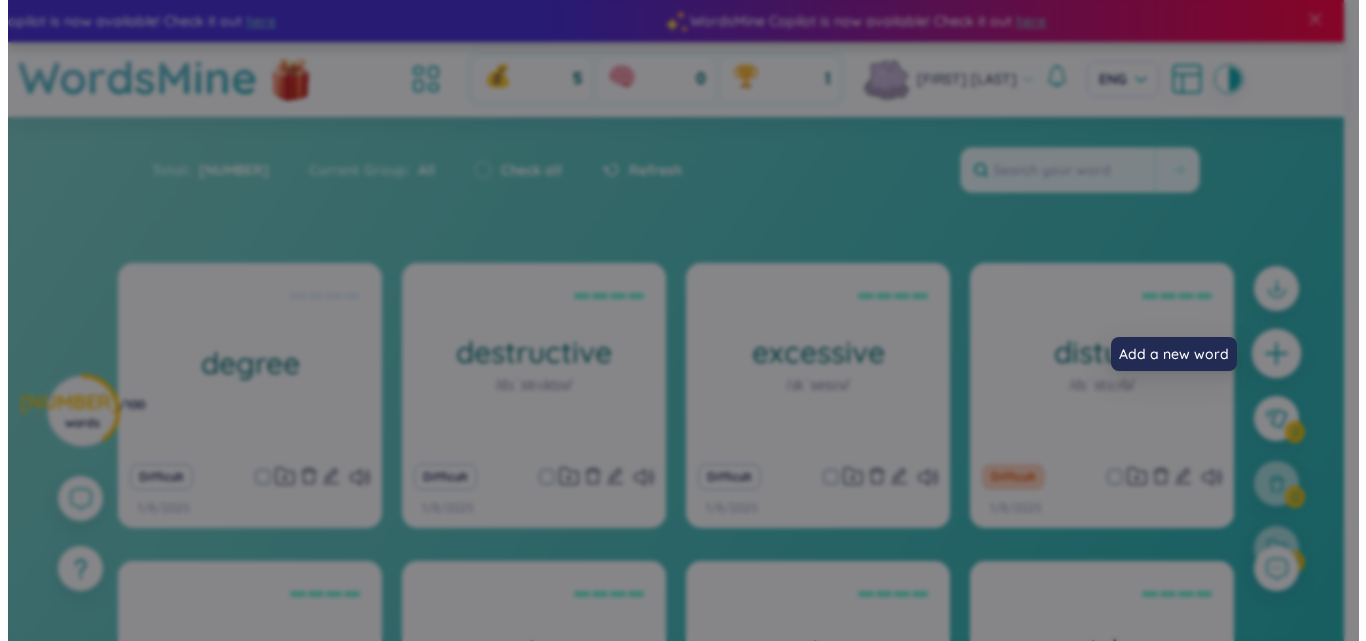 scroll, scrollTop: 9, scrollLeft: 0, axis: vertical 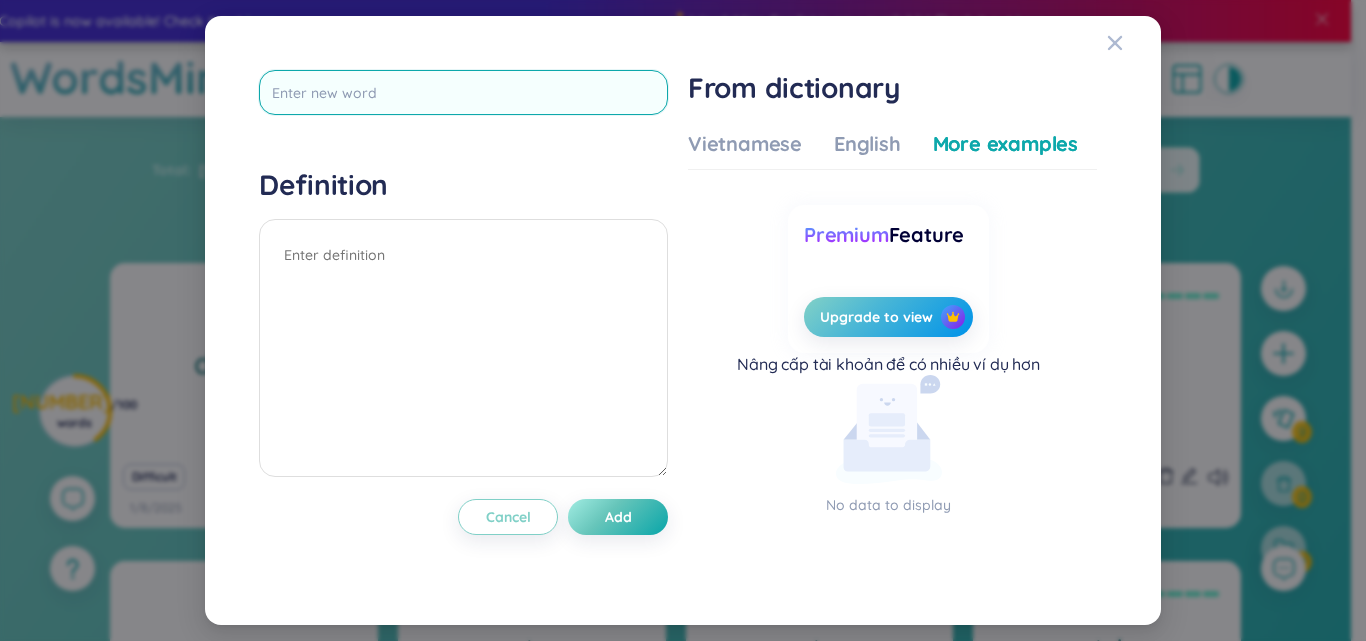 click at bounding box center [463, 92] 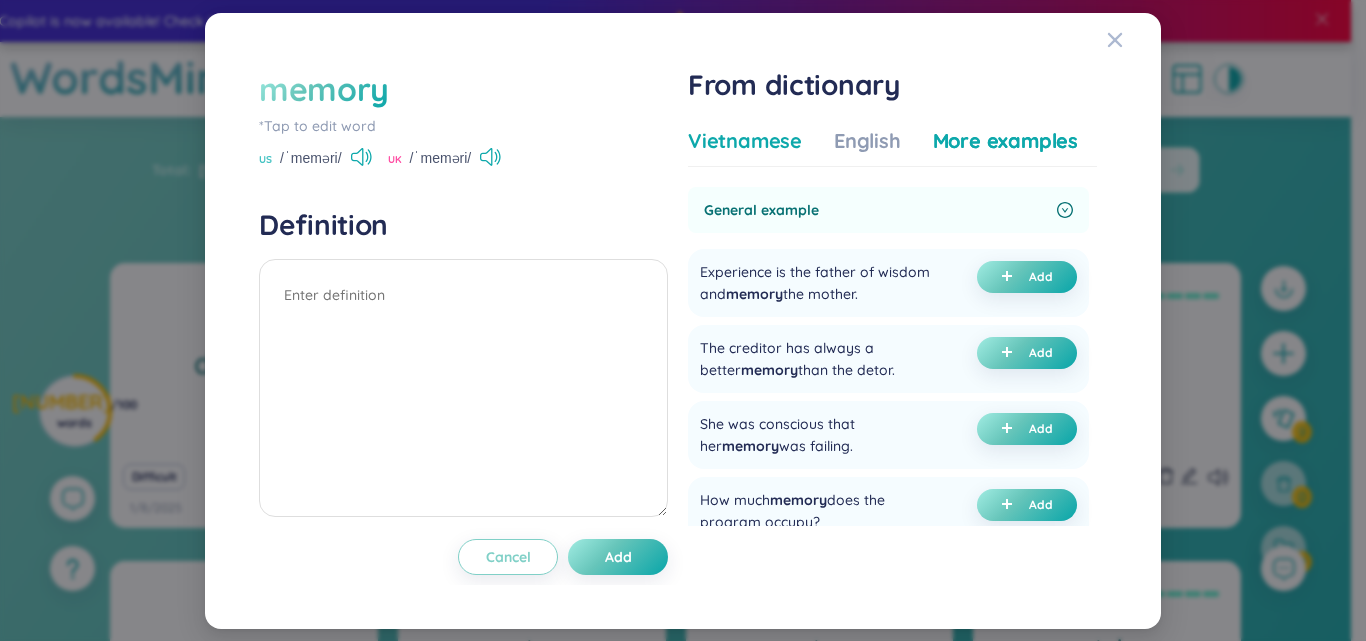 click on "Vietnamese" at bounding box center (745, 141) 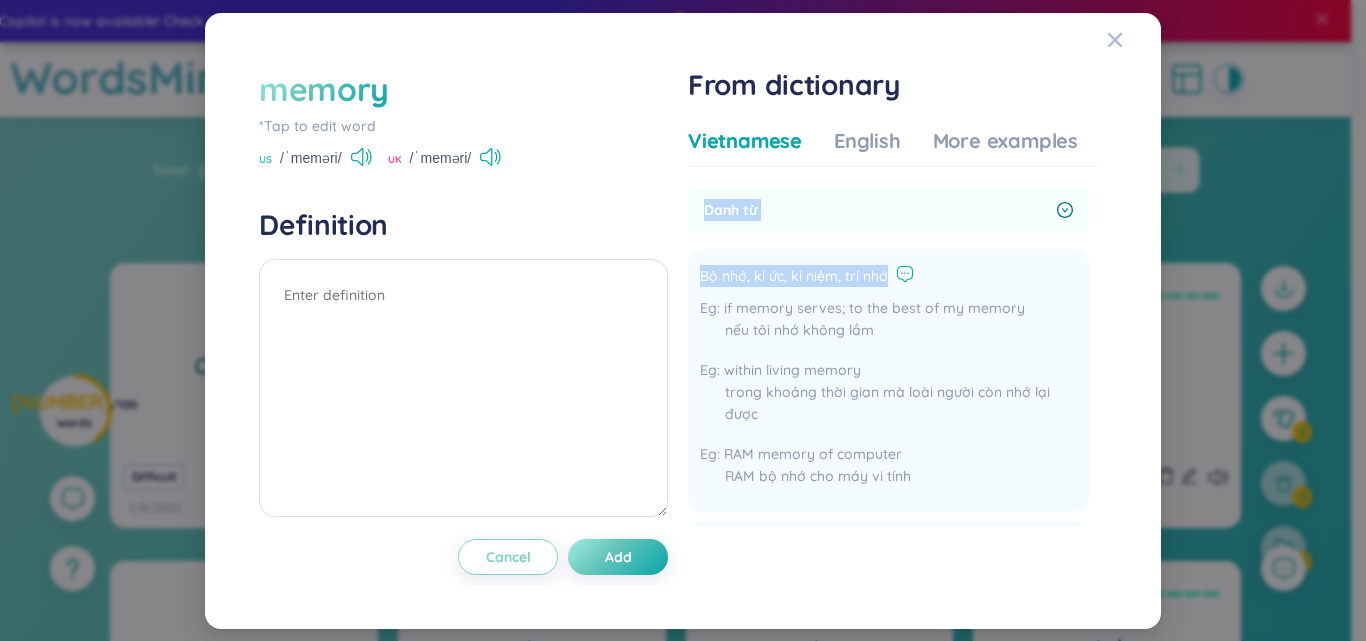 drag, startPoint x: 704, startPoint y: 211, endPoint x: 901, endPoint y: 271, distance: 205.93445 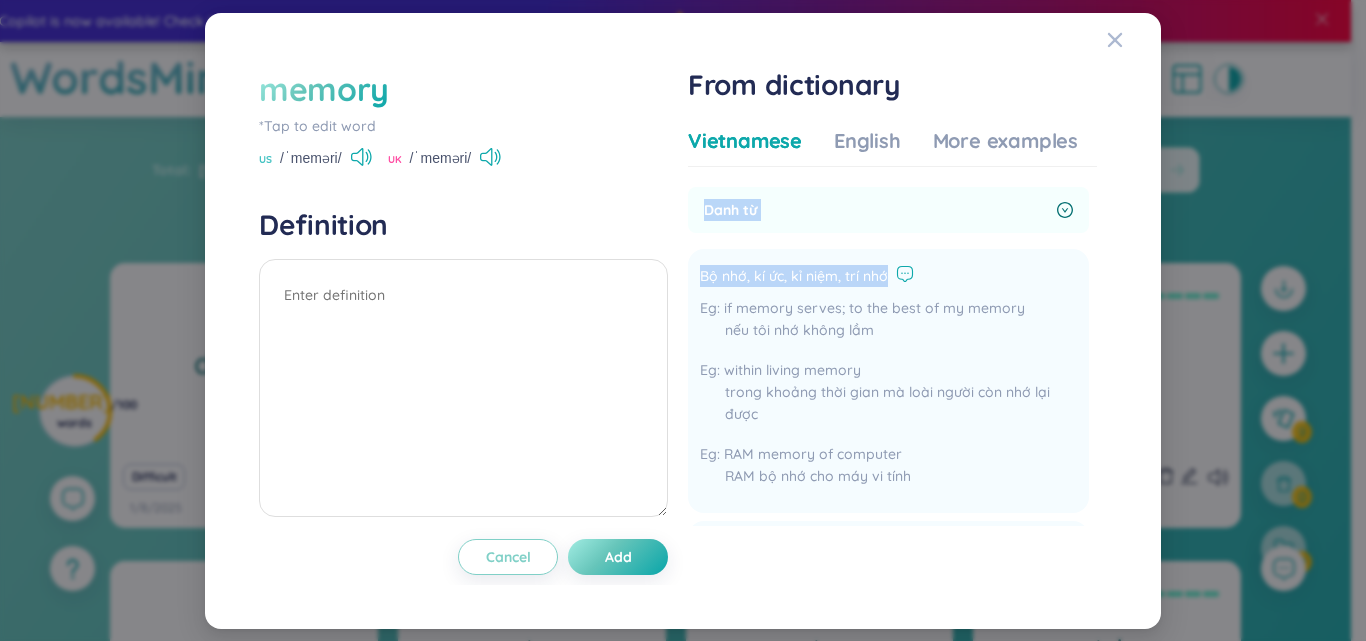 click on "Danh từ Bộ nhớ, kí ức, kỉ niệm, trí nhớ if memory serves; to the best of my memory nếu tôi nhớ không lầm within living memory trong khoảng thời gian mà loài người còn nhớ lại được RAM memory of computer RAM bộ nhớ cho máy vi tính Add Sự tưởng nhớ in memory of somebody/to the memory of somebody để tưởng niệm/tưởng nhớ ai Add (tin học) bộ nhớ của máy tính Add" at bounding box center [888, 456] 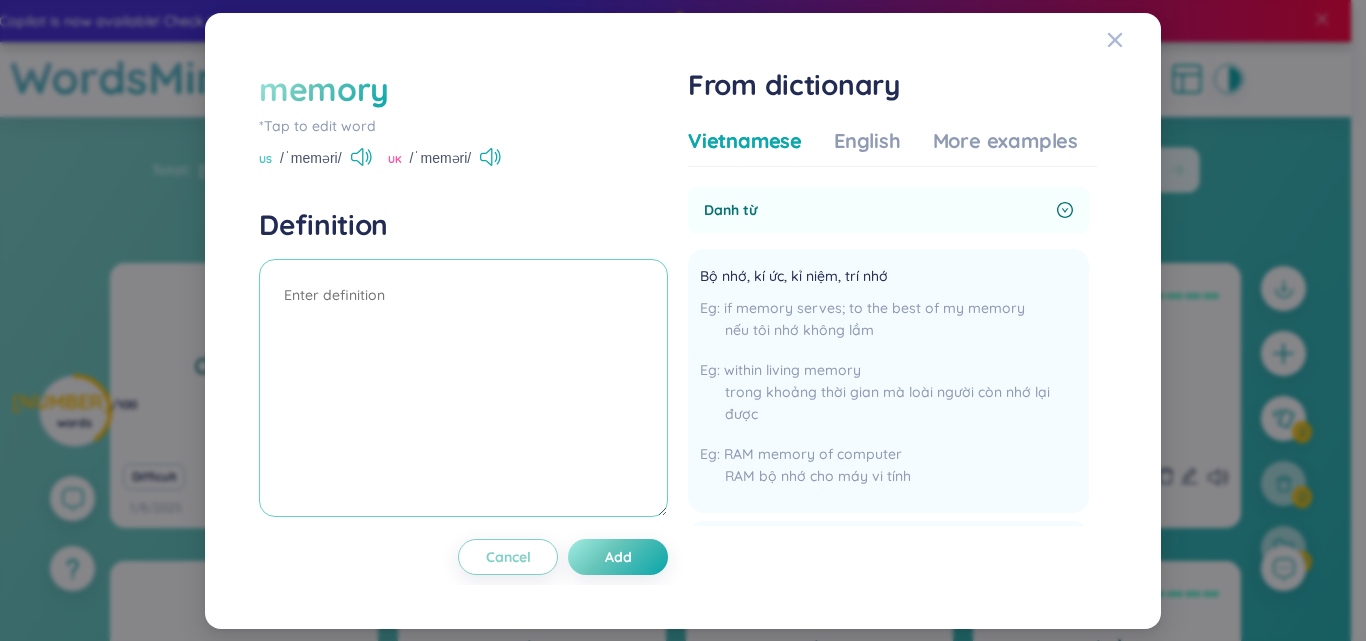 click at bounding box center (463, 388) 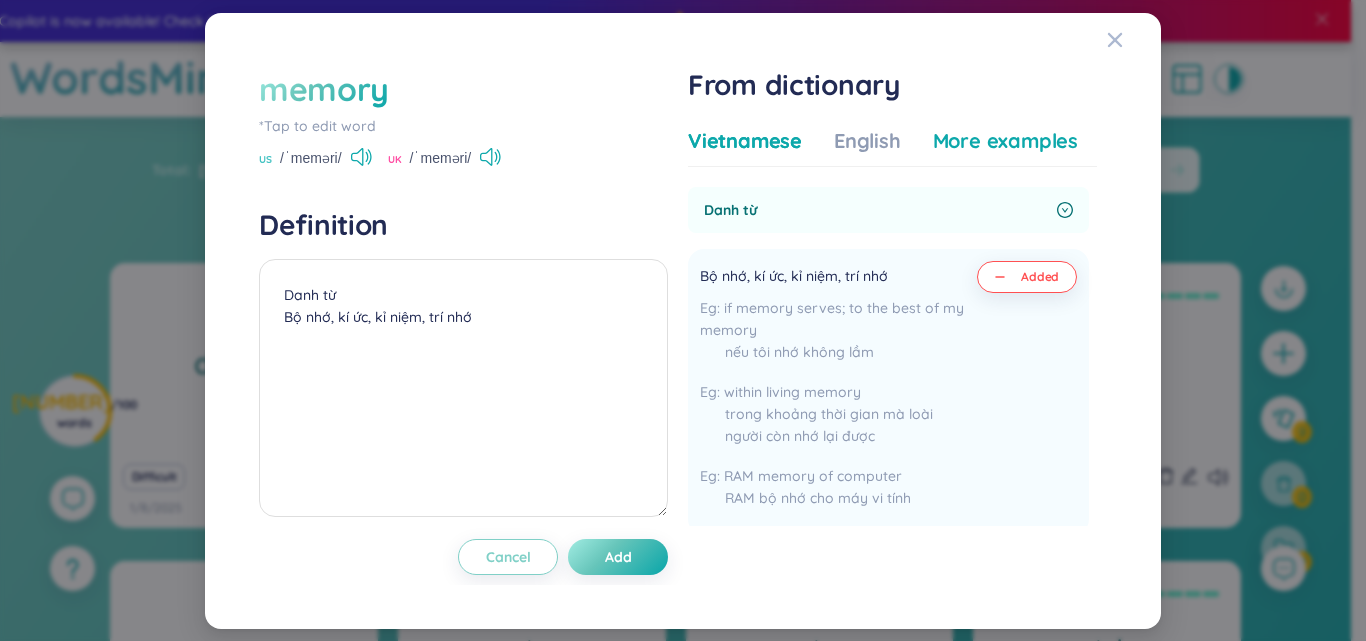 click on "More examples" at bounding box center (1005, 141) 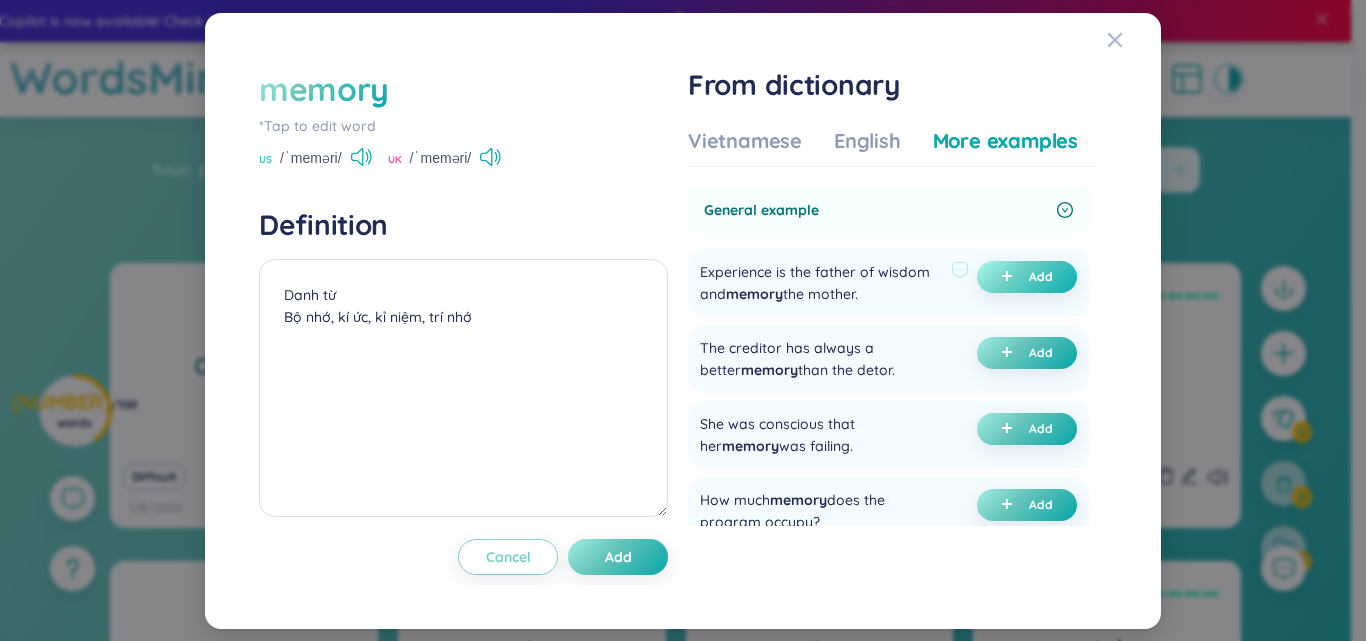 click on "Add" at bounding box center [1027, 277] 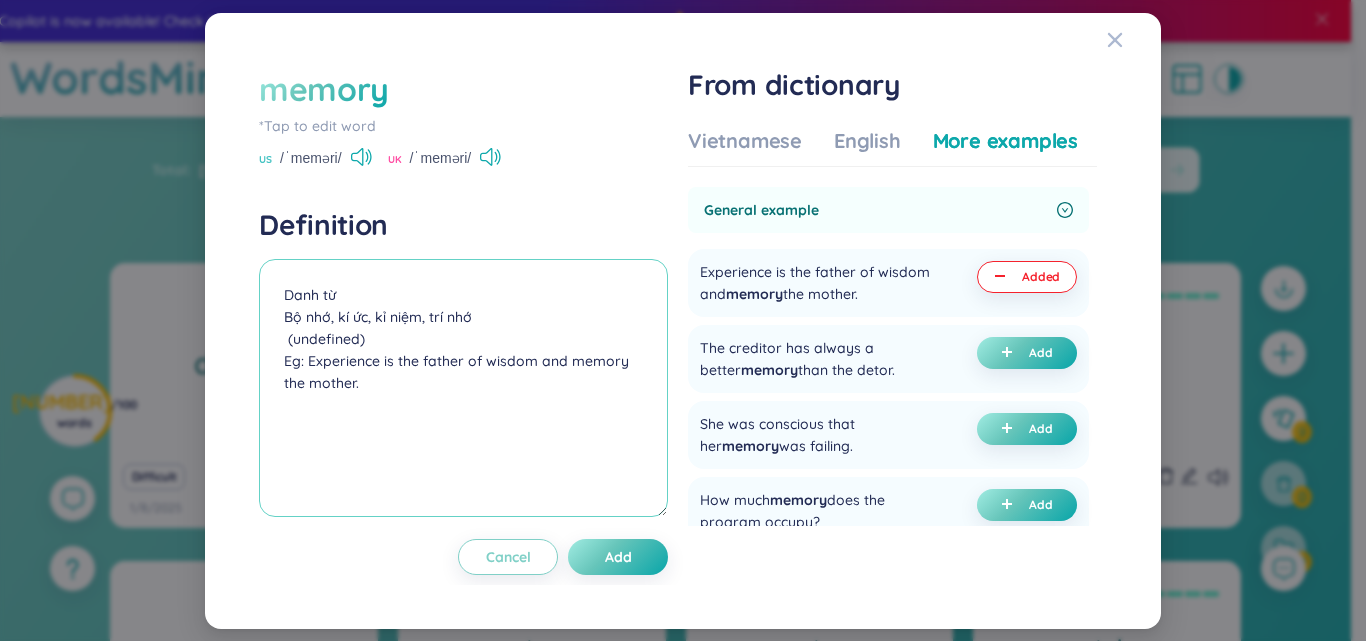 drag, startPoint x: 367, startPoint y: 343, endPoint x: 260, endPoint y: 350, distance: 107.22873 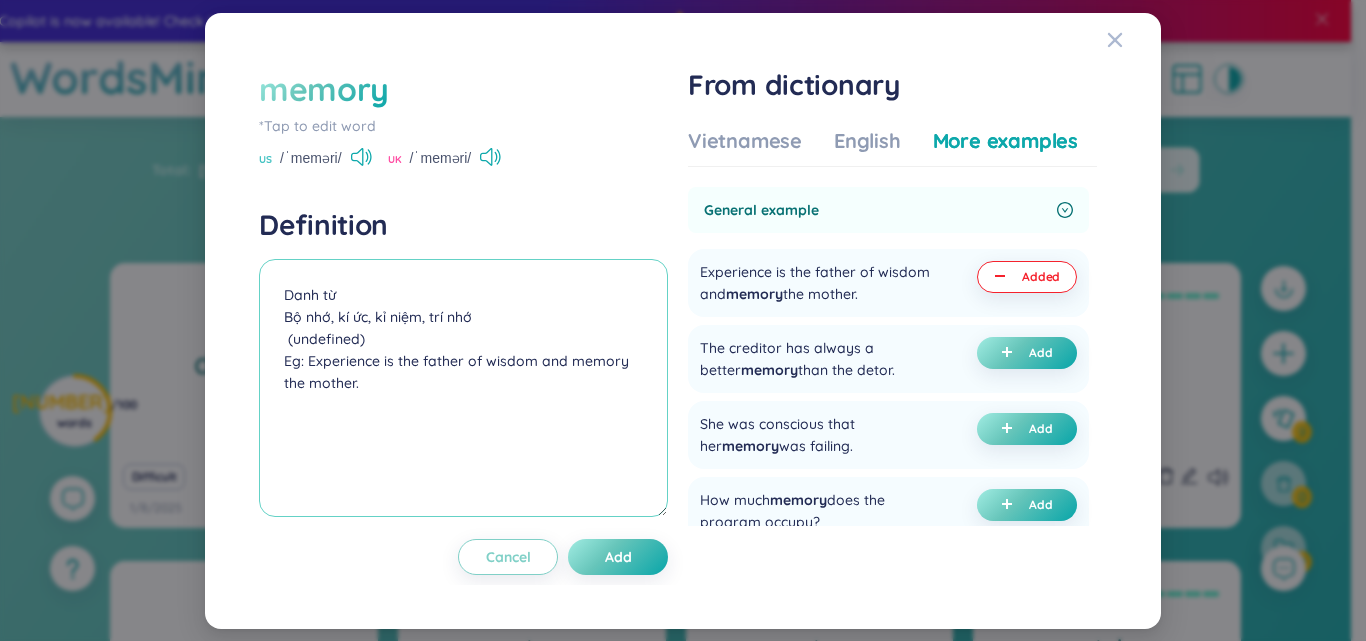 click on "Danh từ
Bộ nhớ, kí ức, kỉ niệm, trí nhớ
(undefined)
Eg: Experience is the father of wisdom and memory the mother." at bounding box center (463, 388) 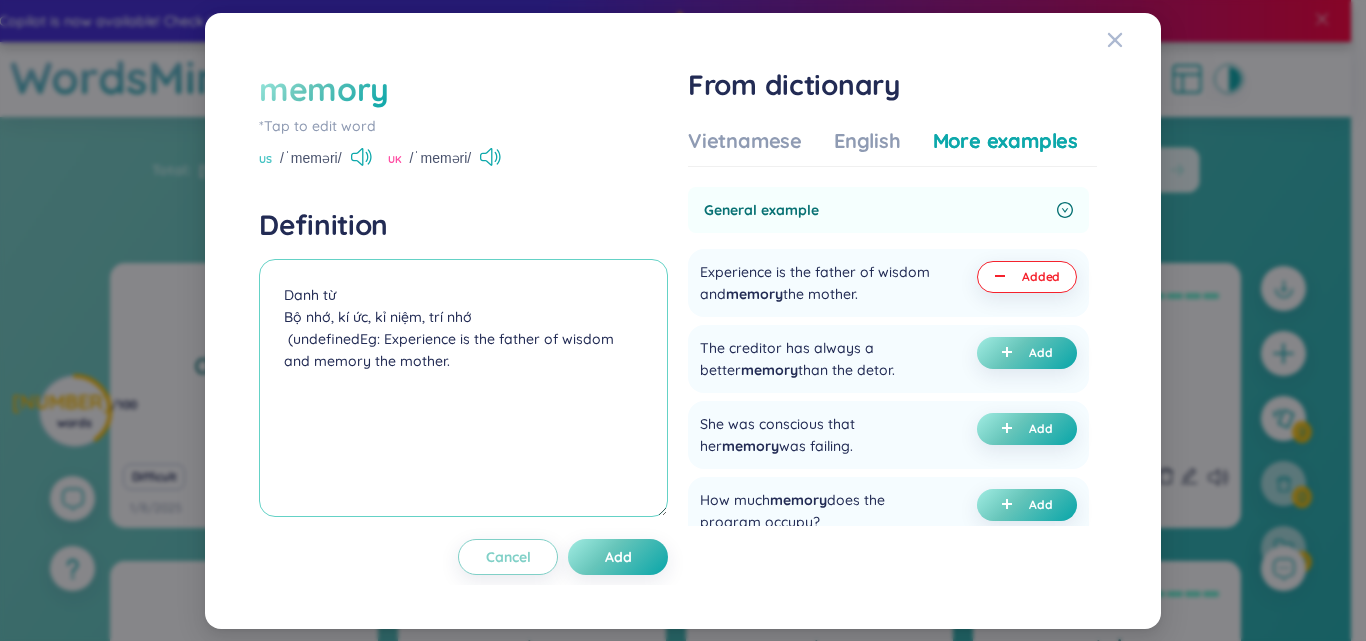 drag, startPoint x: 357, startPoint y: 342, endPoint x: 252, endPoint y: 345, distance: 105.04285 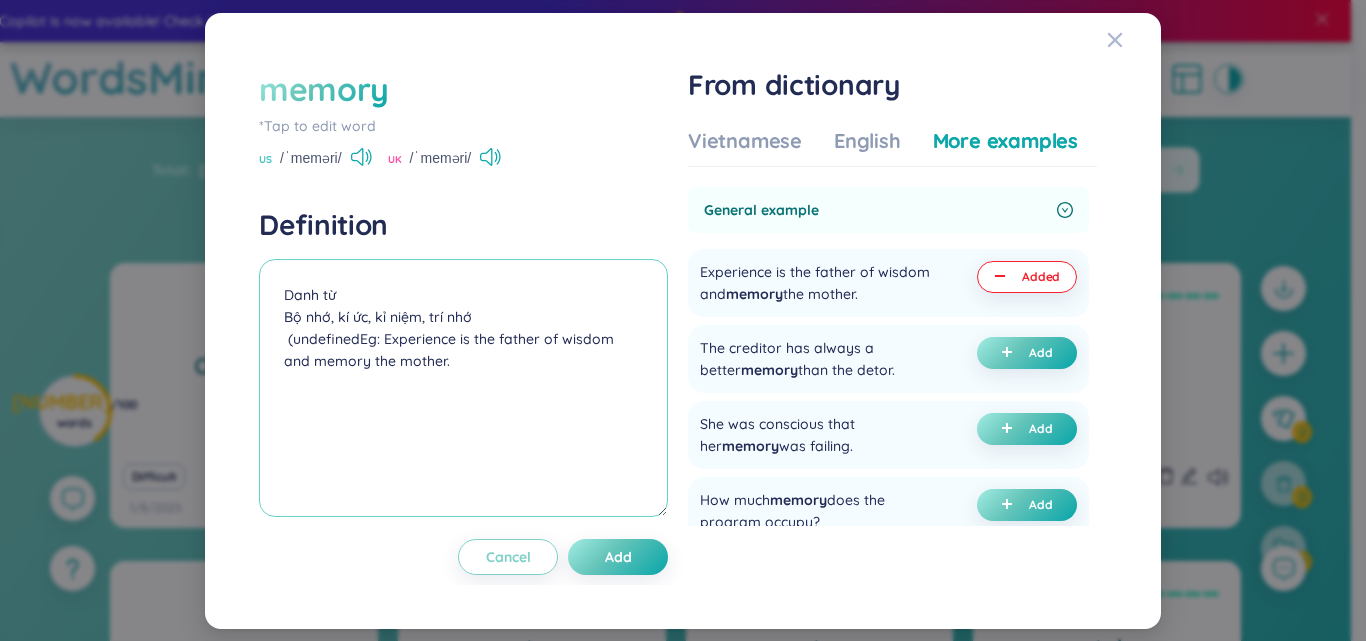 click on "memory *Tap to edit word US /ˈmeməri/ UK /ˈmeməri/ Definition Danh từ
Bộ nhớ, kí ức, kỉ niệm, trí nhớ
(undefinedEg: Experience is the father of wisdom and memory the mother.
Cancel Add From dictionary Vietnamese English More examples Danh từ Bộ nhớ, kí ức, kỉ niệm, trí nhớ if memory serves; to the best of my memory nếu tôi nhớ không lầm within living memory trong khoảng thời gian mà loài người còn nhớ lại được RAM memory of computer RAM bộ nhớ cho máy vi tính Added Sự tưởng nhớ in memory of somebody/to the memory of somebody để tưởng niệm/tưởng nhớ ai Add (tin học) bộ nhớ của máy tính Add Cơ - Điện tử Bộ nhớ Added Toán & tin sự nhớ; bộ nhớ; bộ tích tin acoustic memory  bộ nhớ âm computer memory  bộ nhớ của máy tính drum memory  bộ nhớ trên trống từ tính Add Xây dựng bộ nhớ máy Add Kỹ thuật chung bộ nhớ Added sự nhớ Add thiết bị nhớ Add Add" at bounding box center (683, 321) 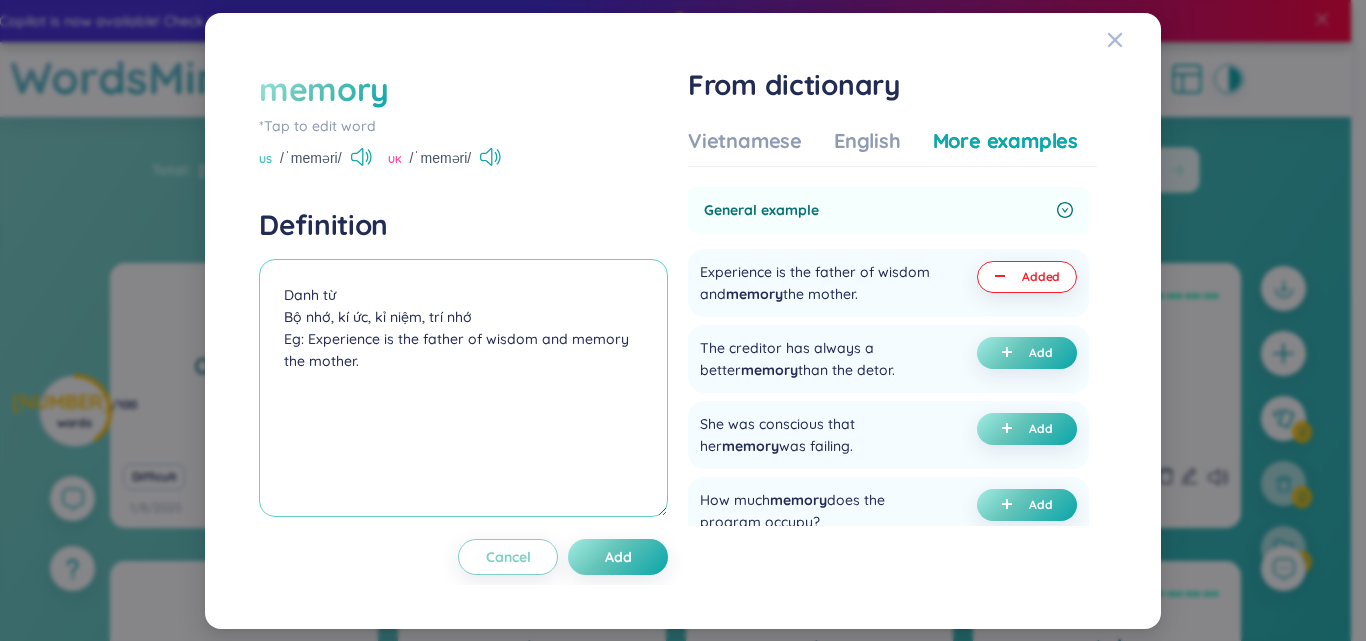 click on "Danh từ
Bộ nhớ, kí ức, kỉ niệm, trí nhớ
Eg: Experience is the father of wisdom and memory the mother." at bounding box center (463, 388) 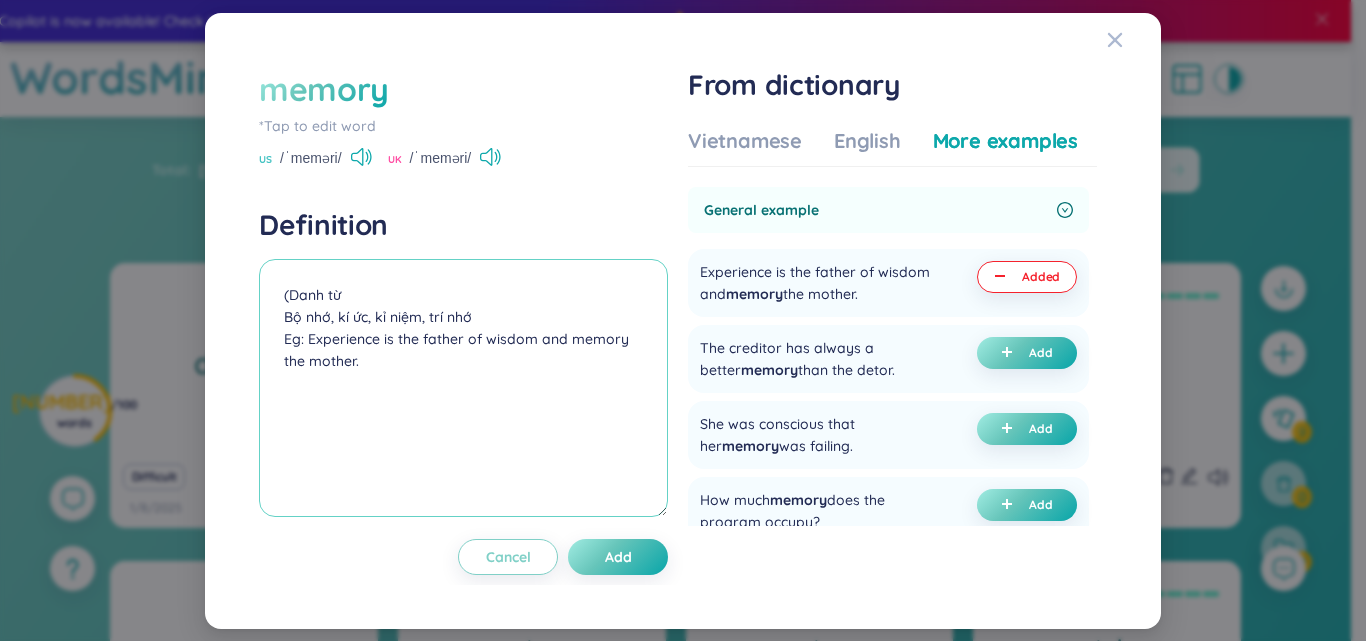 click on "(Danh từ
Bộ nhớ, kí ức, kỉ niệm, trí nhớ
Eg: Experience is the father of wisdom and memory the mother." at bounding box center [463, 388] 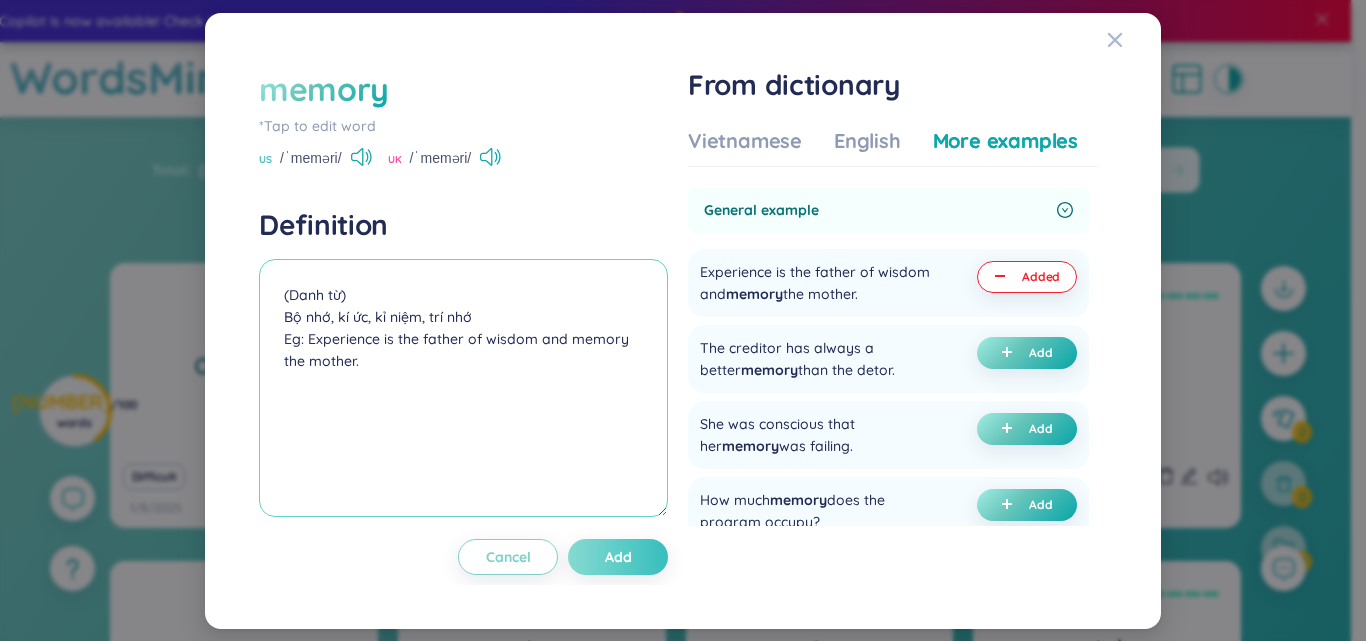 type on "(Danh từ)
Bộ nhớ, kí ức, kỉ niệm, trí nhớ
Eg: Experience is the father of wisdom and memory the mother." 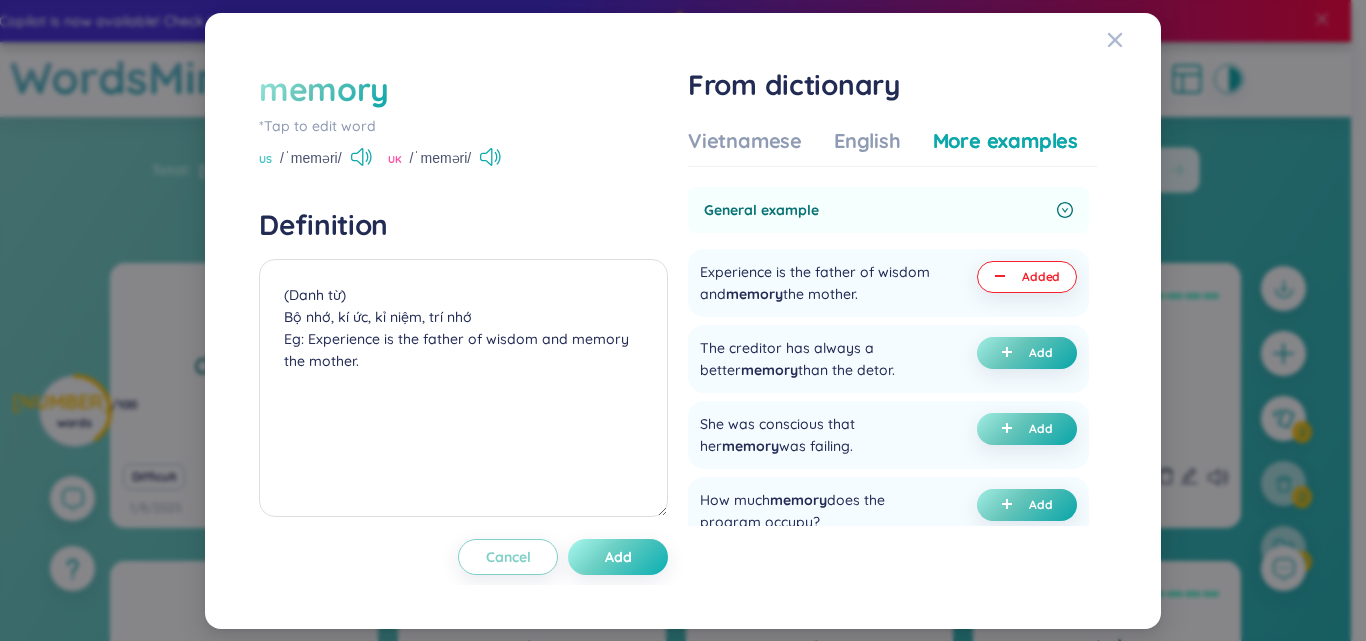 click on "Add" at bounding box center [618, 557] 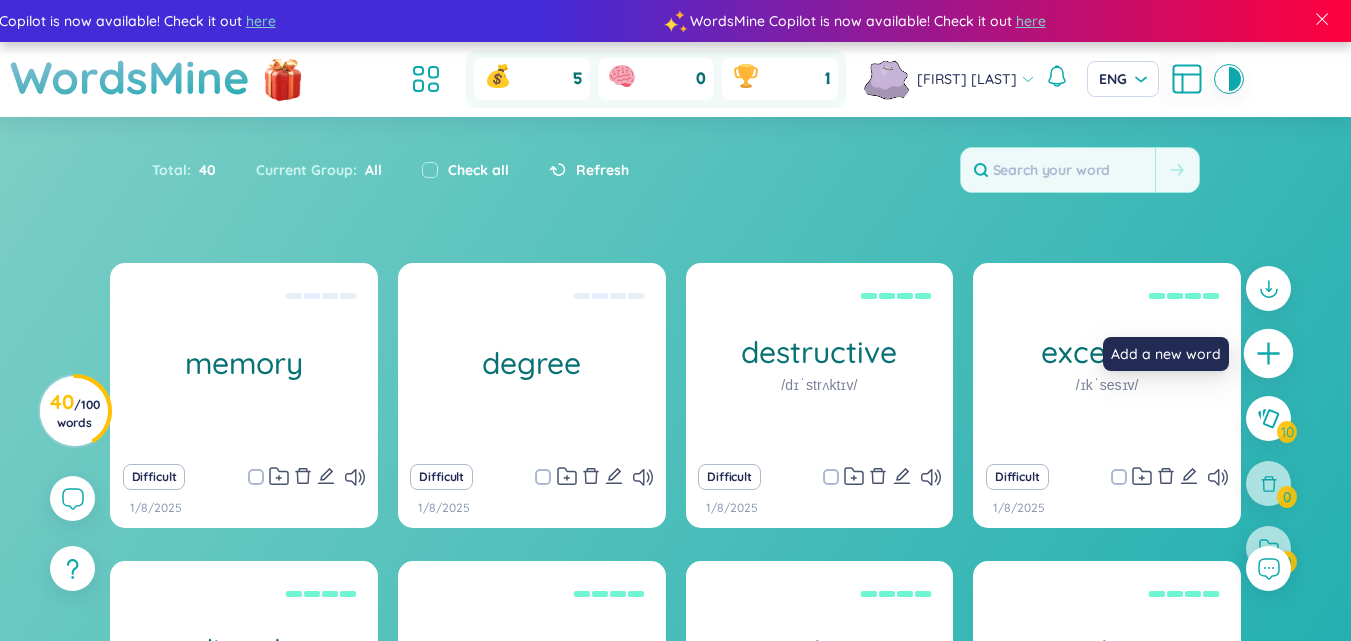 click at bounding box center [1269, 354] 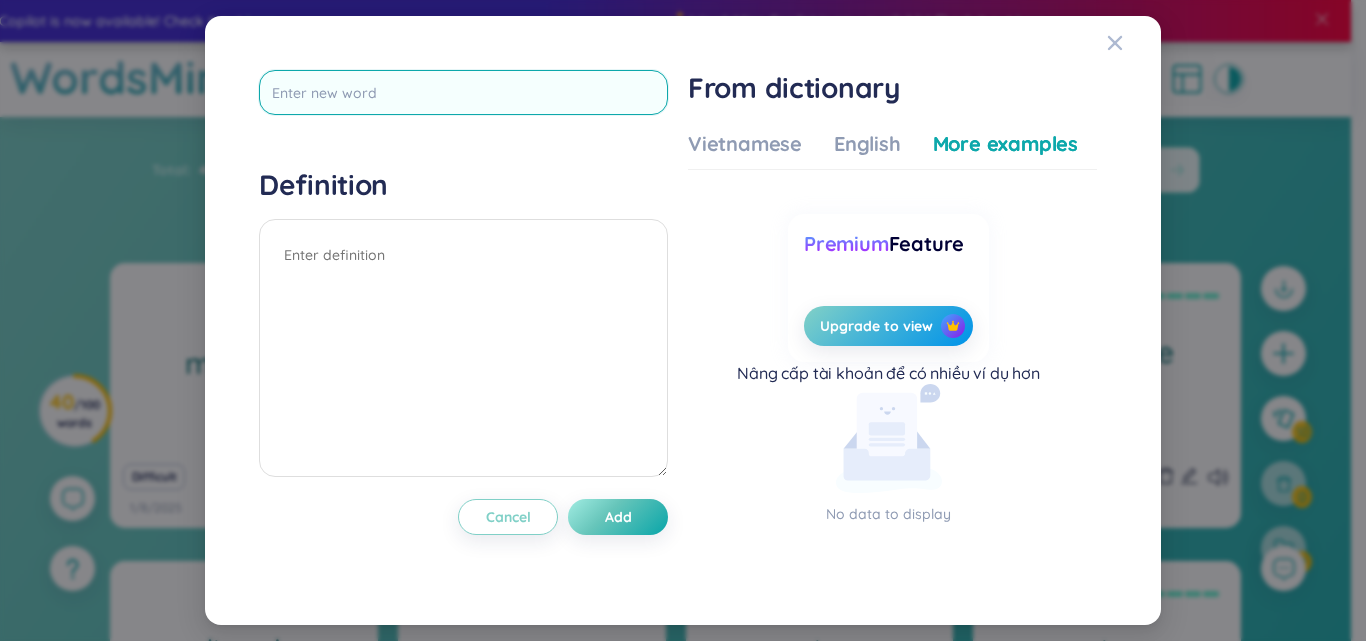click at bounding box center [463, 92] 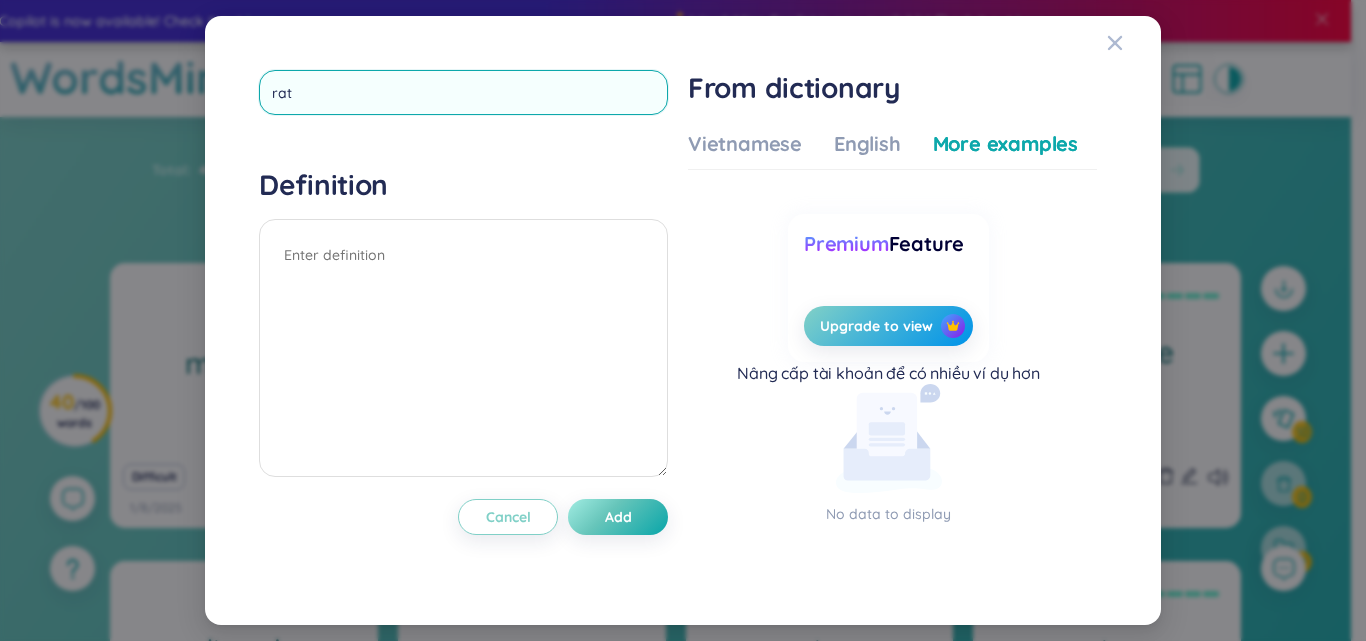 type on "rate" 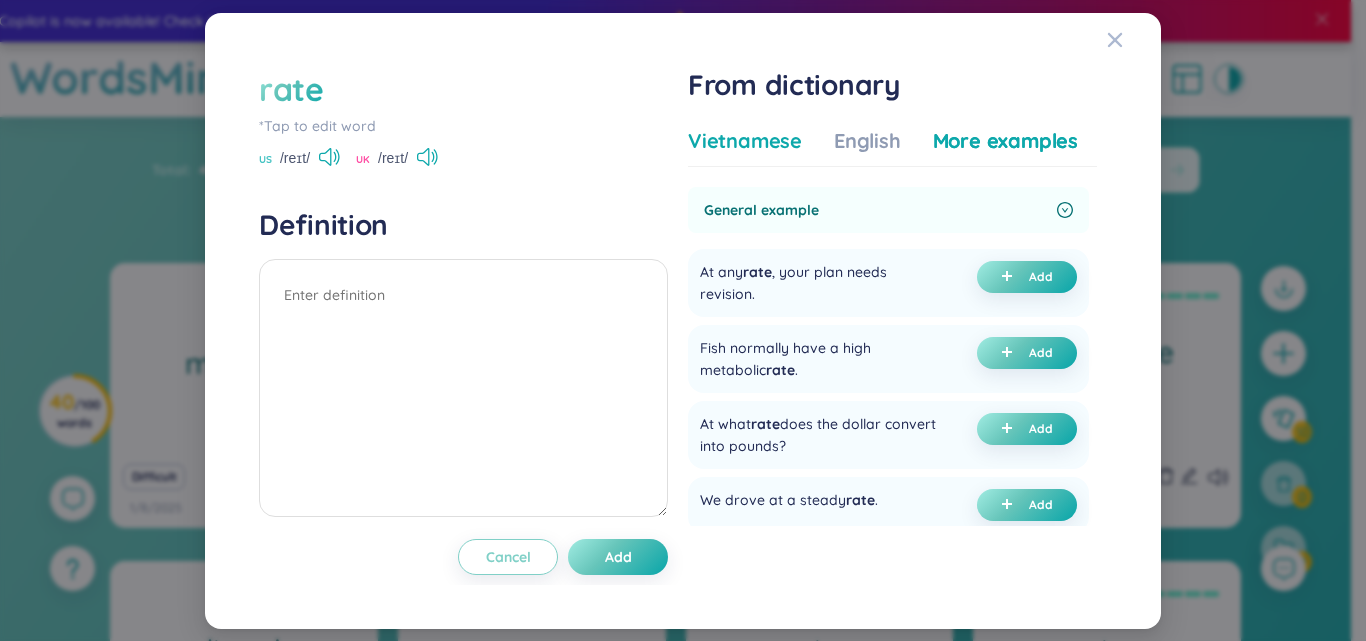 click on "Vietnamese" at bounding box center [745, 141] 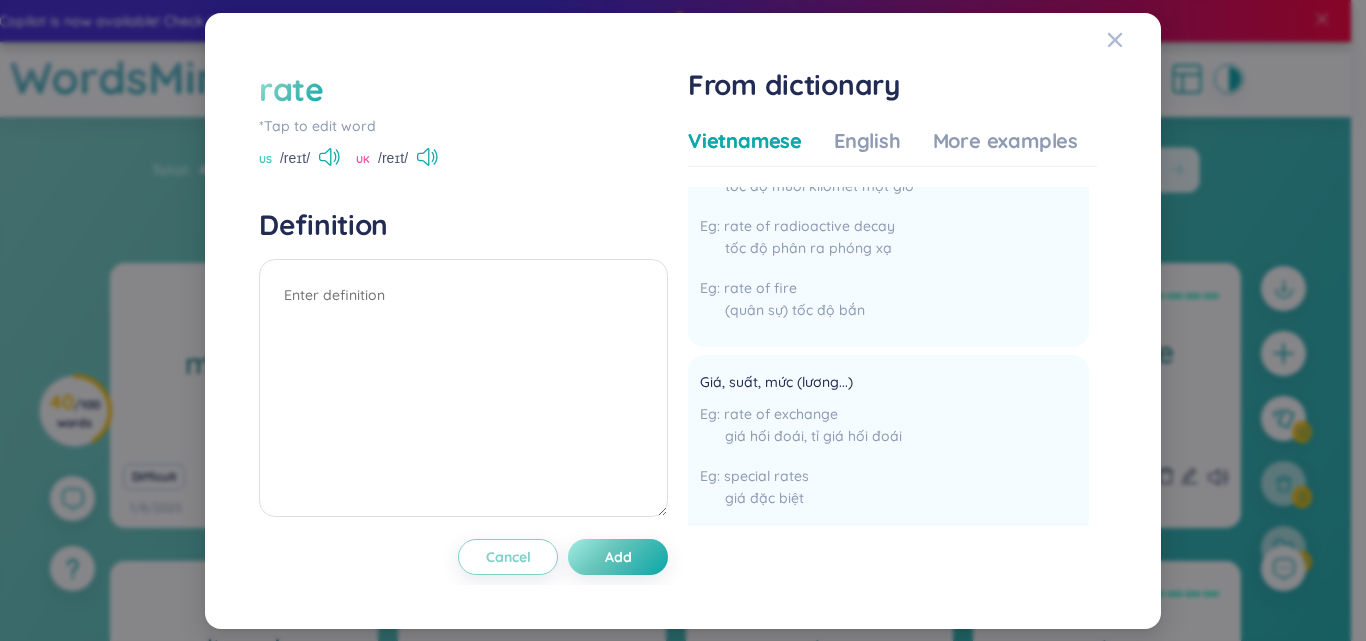 scroll, scrollTop: 311, scrollLeft: 0, axis: vertical 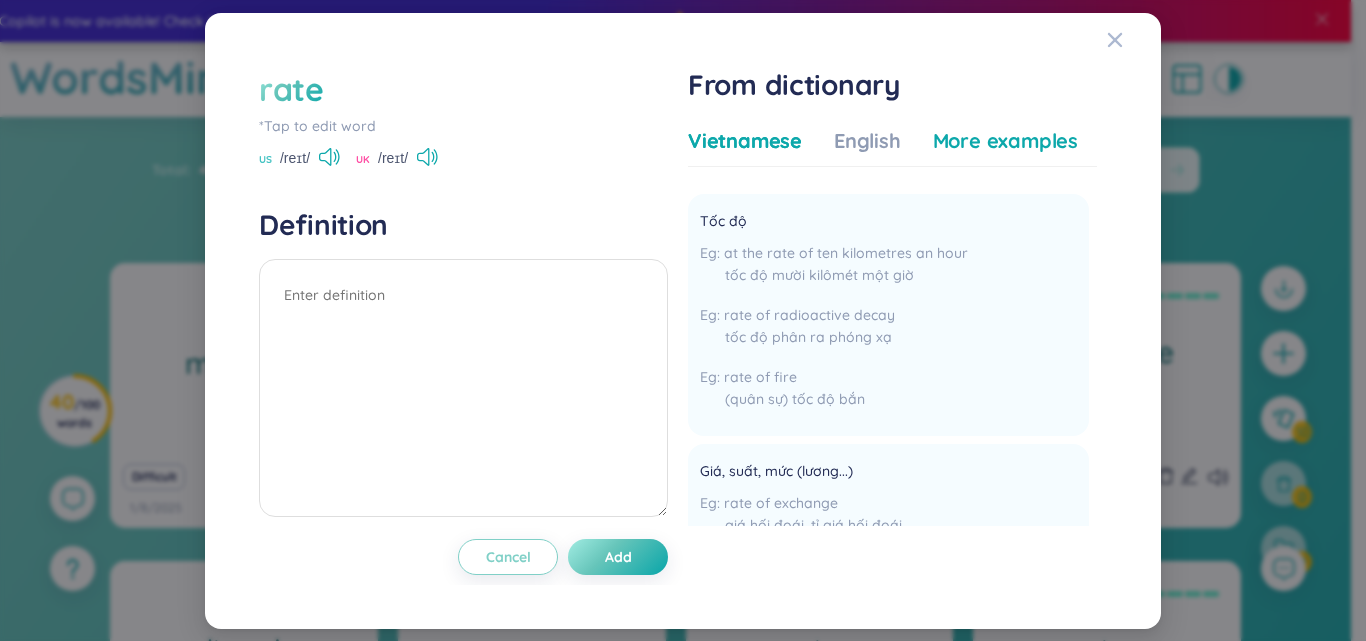 click on "More examples" at bounding box center (1005, 141) 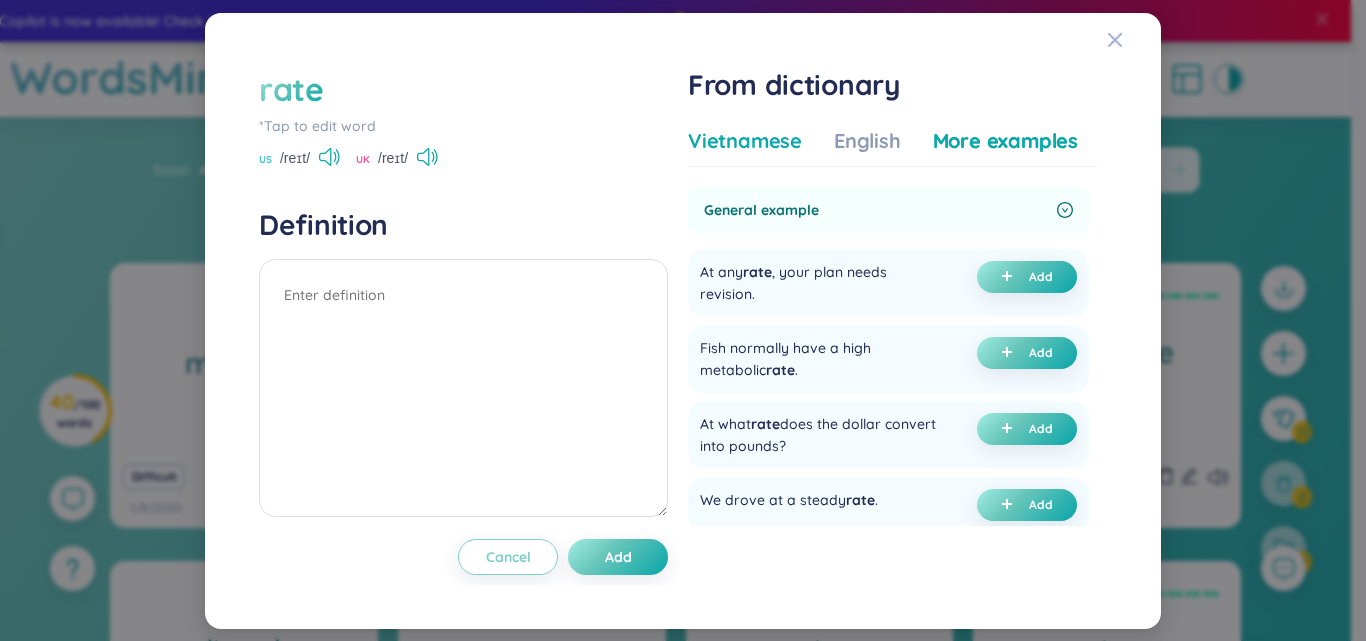 click on "Vietnamese" at bounding box center [745, 141] 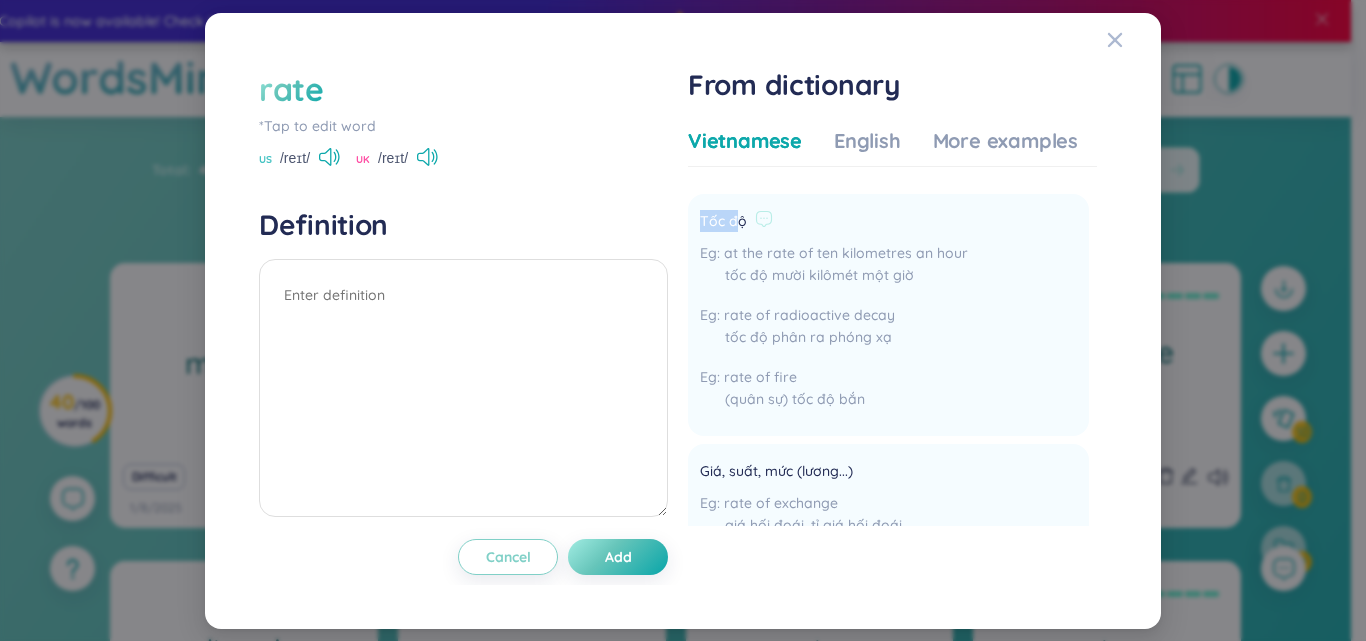 drag, startPoint x: 701, startPoint y: 223, endPoint x: 738, endPoint y: 226, distance: 37.12142 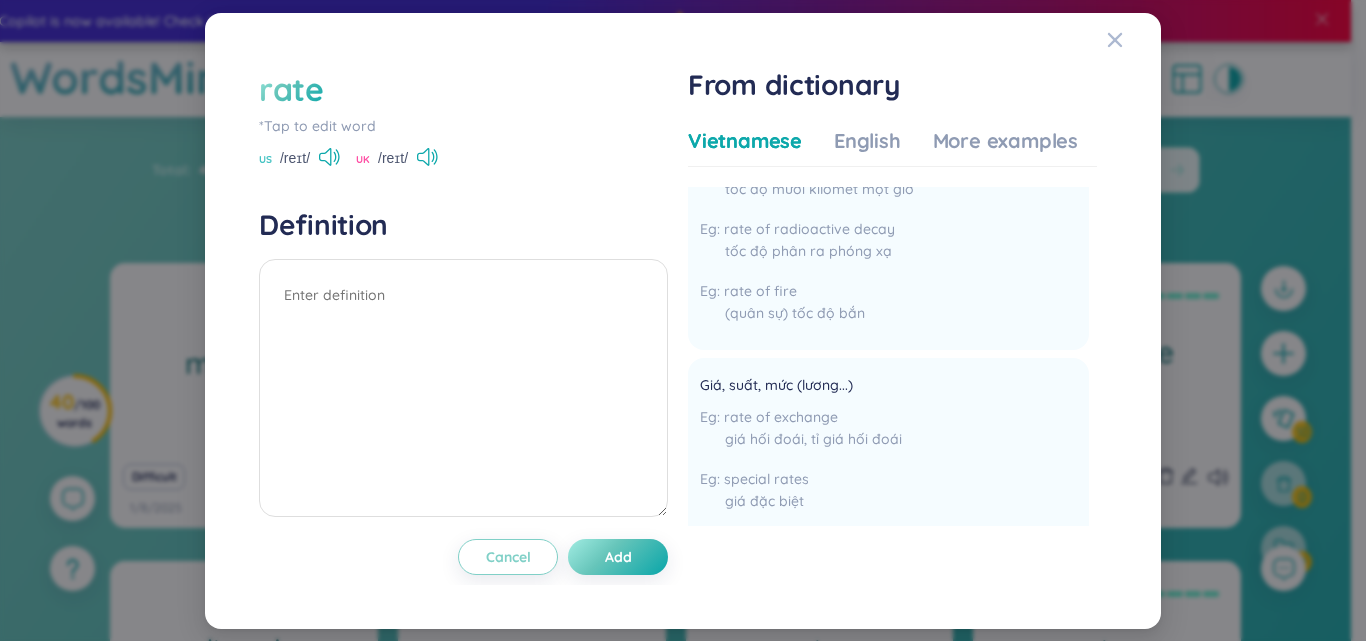 scroll, scrollTop: 404, scrollLeft: 0, axis: vertical 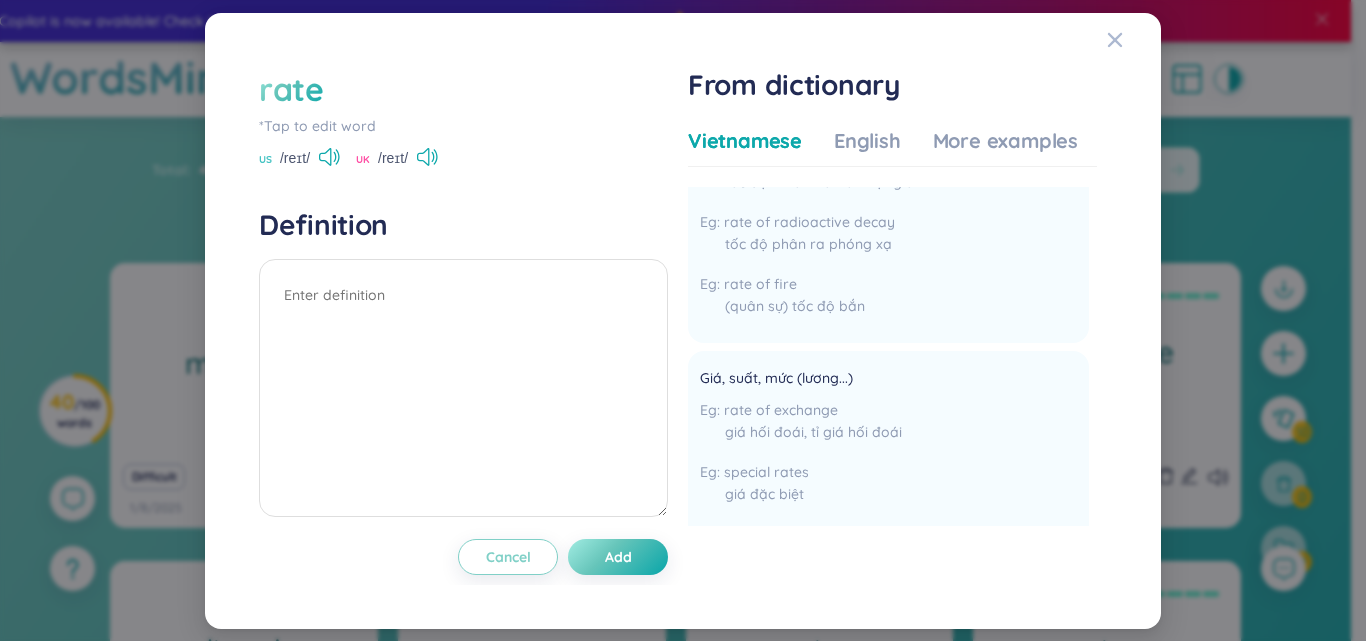click on "rate" at bounding box center [291, 89] 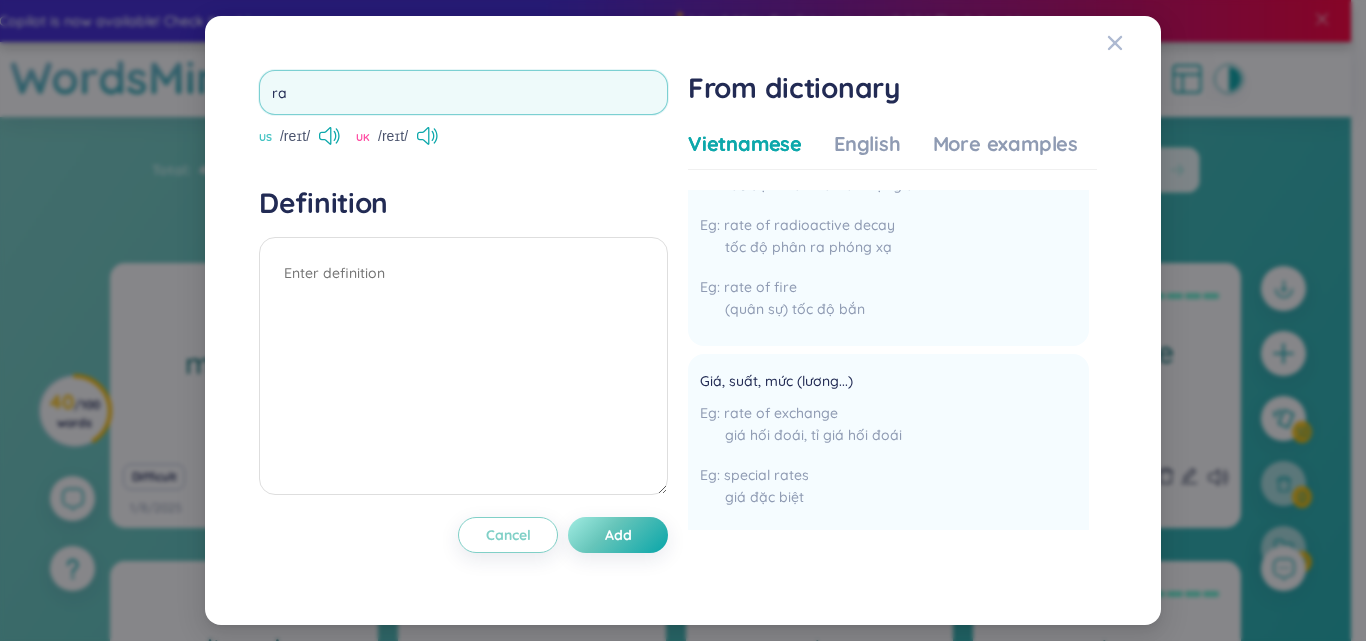 type on "r" 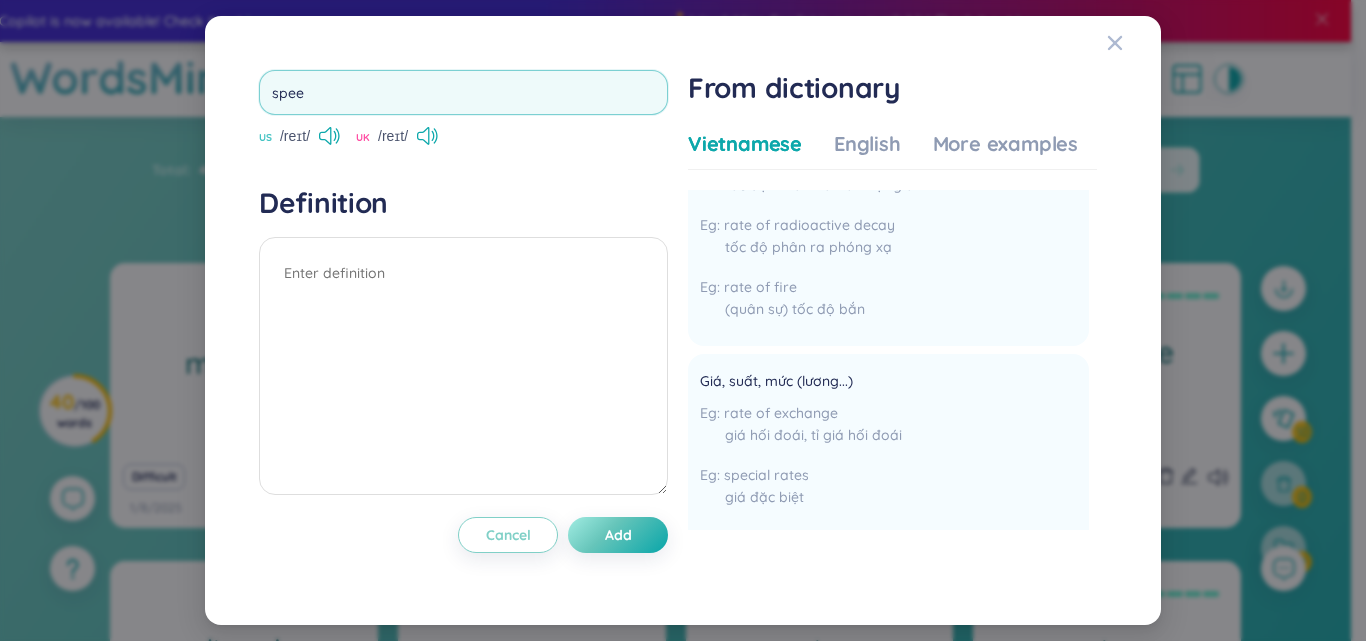 type on "speed" 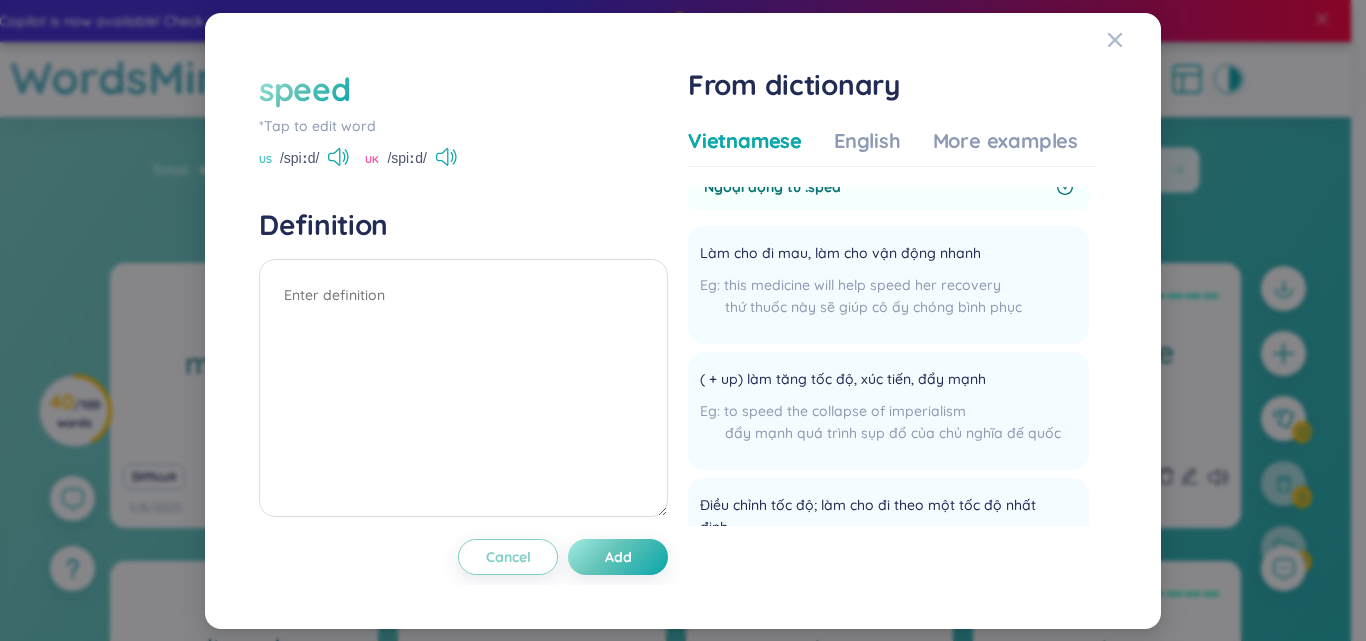 scroll, scrollTop: 1159, scrollLeft: 0, axis: vertical 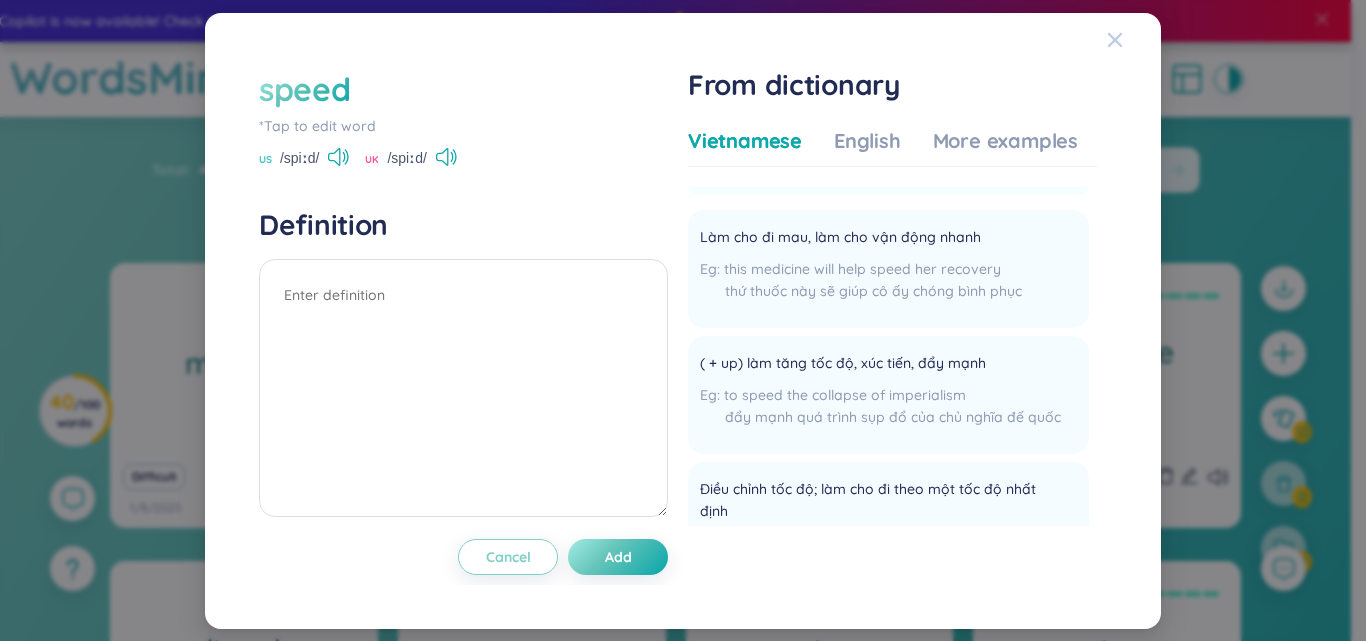 click 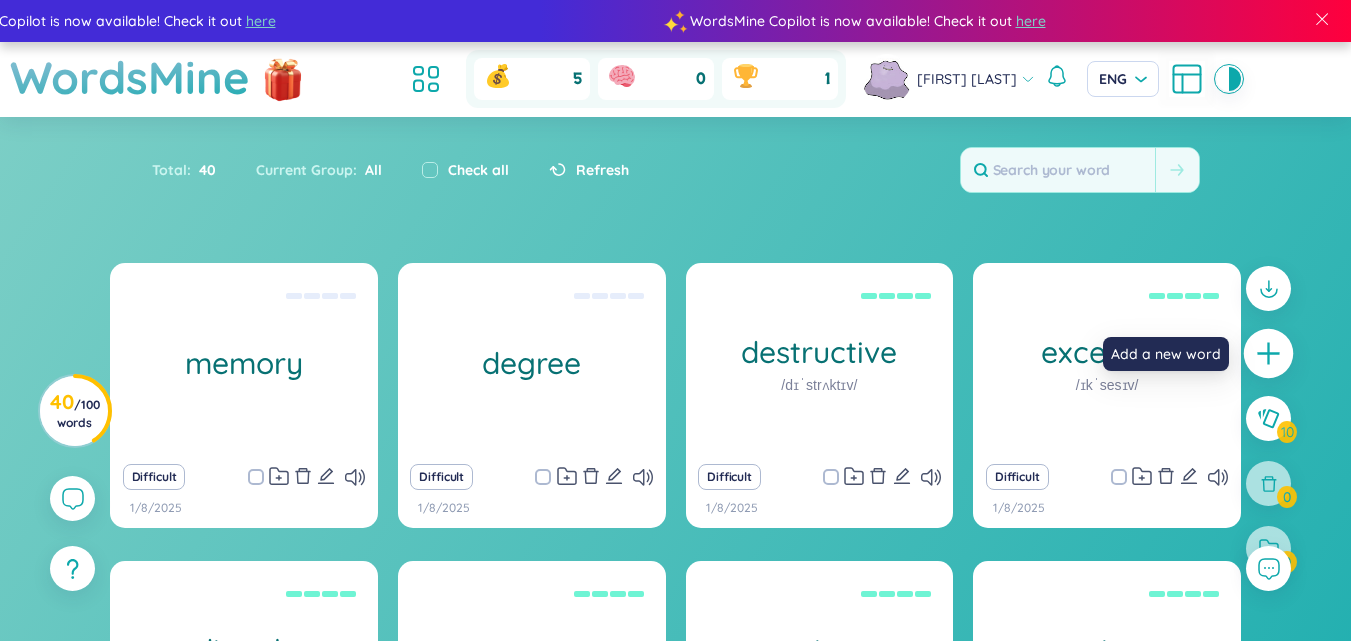 click 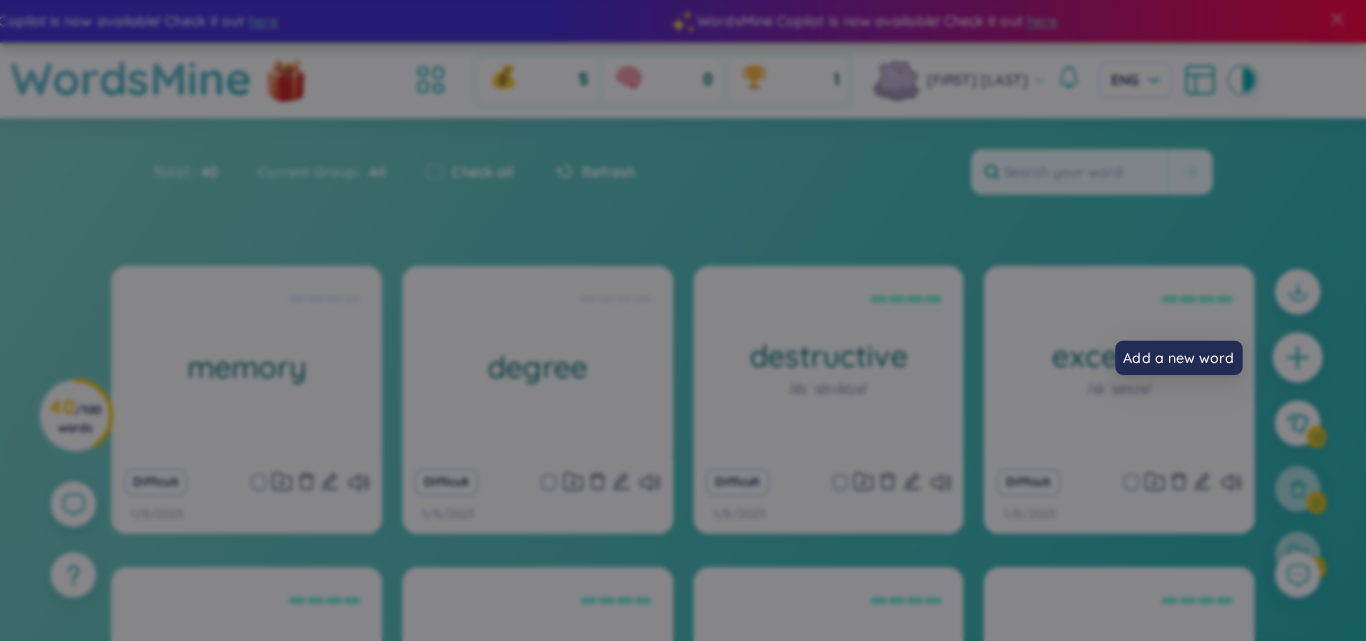 scroll, scrollTop: 0, scrollLeft: 0, axis: both 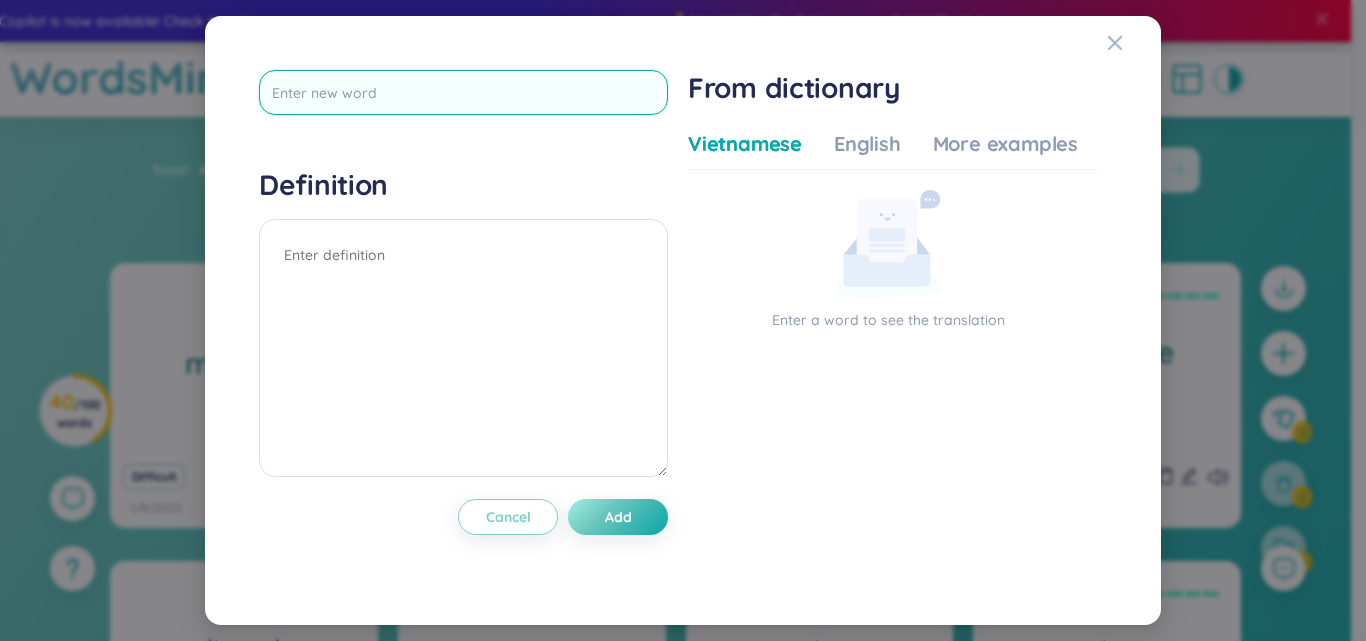 click at bounding box center (463, 92) 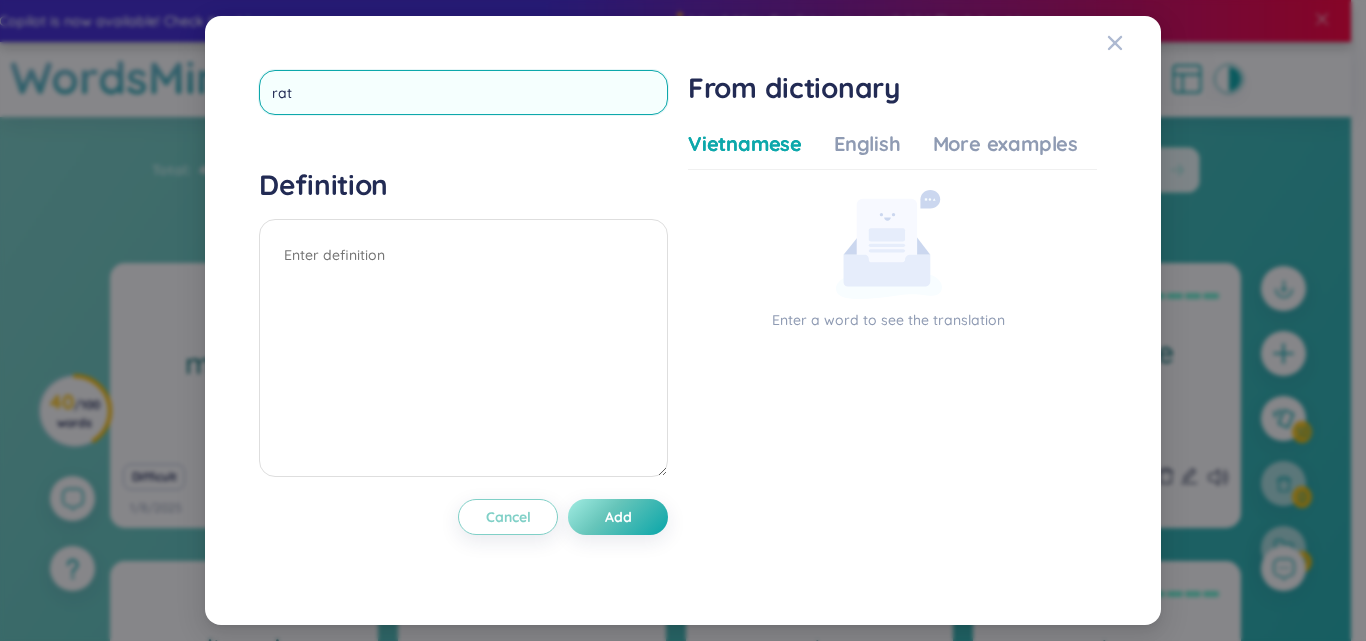 type on "rate" 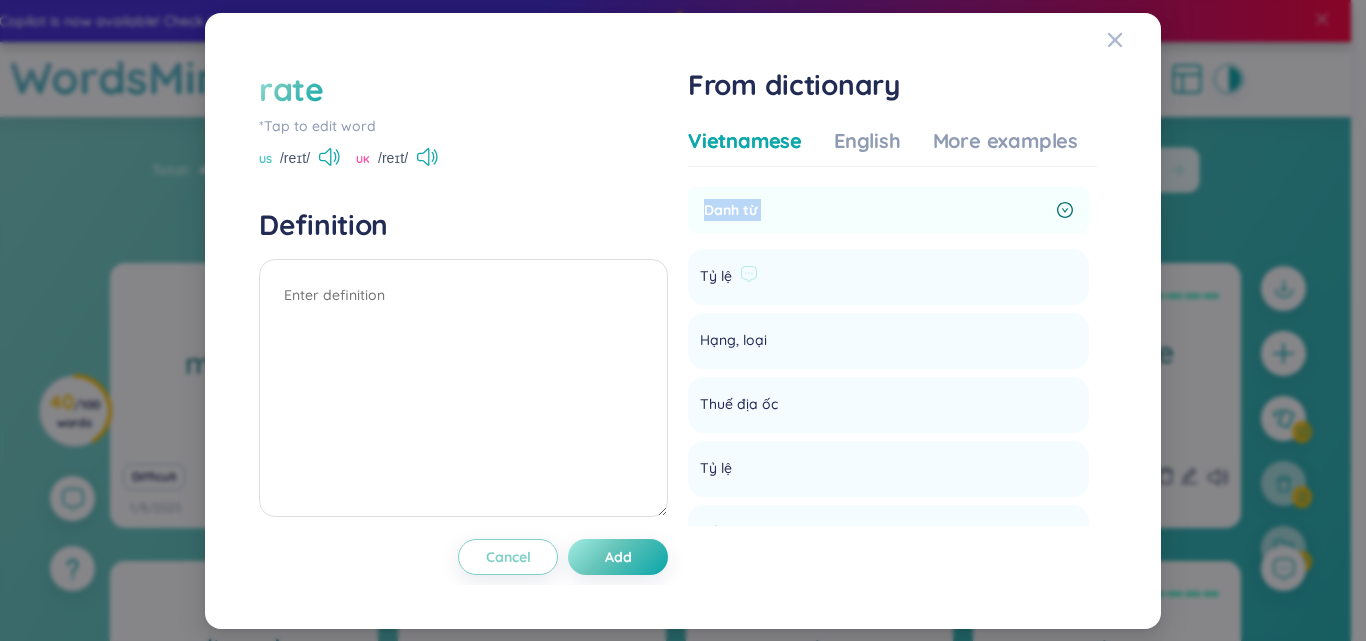 drag, startPoint x: 701, startPoint y: 203, endPoint x: 691, endPoint y: 284, distance: 81.61495 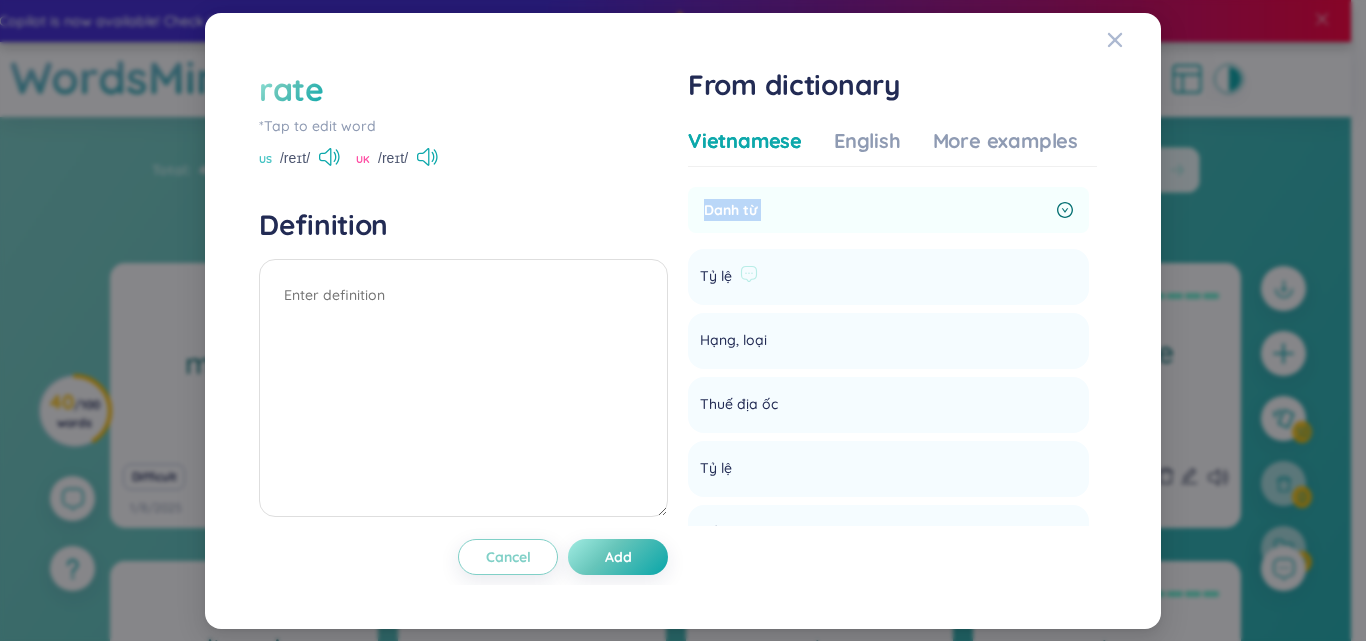 click on "Danh từ Tỷ lệ Add Hạng, loại Add Thuế địa ốc Add Tỷ lệ Add Tốc độ rate of chemical reaction tốc độ phản ứng hoá học at the rate of ten kilometres an hour tốc độ mười kilômét một giờ rate of fire (quân sự) tốc độ bắn Add Giá, suất, mức (lương...) special rates giá đặc biệt rate of exchange giá hối đoái, tỉ giá hối đoái rate of living mức sống Add Thuế địa phương Add Hạng, loại first rate loại một, hạng nhất Add Sự đánh giá, sự ước lượng to value something at a low rate đánh giá thấp cái gì Add (từ Mỹ,nghĩa Mỹ) sự sắp hạng (học sinh) Add (kỹ thuật) sự tiêu thụ (nước) at an easy rate rẻ, với giá phải chăng Add Dễ dàng, không khó khăn gì to win success at on easy rate thắng lợi dễ dàng at this (that) rate nếu thế, nếu như vậy; trong trường hợp như vậy at any rate dù sao đi nữa, trong bất cứ trường hợp nào" at bounding box center [888, 970] 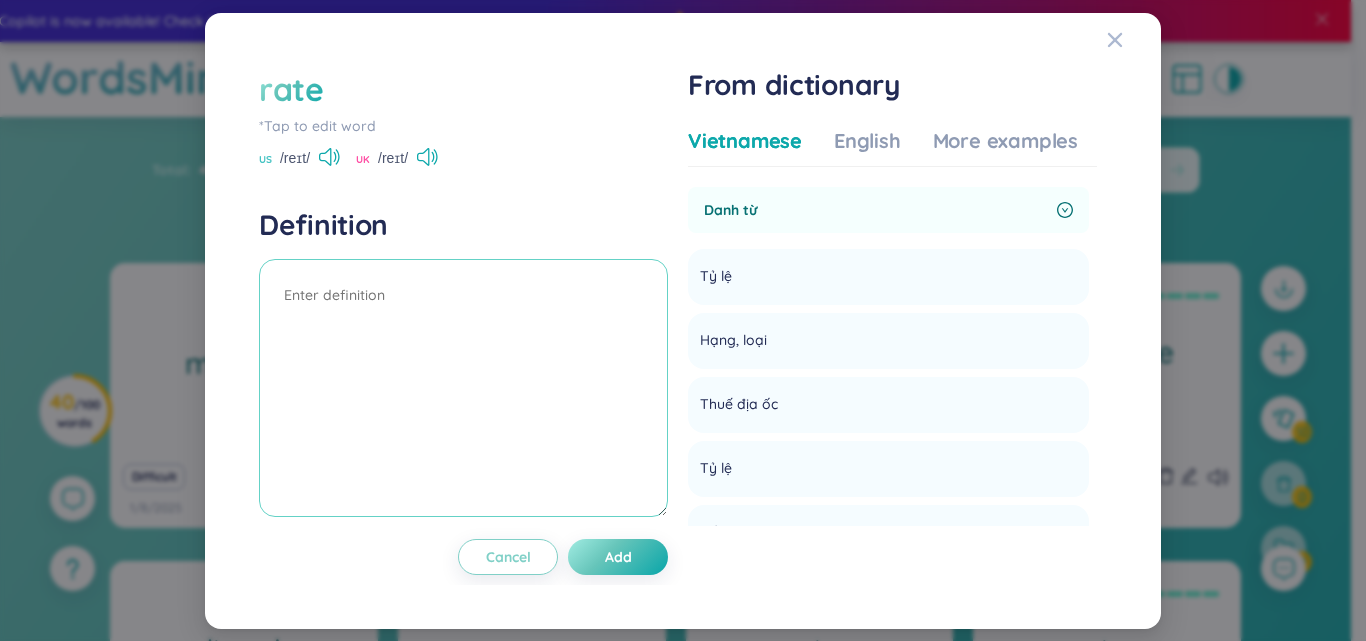 click at bounding box center (463, 388) 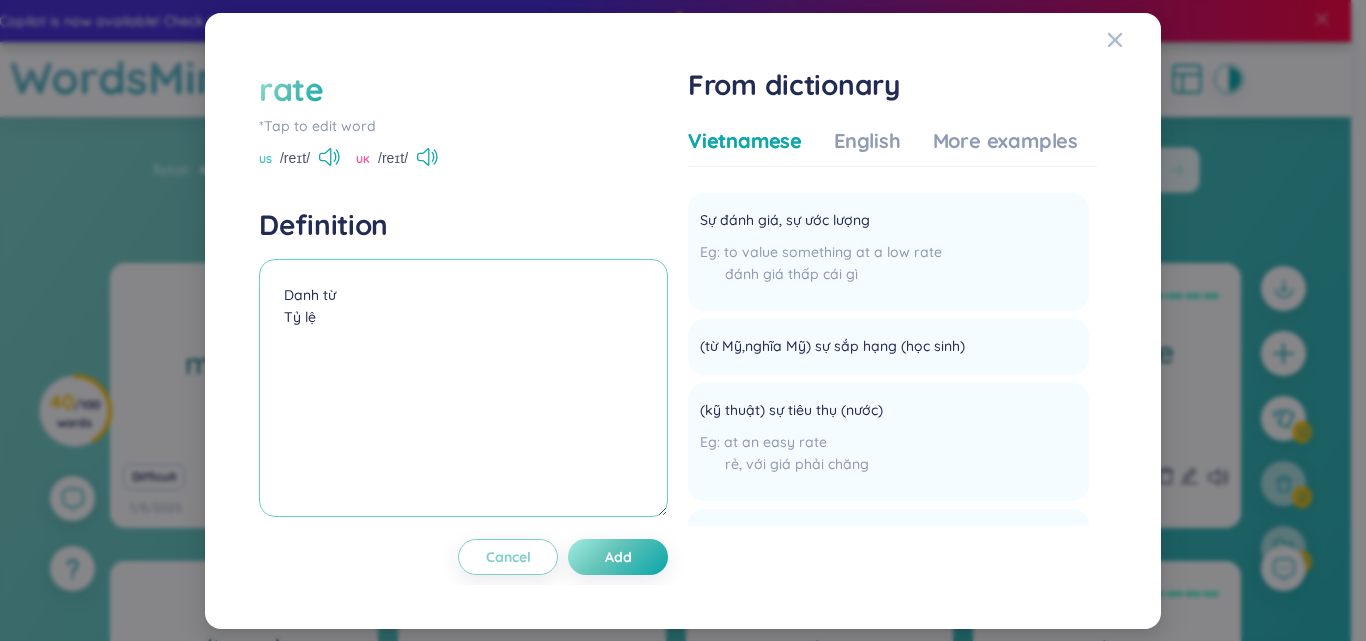 scroll, scrollTop: 1003, scrollLeft: 0, axis: vertical 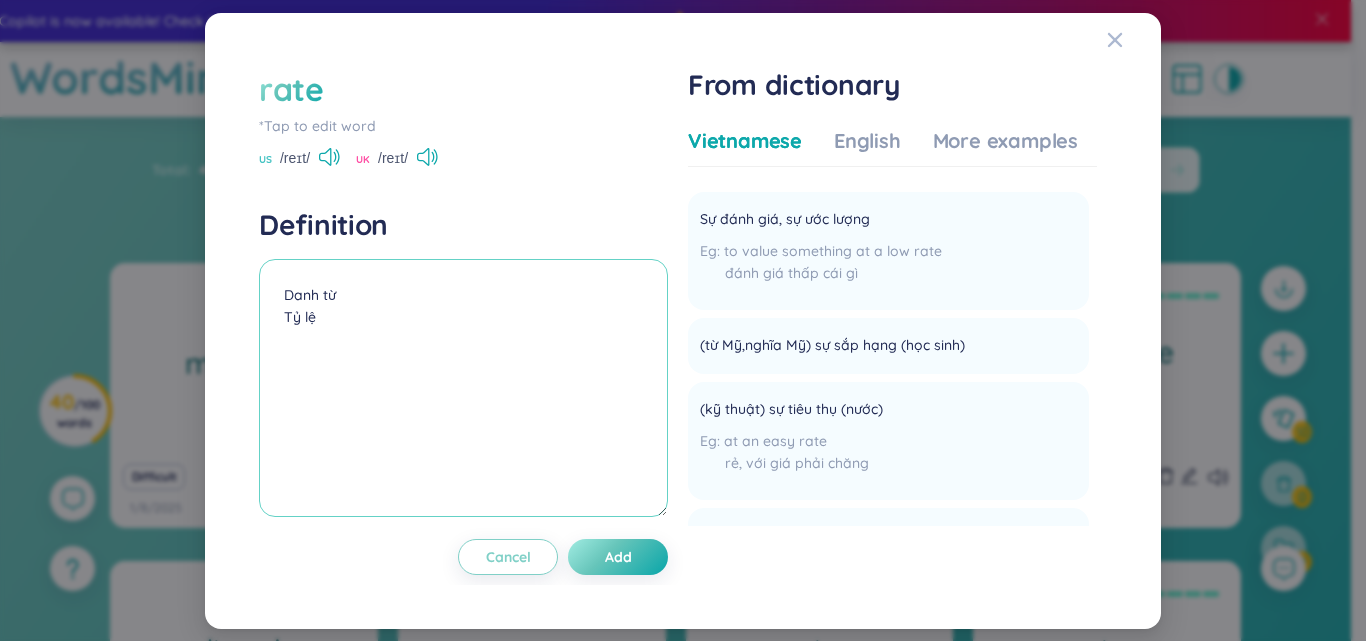 click on "Danh từ
Tỷ lệ" at bounding box center (463, 388) 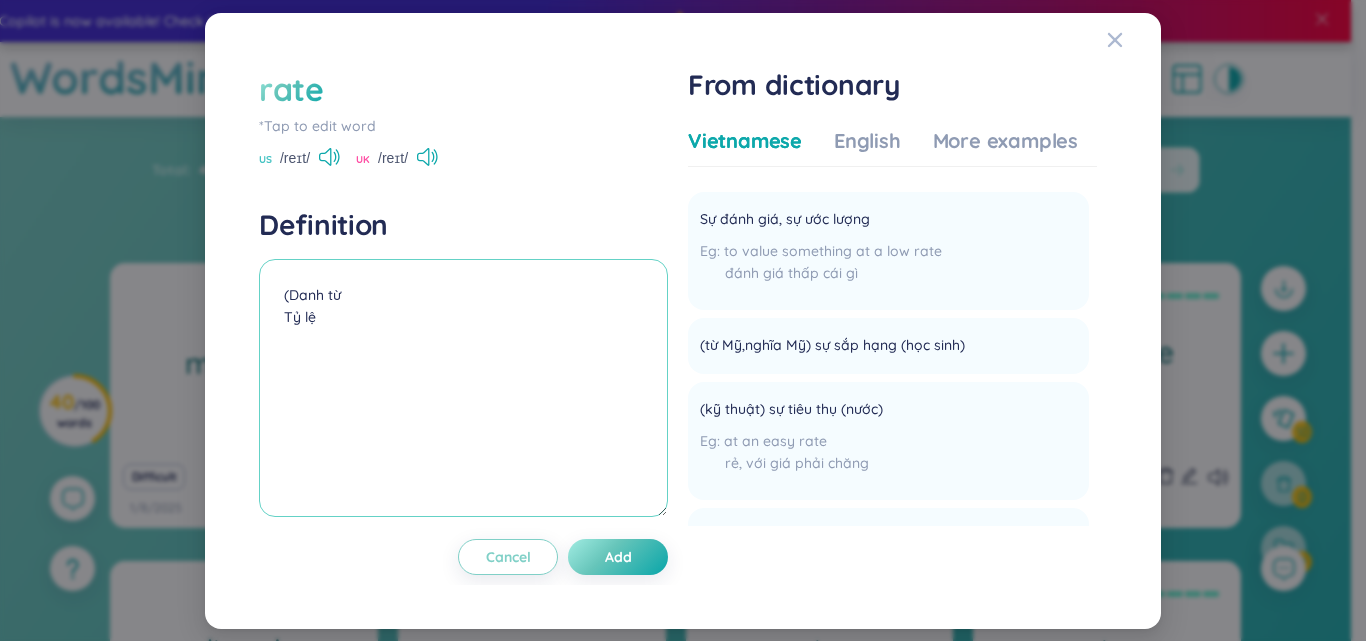 click on "(Danh từ
Tỷ lệ" at bounding box center [463, 388] 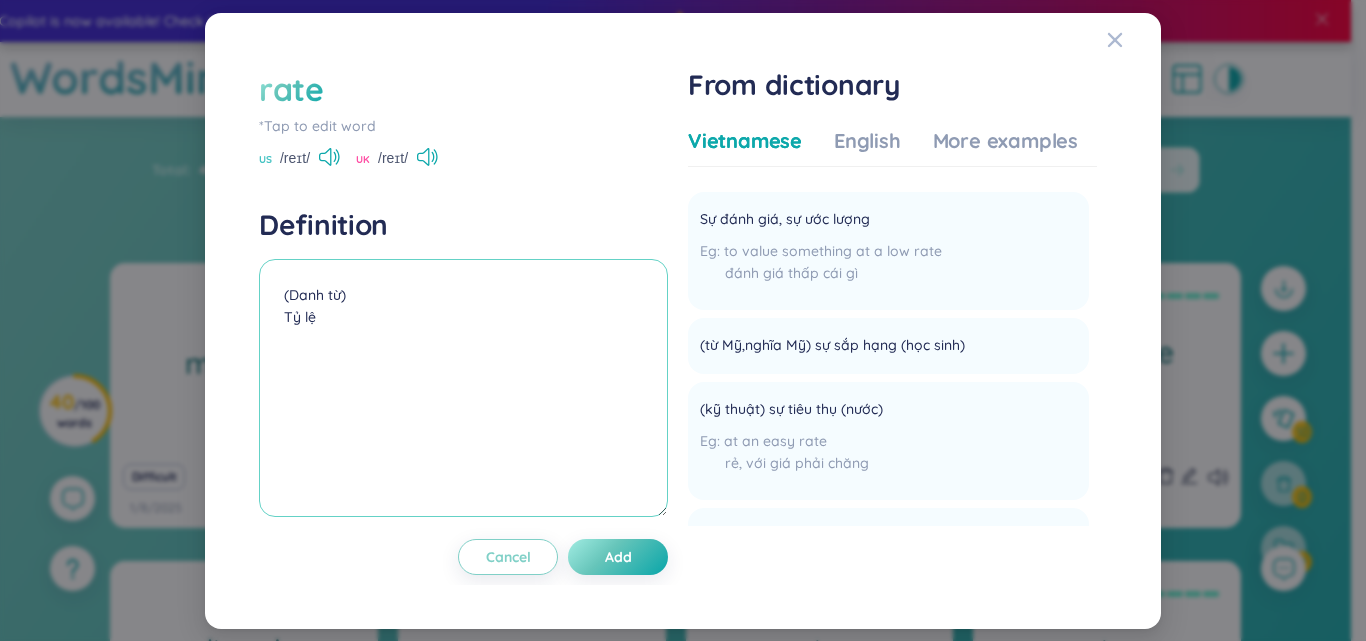 click on "(Danh từ)
Tỷ lệ" at bounding box center [463, 388] 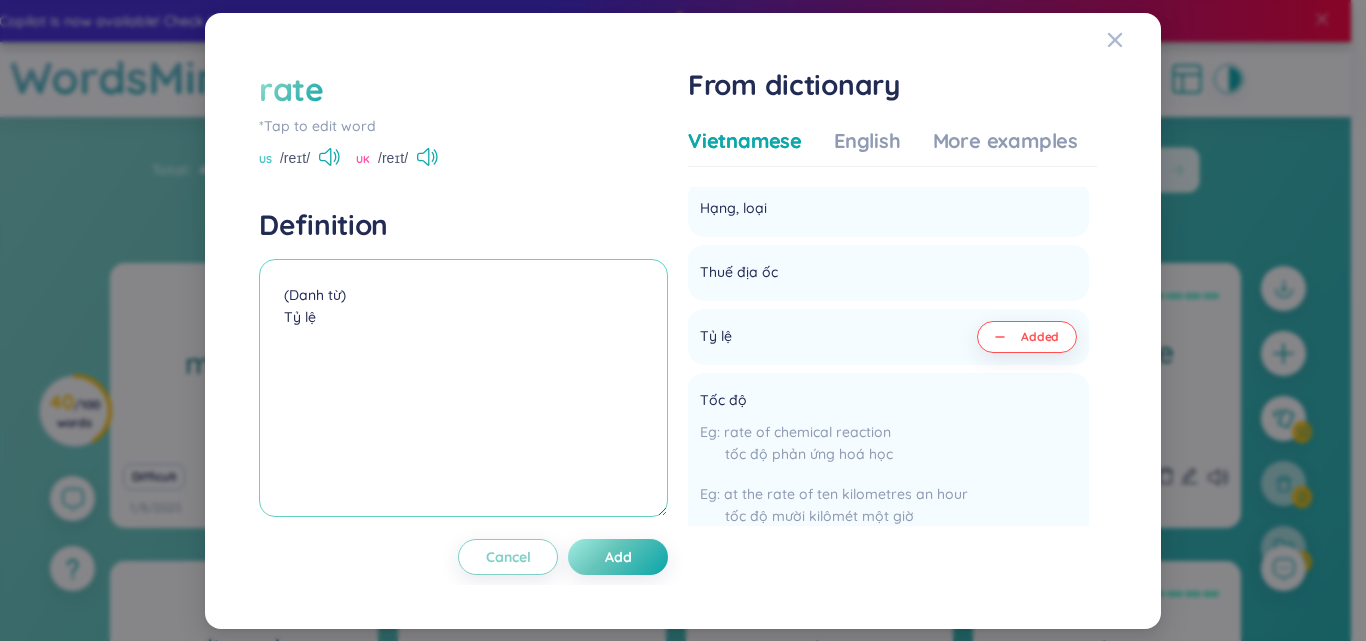 scroll, scrollTop: 156, scrollLeft: 0, axis: vertical 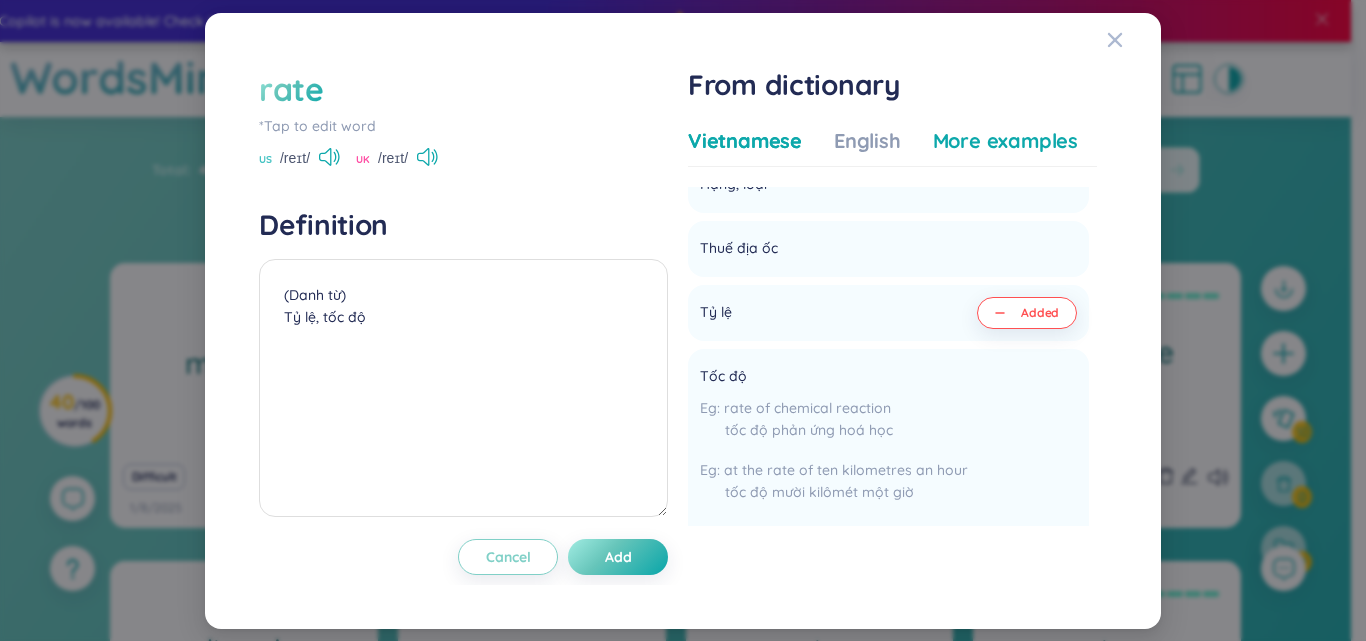 click on "More examples" at bounding box center [1005, 141] 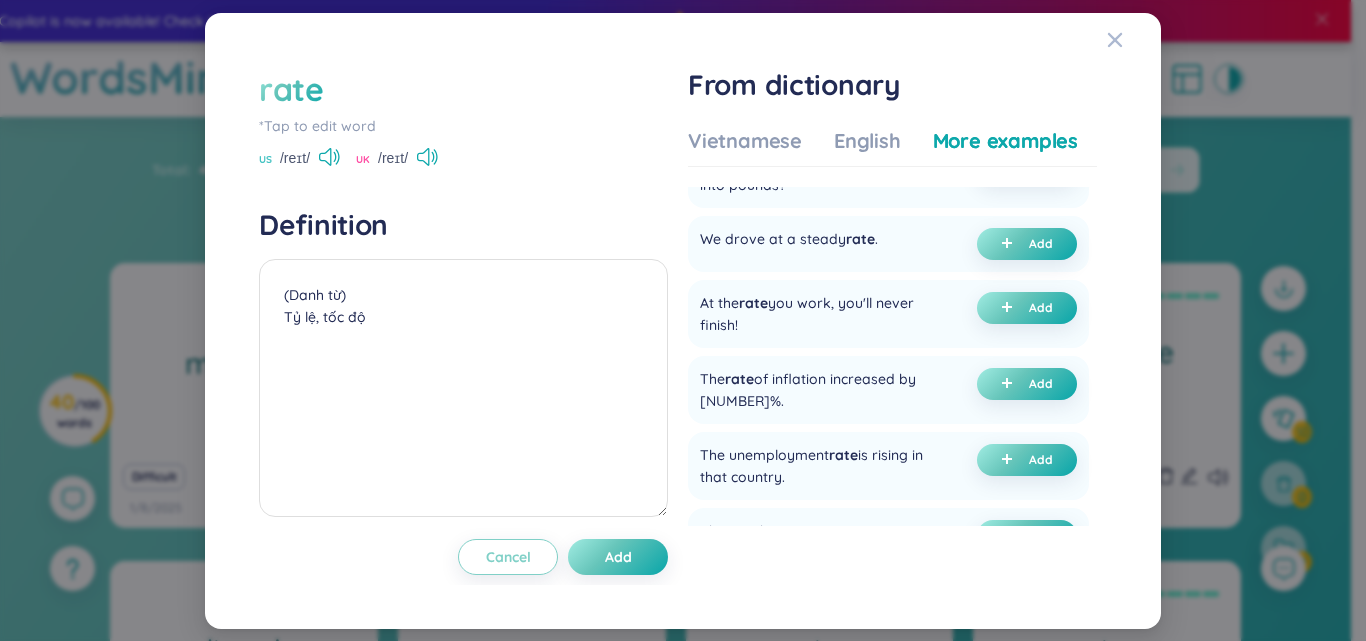 scroll, scrollTop: 272, scrollLeft: 0, axis: vertical 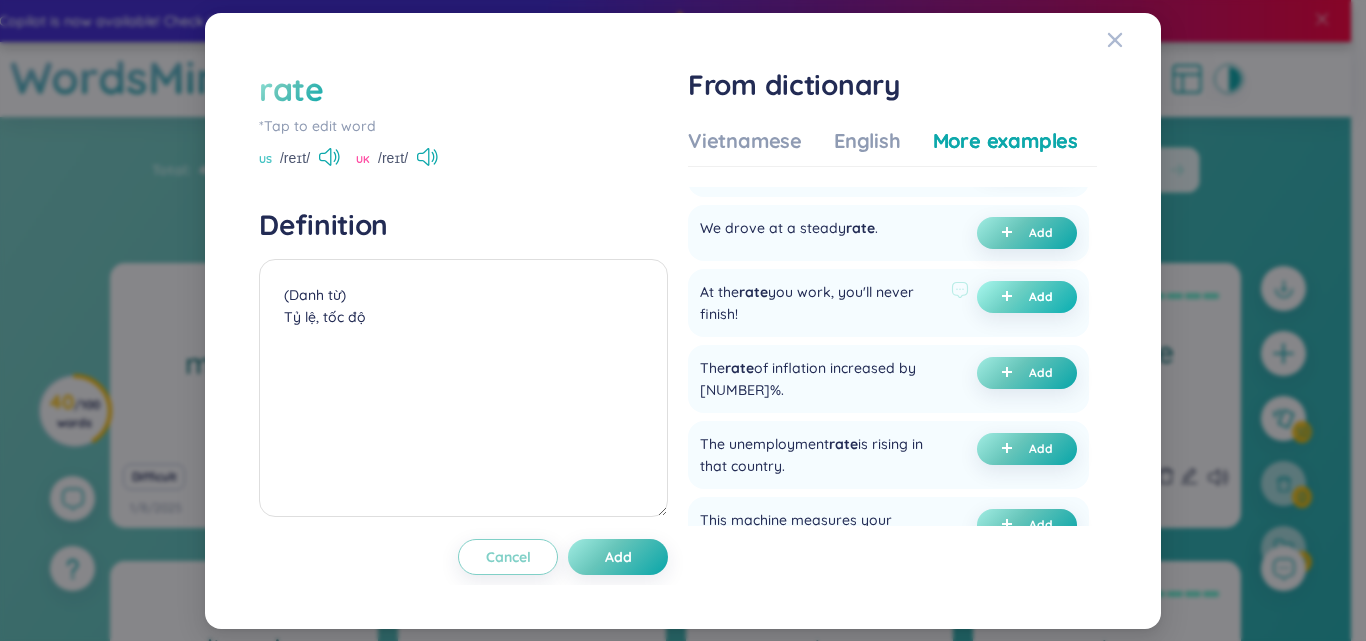 click 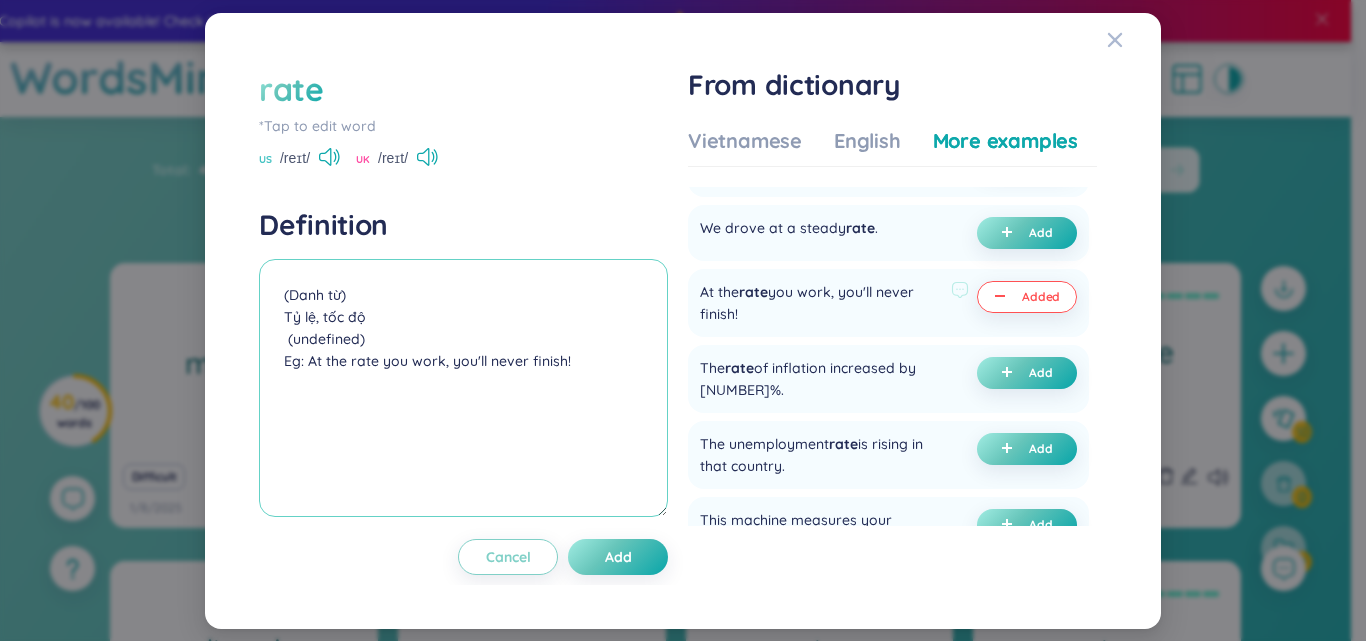 drag, startPoint x: 362, startPoint y: 341, endPoint x: 249, endPoint y: 346, distance: 113.110565 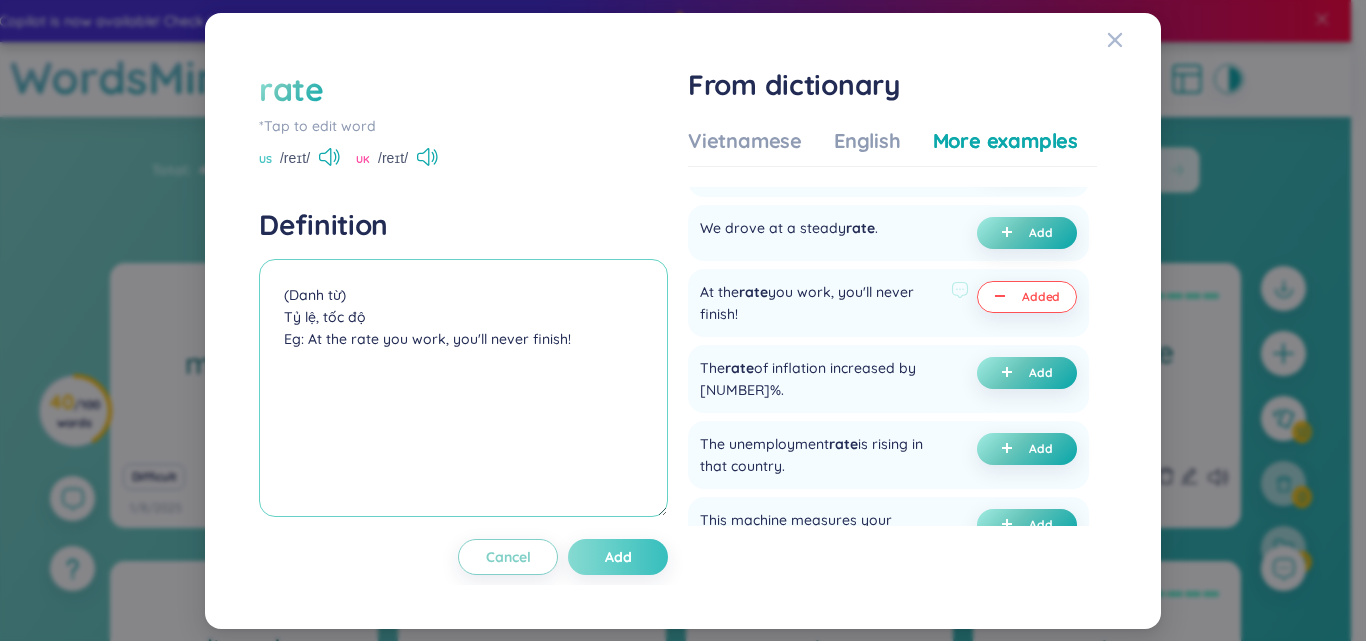 type on "(Danh từ)
Tỷ lệ, tốc độ
Eg: At the rate you work, you'll never finish!" 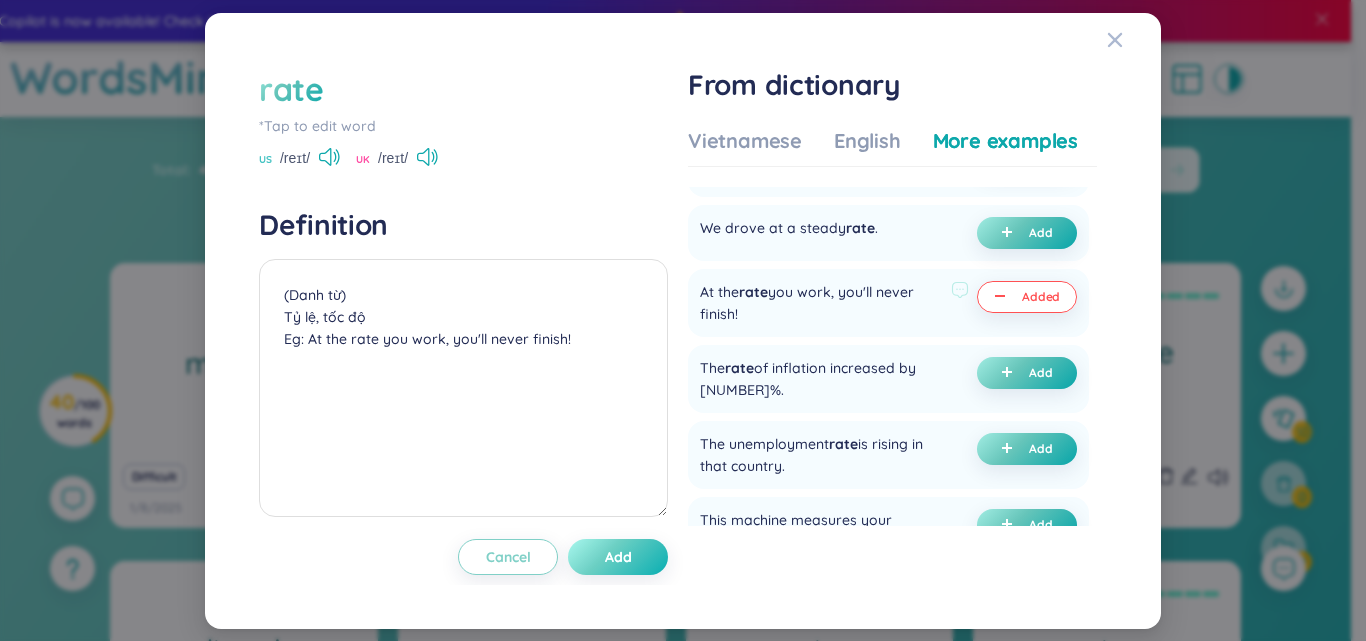 click on "Add" at bounding box center (618, 557) 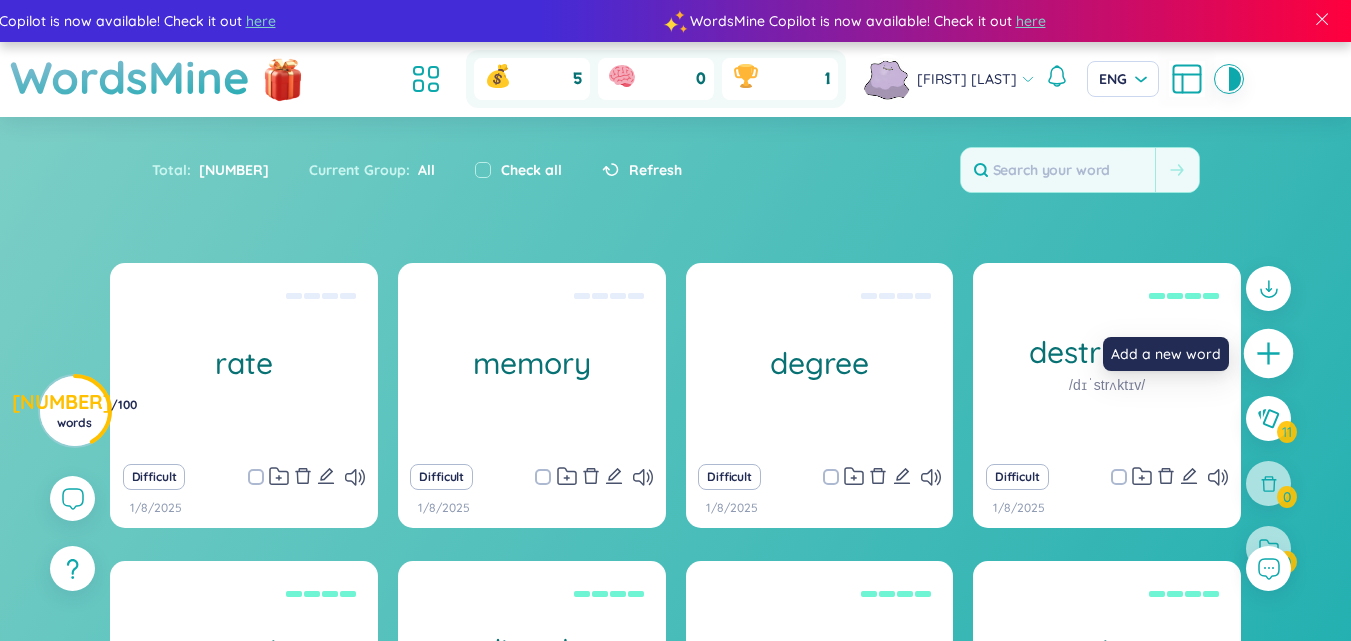 click 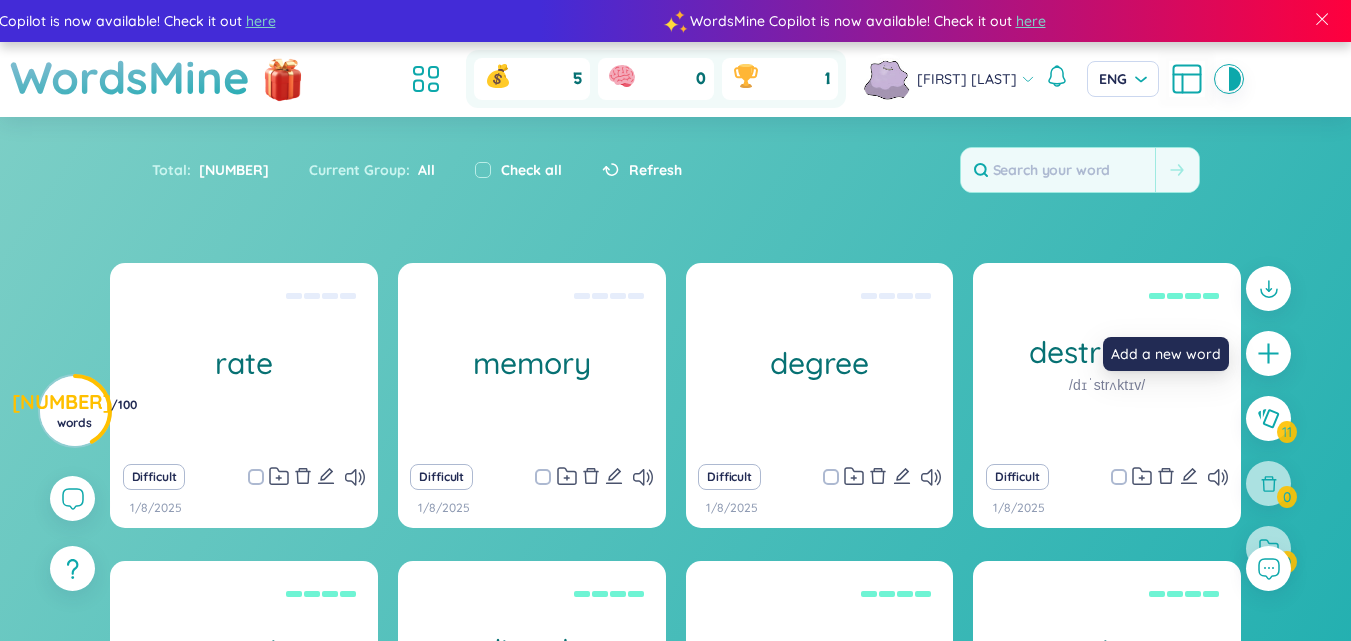 type 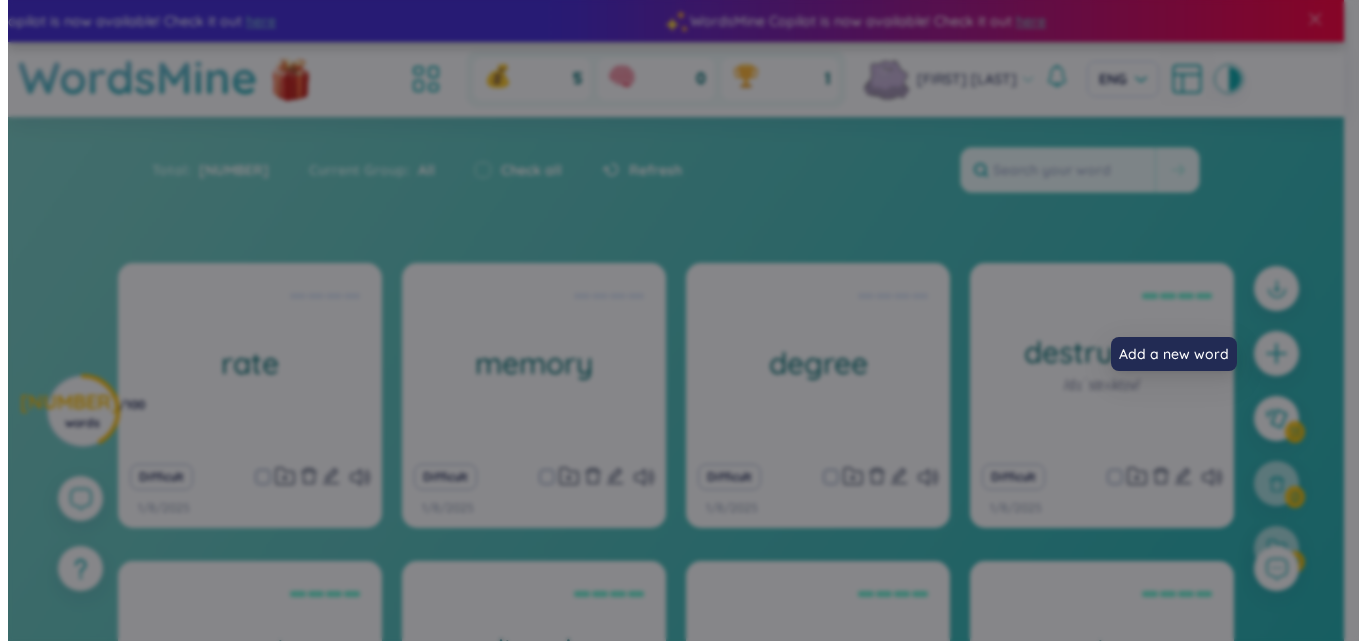 scroll, scrollTop: 9, scrollLeft: 0, axis: vertical 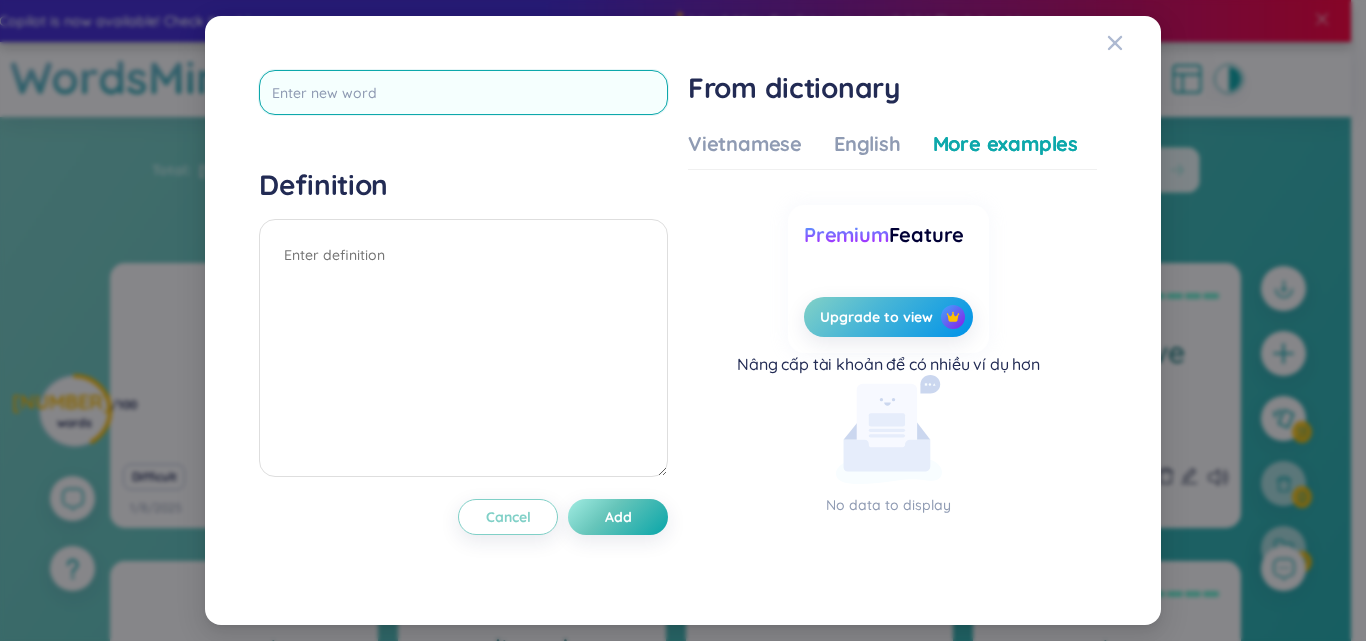 click at bounding box center [463, 92] 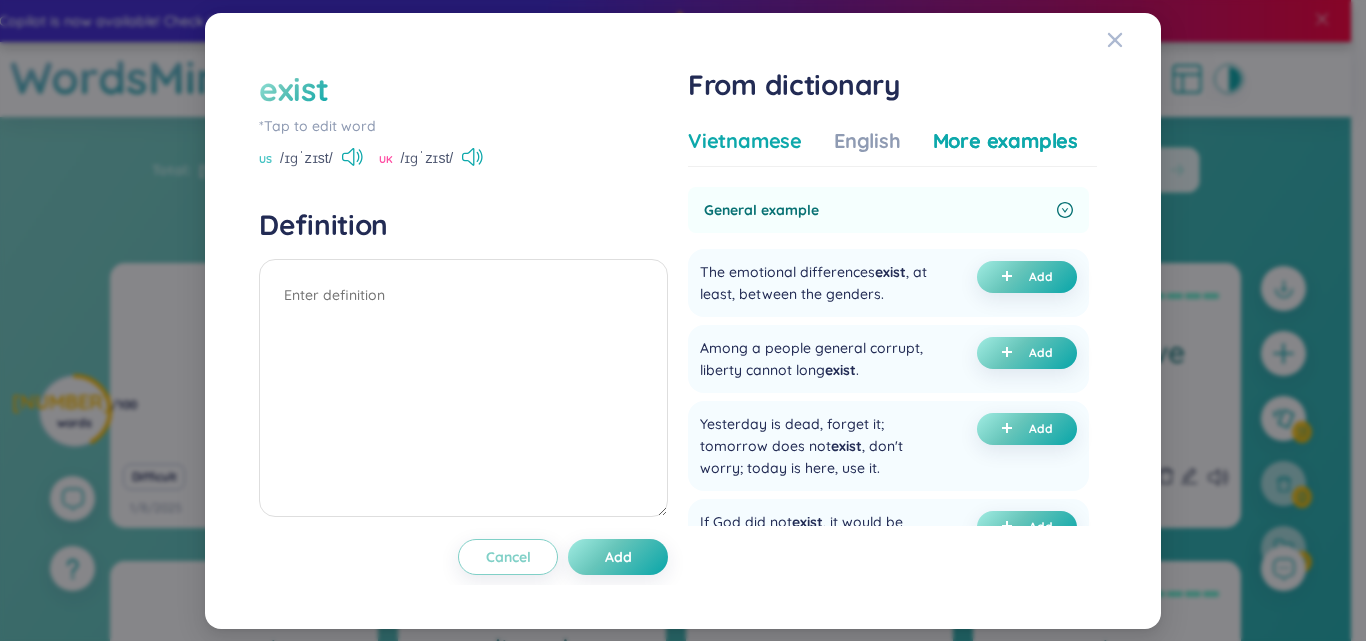 click on "Vietnamese" at bounding box center (745, 141) 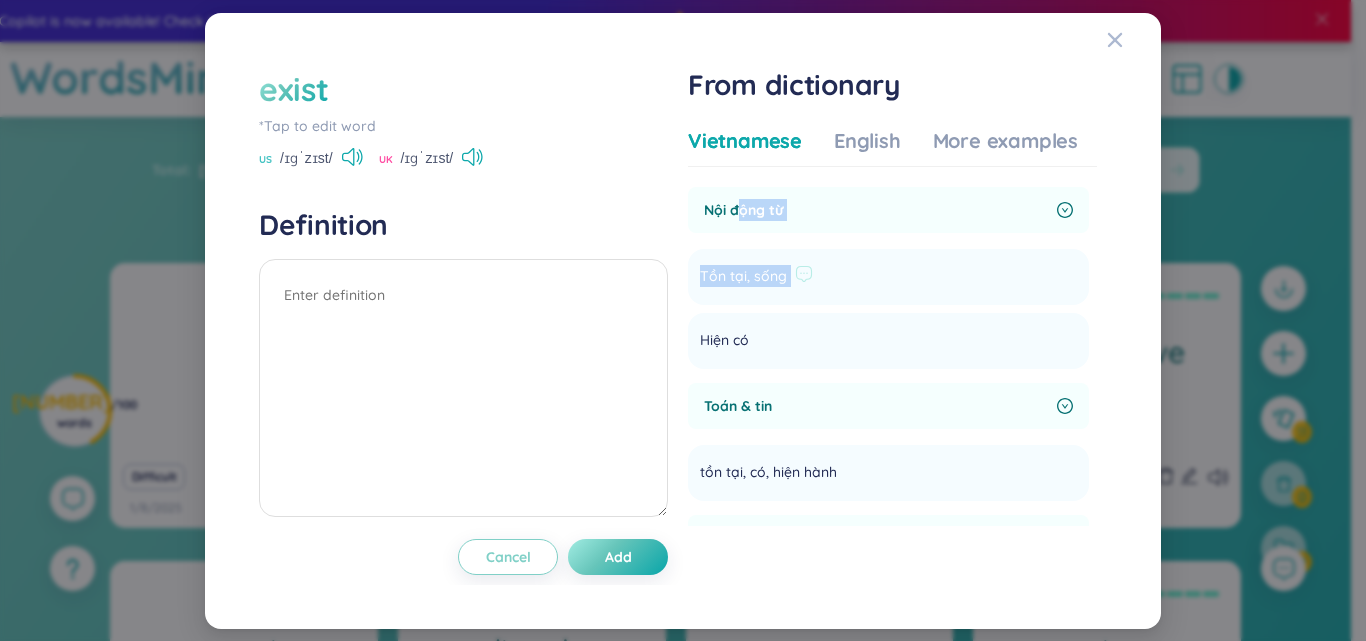 drag, startPoint x: 735, startPoint y: 210, endPoint x: 797, endPoint y: 285, distance: 97.308784 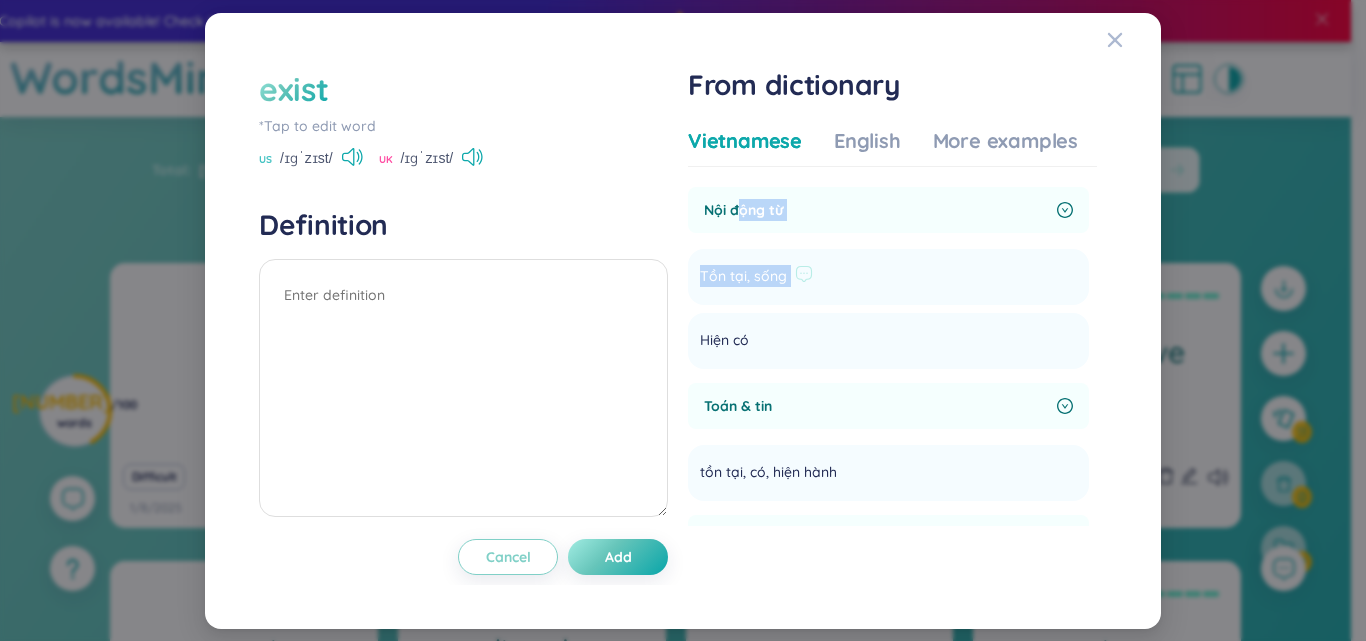 click on "Nội động từ Tồn tại, sống Add Hiện có Add" at bounding box center [888, 278] 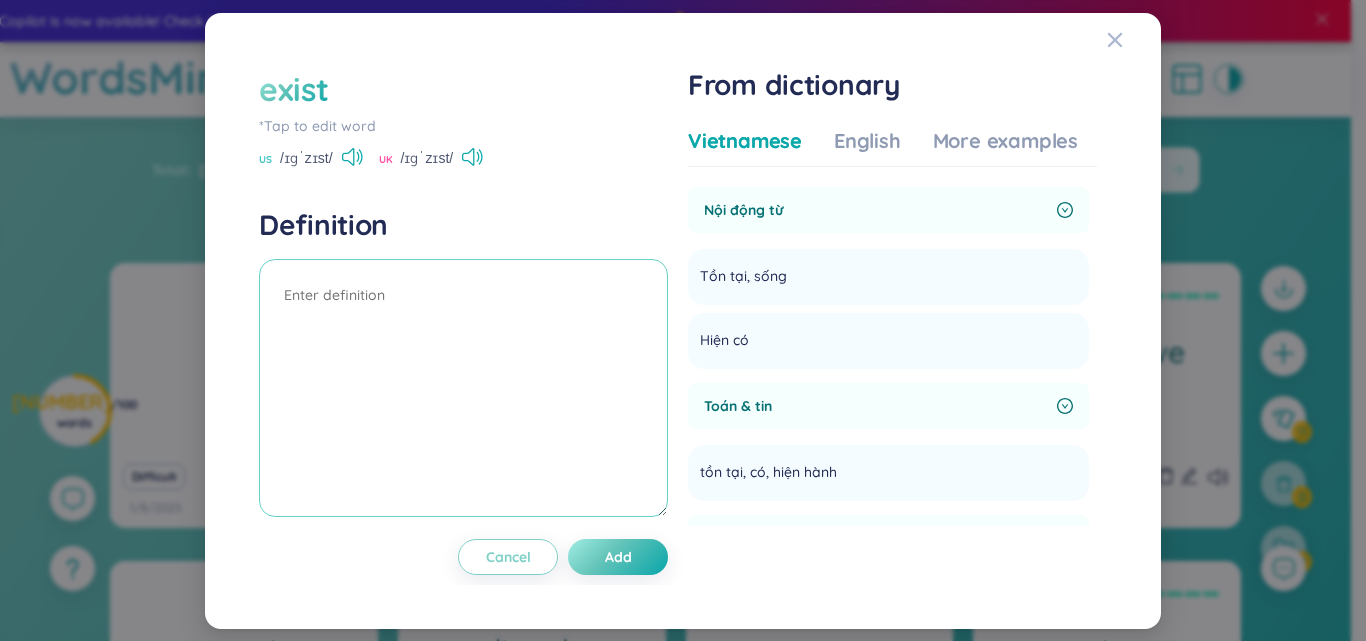 click at bounding box center [463, 388] 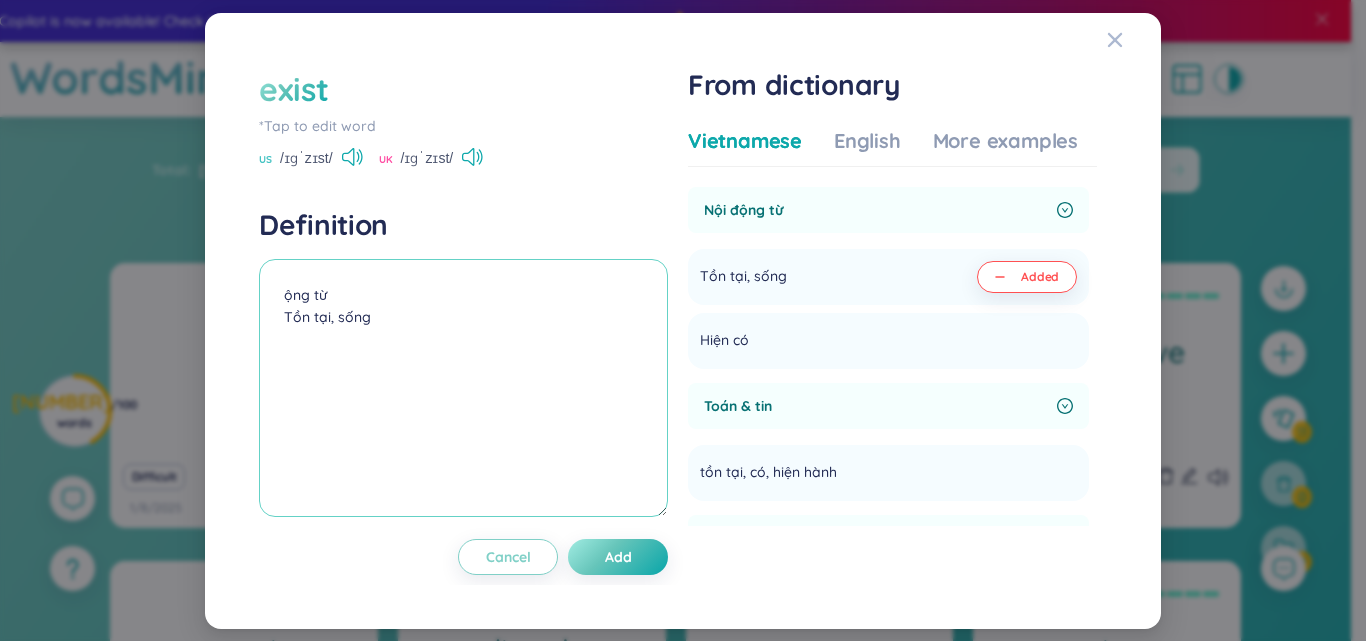 click on "ộng từ
Tồn tại, sống" at bounding box center (463, 388) 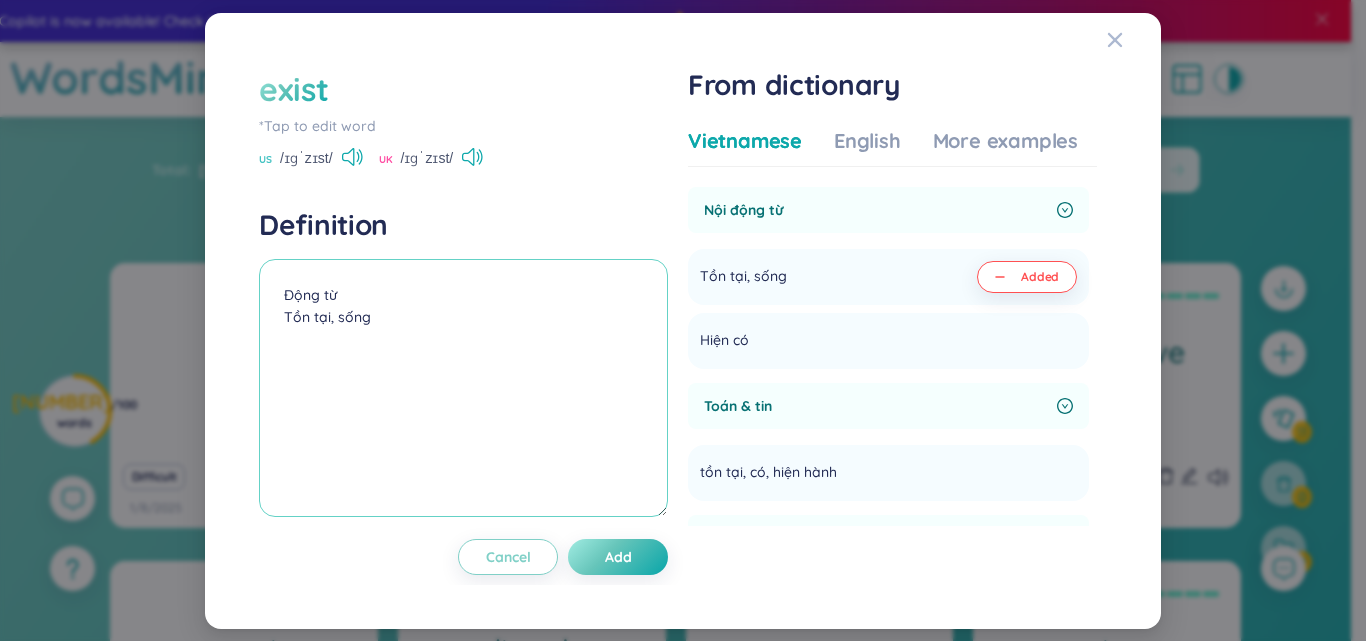 click on "Động từ
Tồn tại, sống" at bounding box center [463, 388] 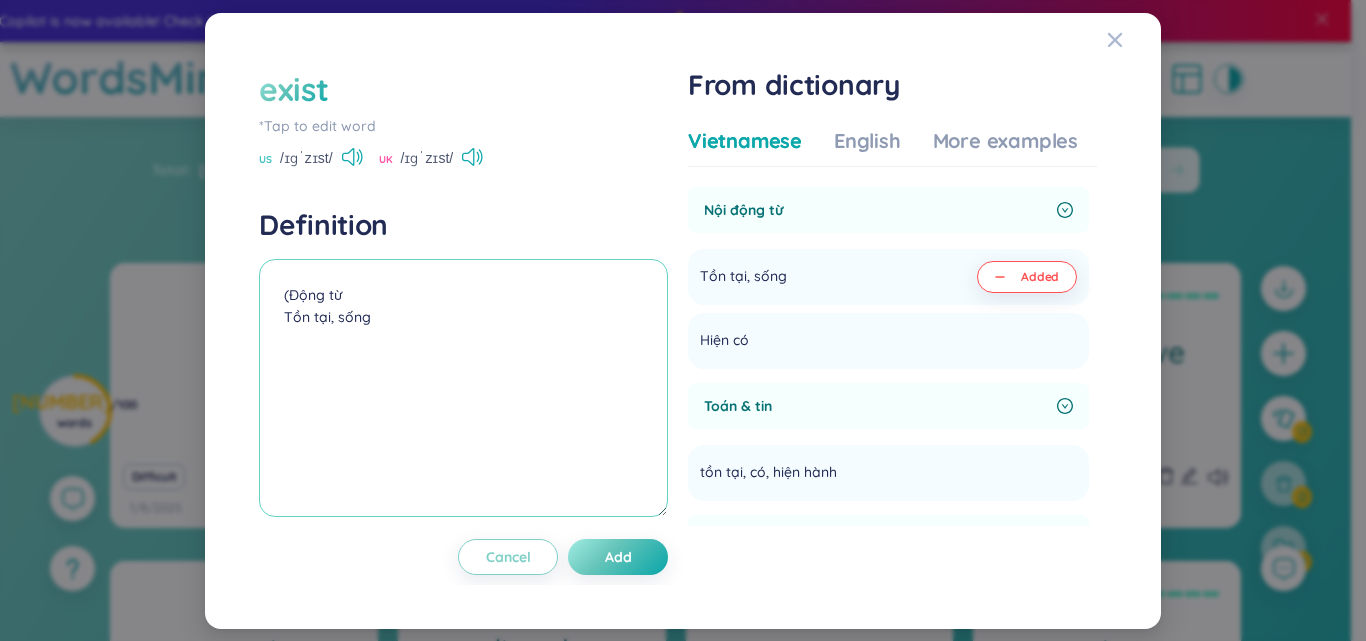 click on "(Động từ
Tồn tại, sống" at bounding box center [463, 388] 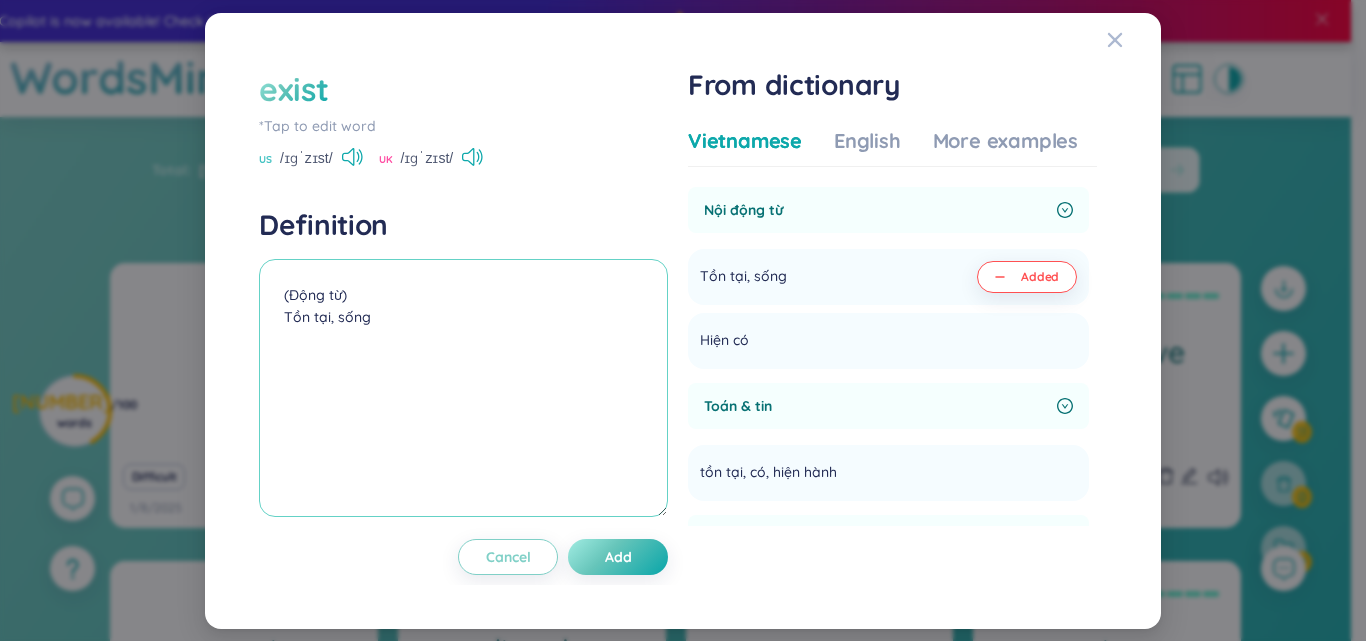 click on "(Động từ)
Tồn tại, sống" at bounding box center [463, 388] 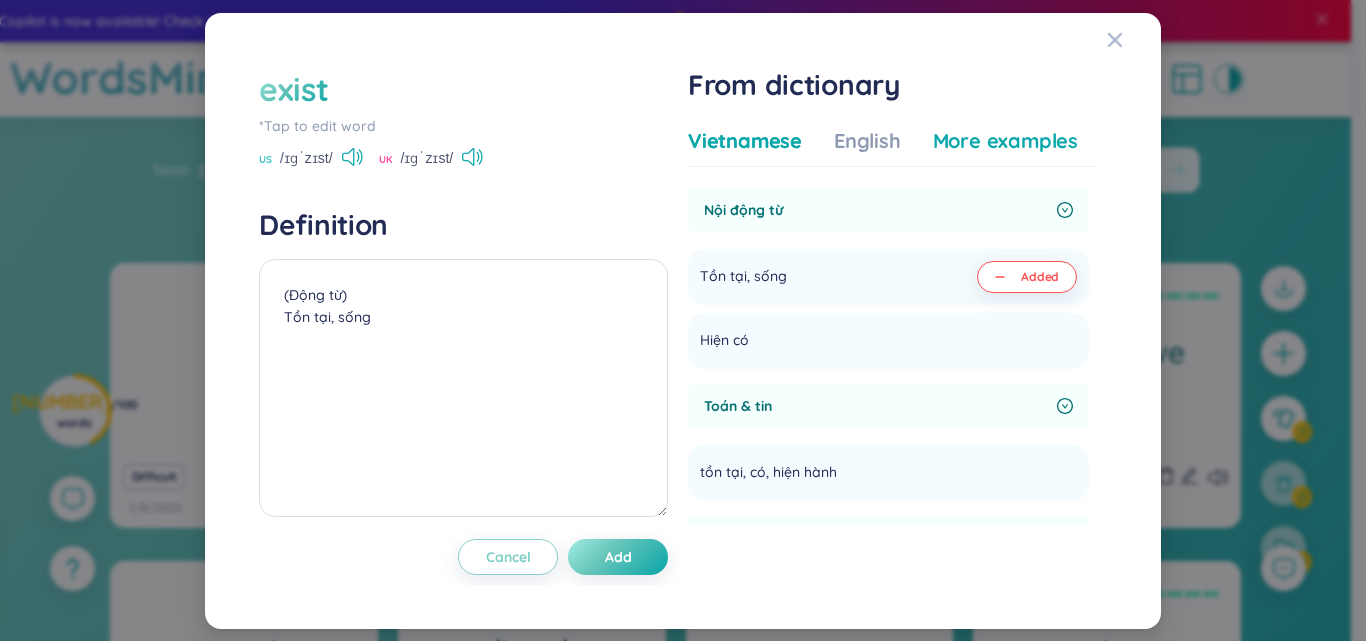 click on "More examples" at bounding box center (1005, 141) 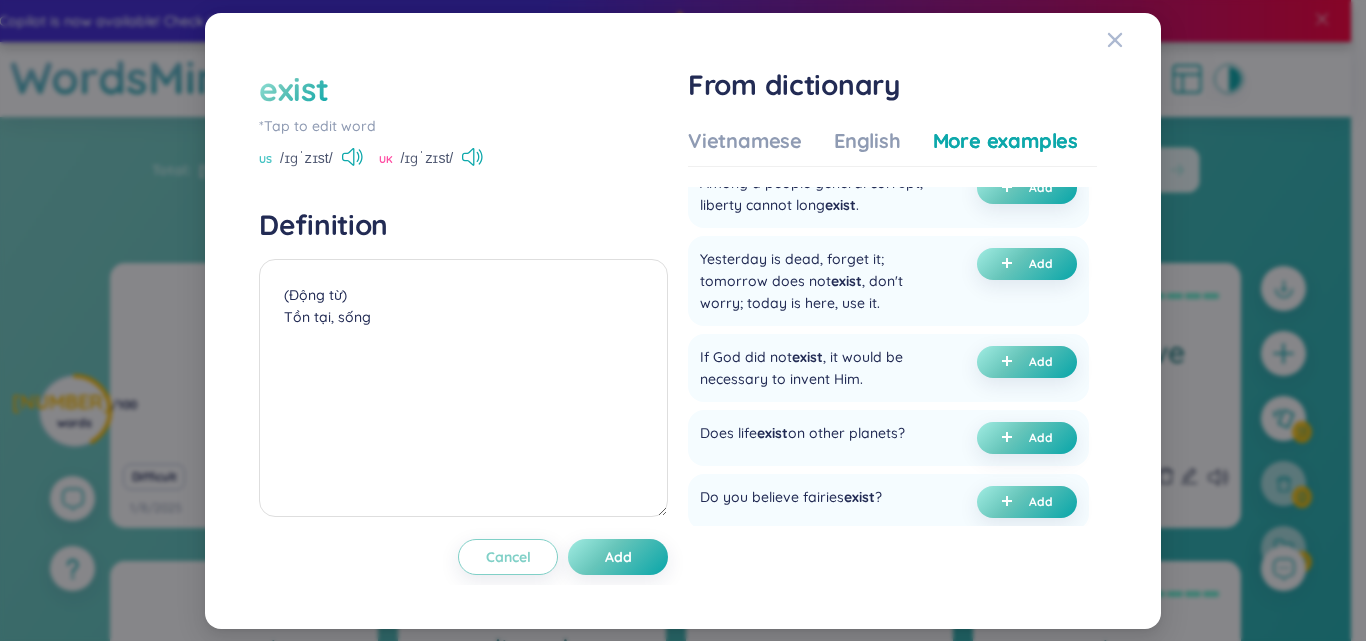 scroll, scrollTop: 171, scrollLeft: 0, axis: vertical 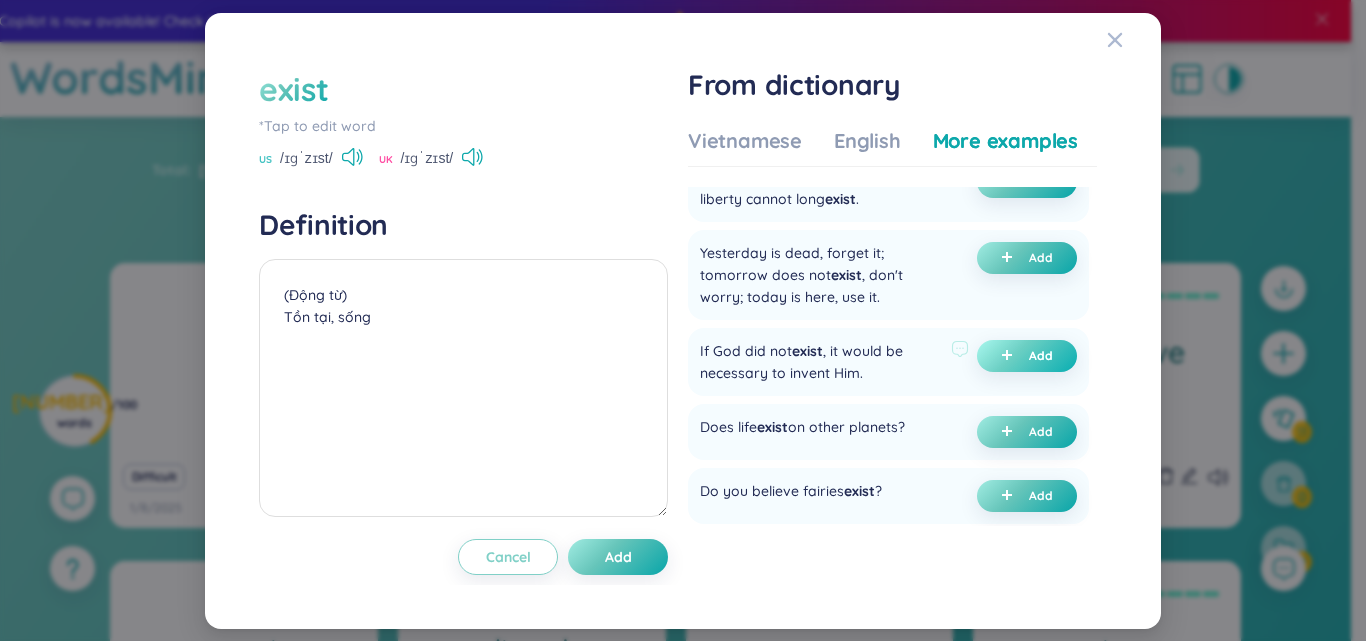 click 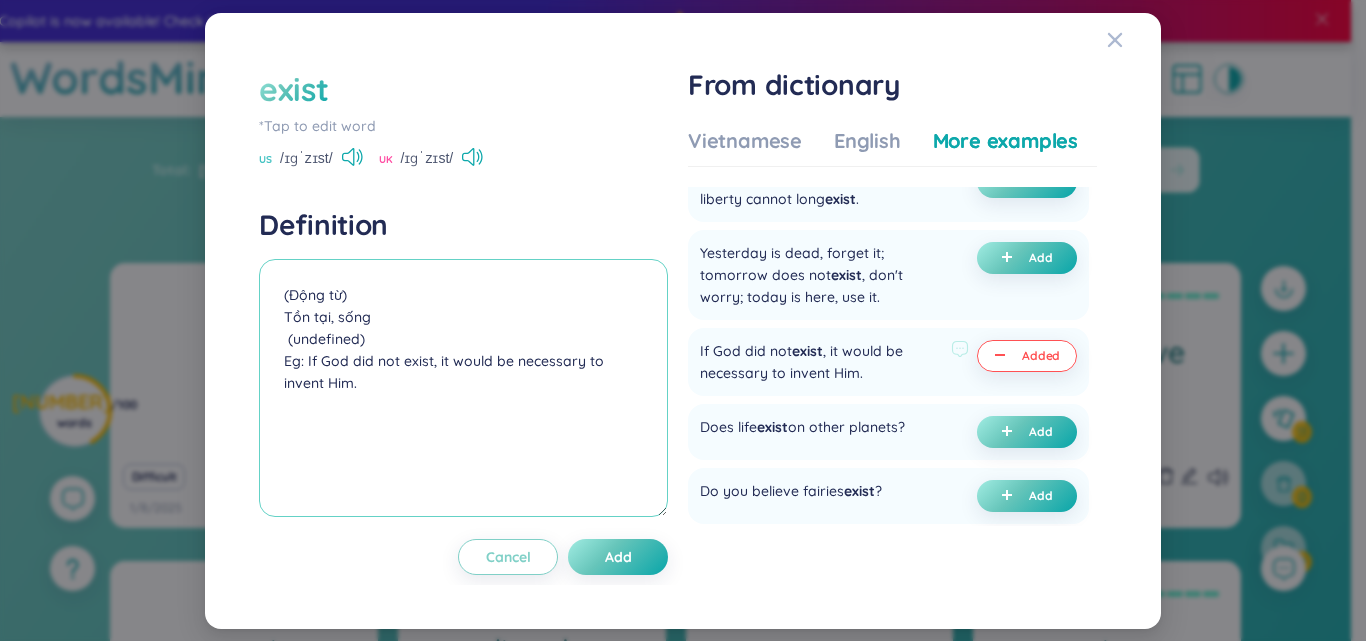 click on "(Động từ)
Tồn tại, sống
(undefined)
Eg: If God did not exist, it would be necessary to invent Him." at bounding box center (463, 388) 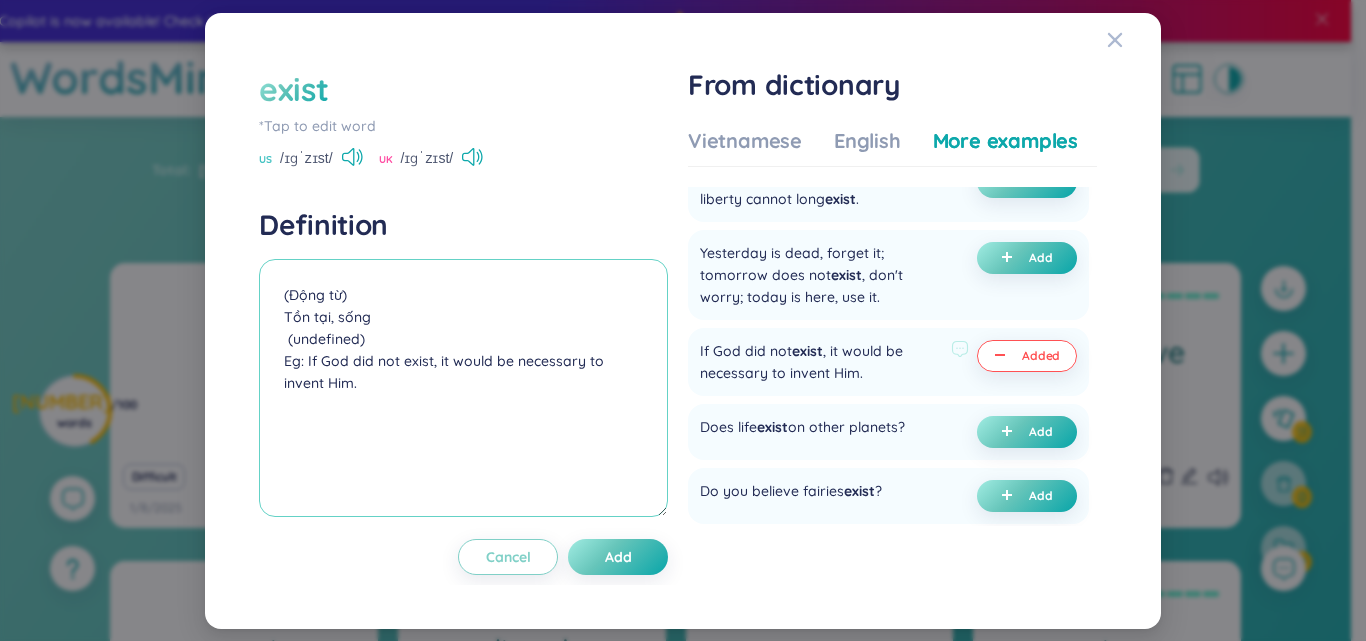 click on "(Động từ)
Tồn tại, sống
(undefined)
Eg: If God did not exist, it would be necessary to invent Him." at bounding box center [463, 388] 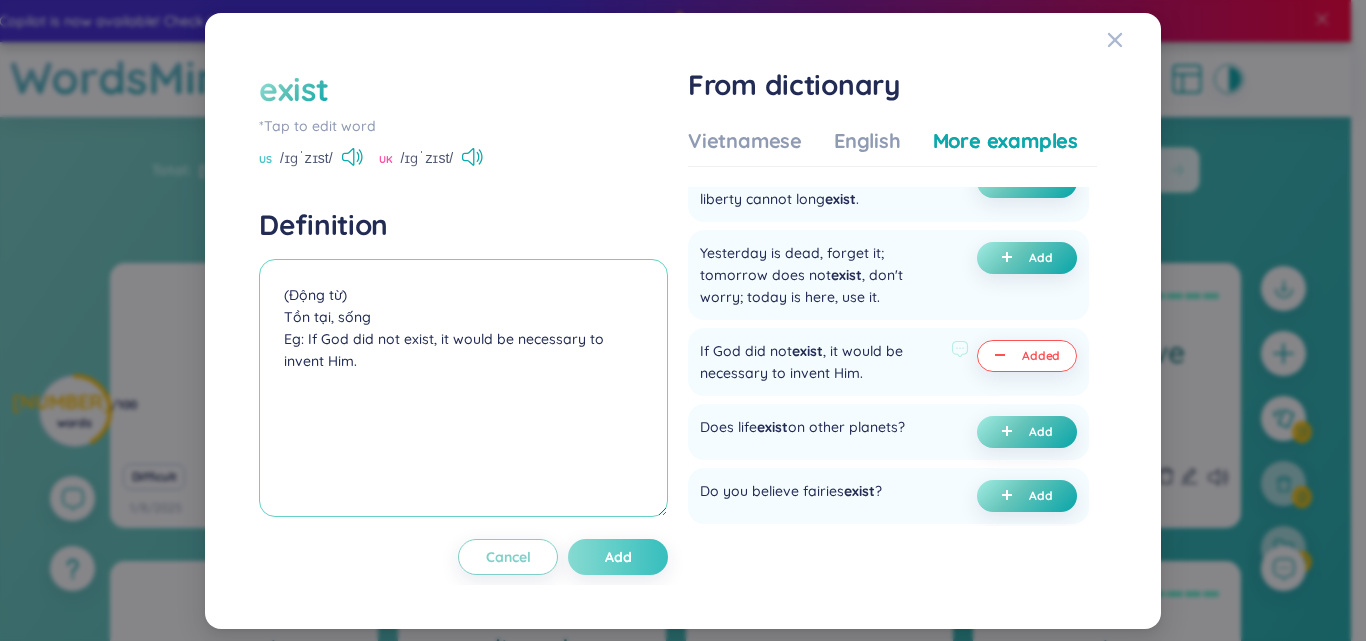 type on "(Động từ)
Tồn tại, sống
Eg: If God did not exist, it would be necessary to invent Him." 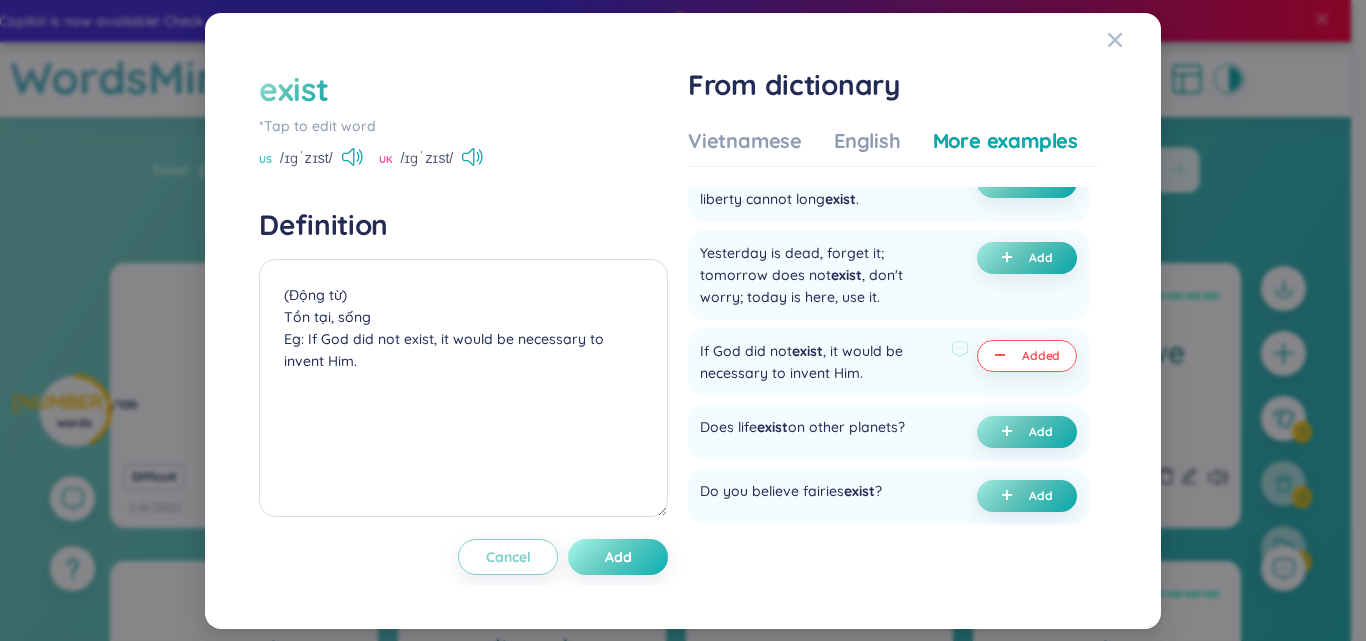 click on "Add" at bounding box center [618, 557] 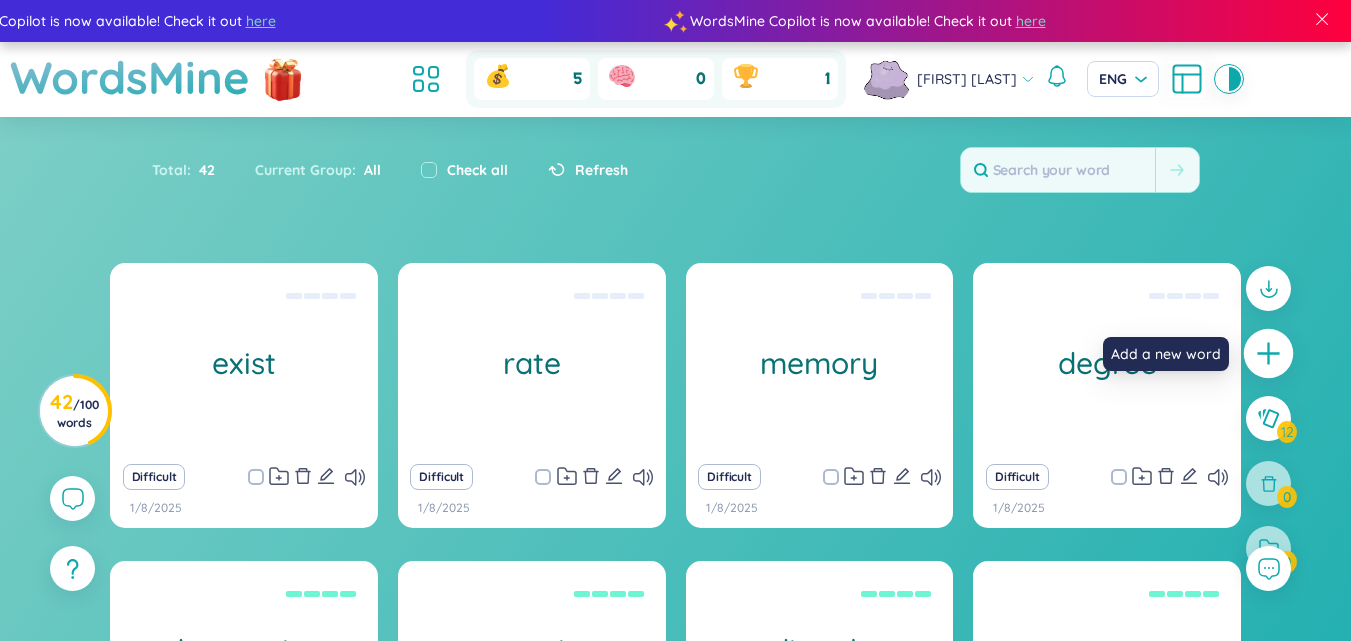click 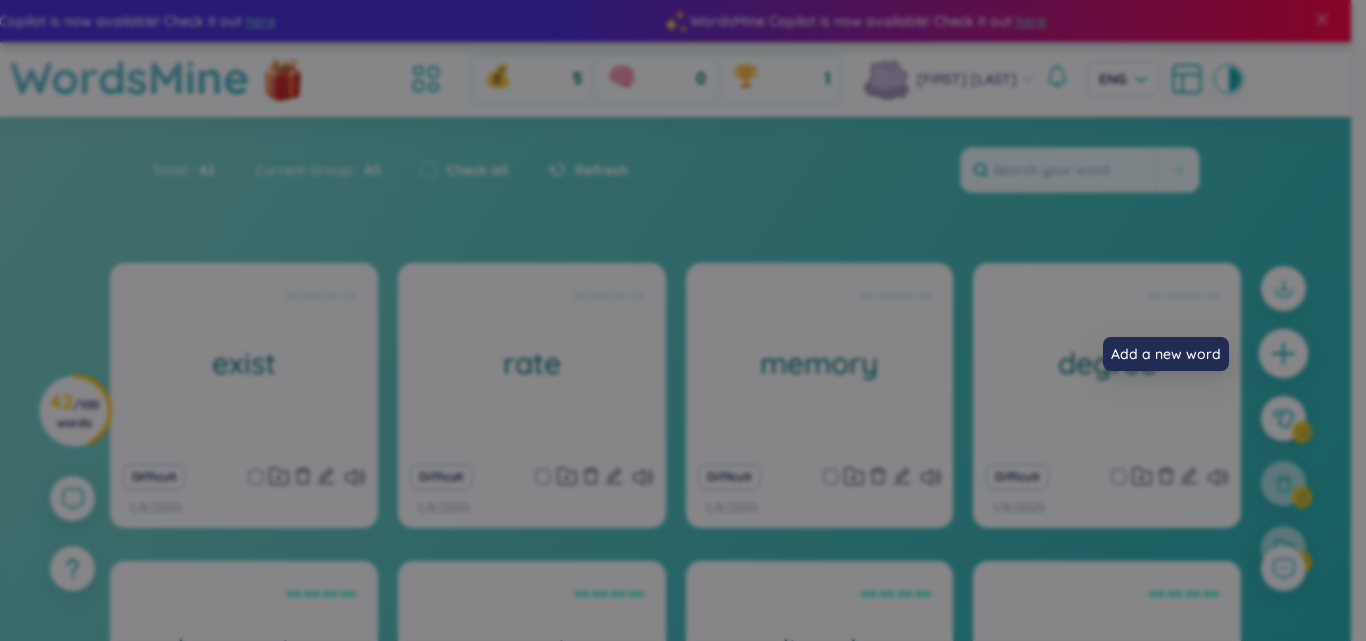 scroll, scrollTop: 9, scrollLeft: 0, axis: vertical 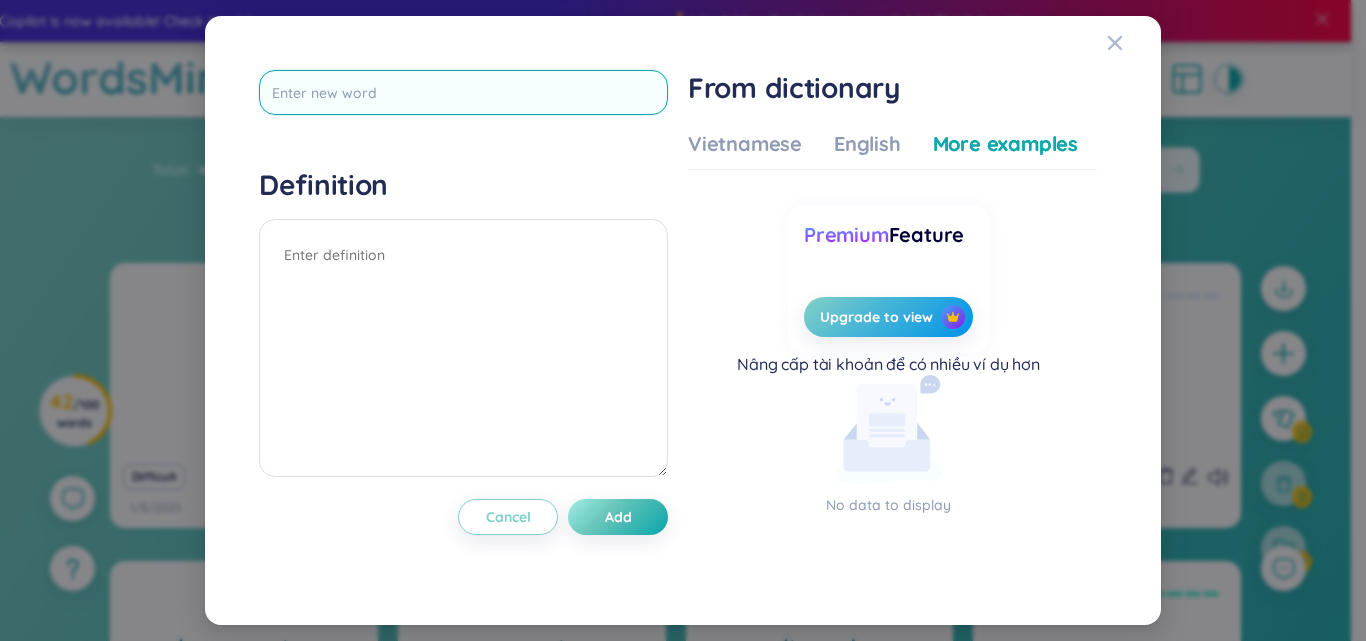 click at bounding box center (463, 92) 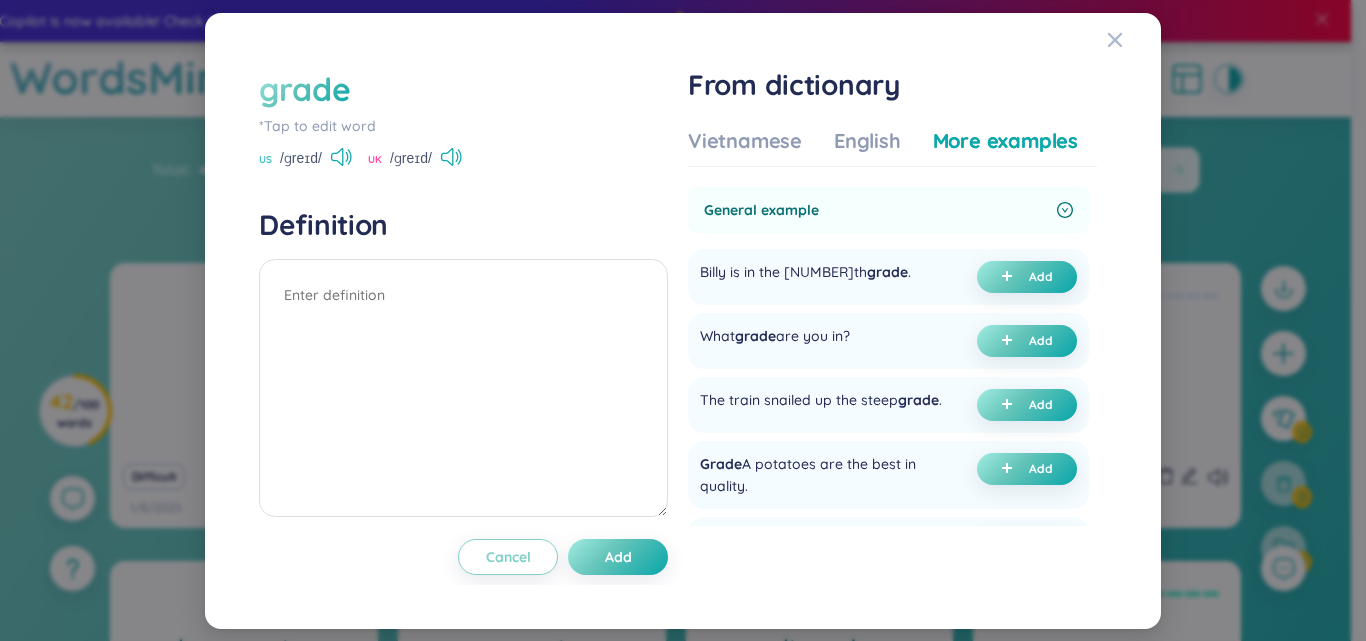 click on "US /ɡreɪd/" at bounding box center (305, 160) 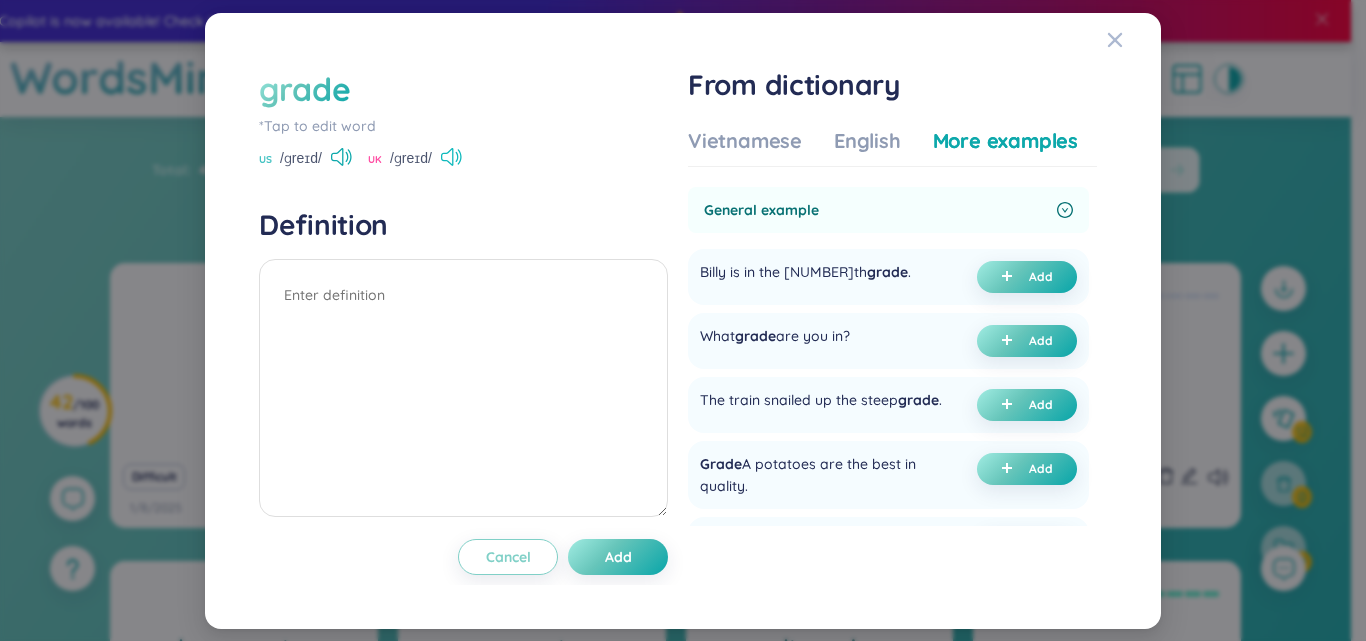 click 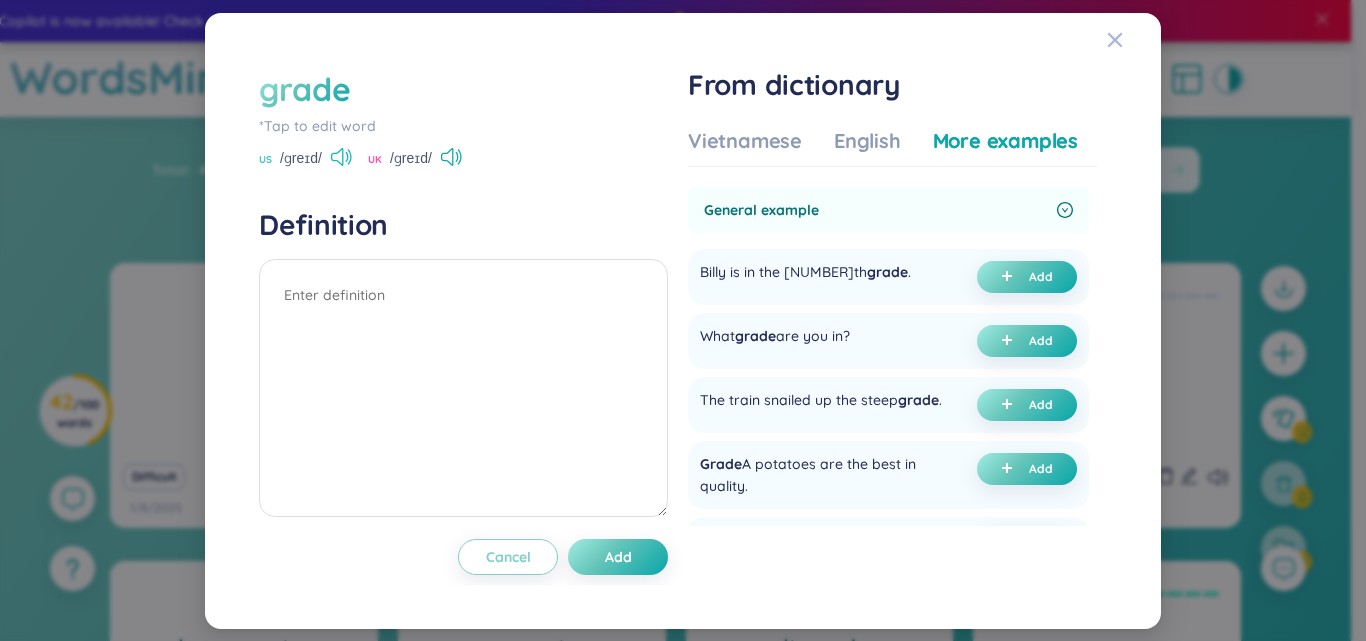 click 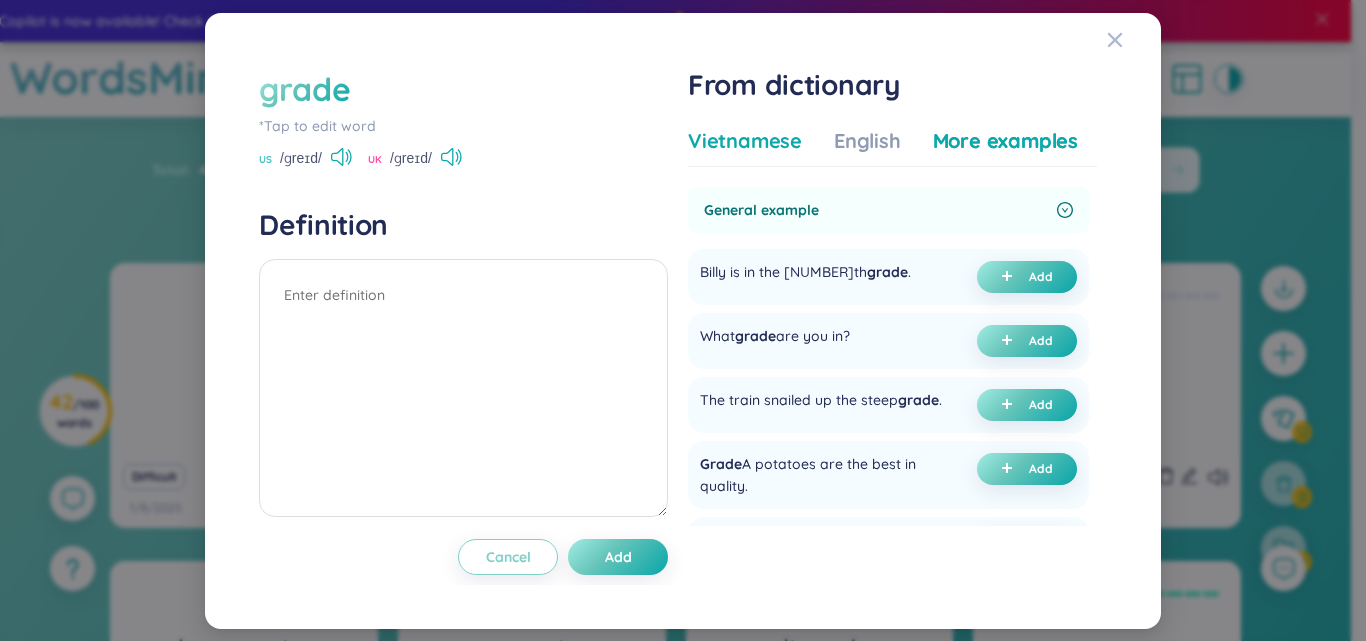 click on "Vietnamese" at bounding box center [745, 141] 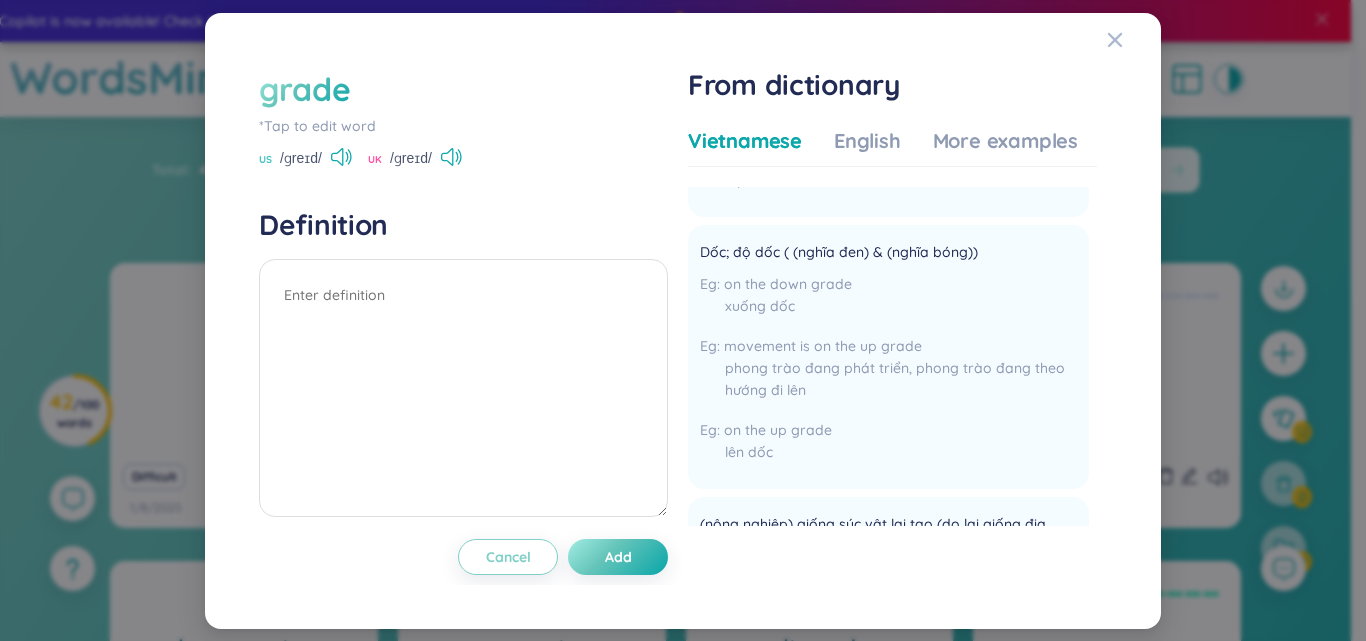 scroll, scrollTop: 412, scrollLeft: 0, axis: vertical 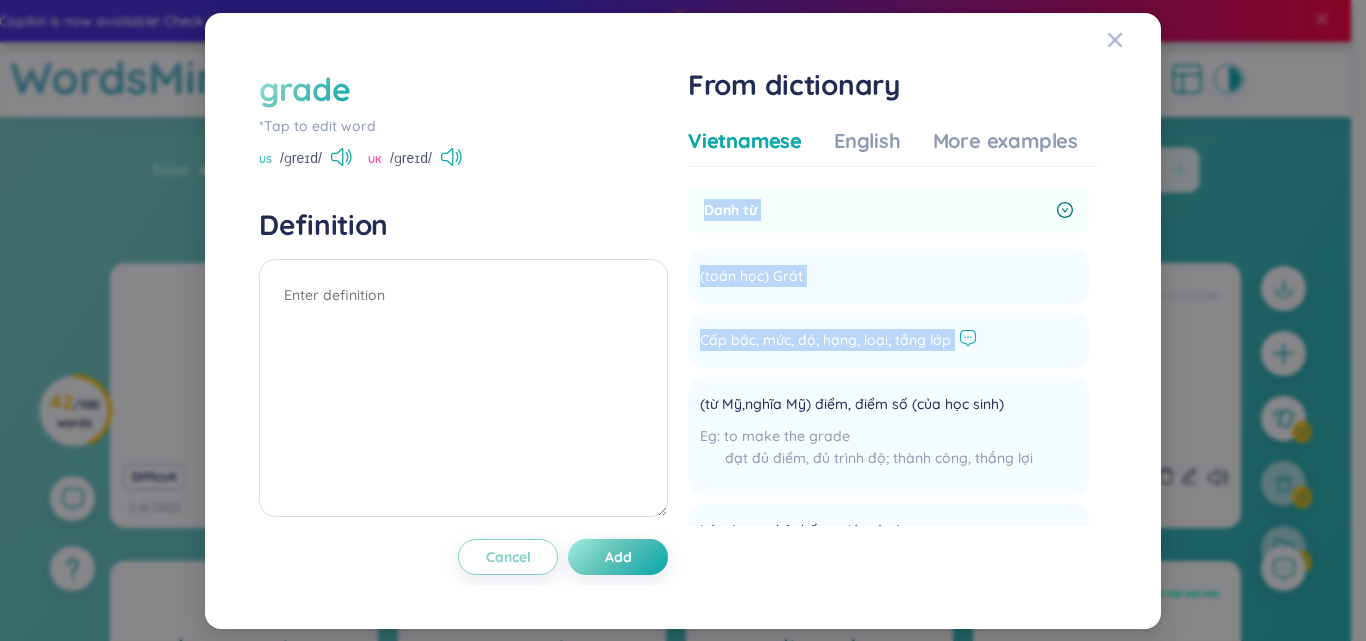 drag, startPoint x: 706, startPoint y: 205, endPoint x: 959, endPoint y: 339, distance: 286.2953 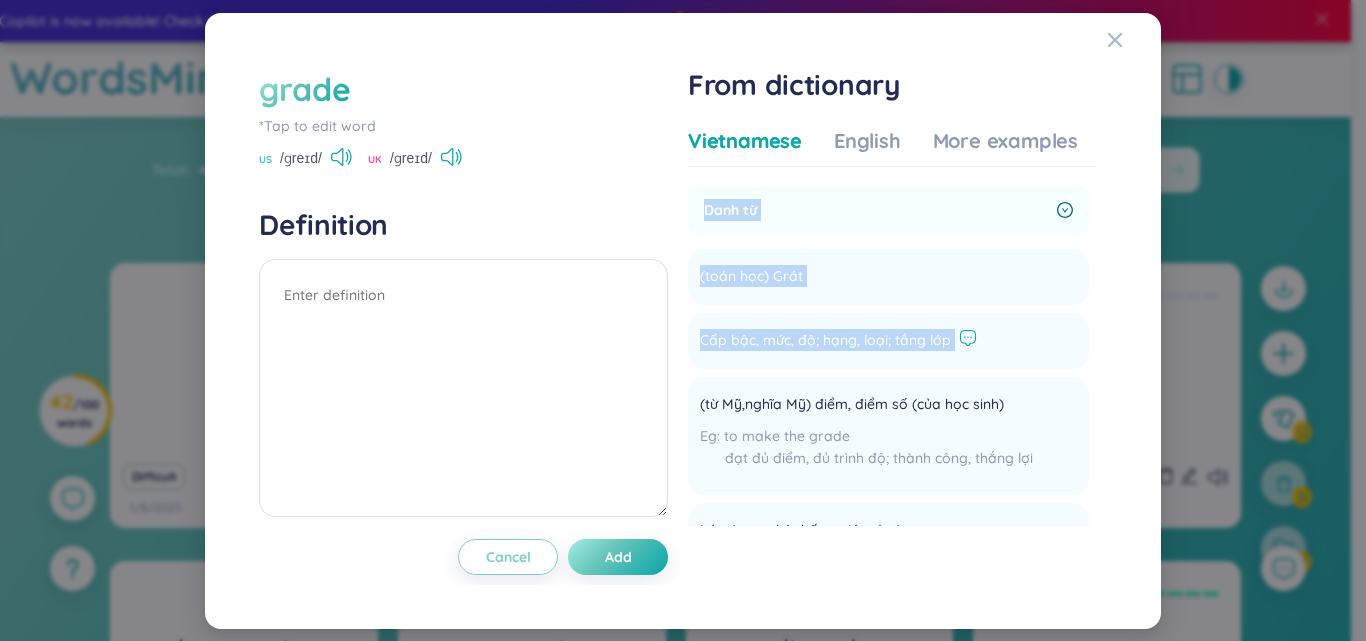 click on "Danh từ (toán học) Grát Add Cấp bậc, mức, độ; hạng, loại; tầng lớp Add (từ Mỹ,nghĩa Mỹ) điểm, điểm số (của học sinh) to make the grade đạt đủ điểm, đủ trình độ; thành công, thắng lợi Add Lớp (trong hệ thống giáo dục) the fourth grade lớp bốn Add Dốc; độ dốc ( (nghĩa đen) & (nghĩa bóng)) on the down grade xuống dốc movement is on the up grade phong trào đang phát triển, phong trào đang theo hướng đi lên on the up grade lên dốc Add (nông nghiệp) giống súc vật lai tạo (do lai giống địa phương với giống tốt hơn) Add" at bounding box center [888, 582] 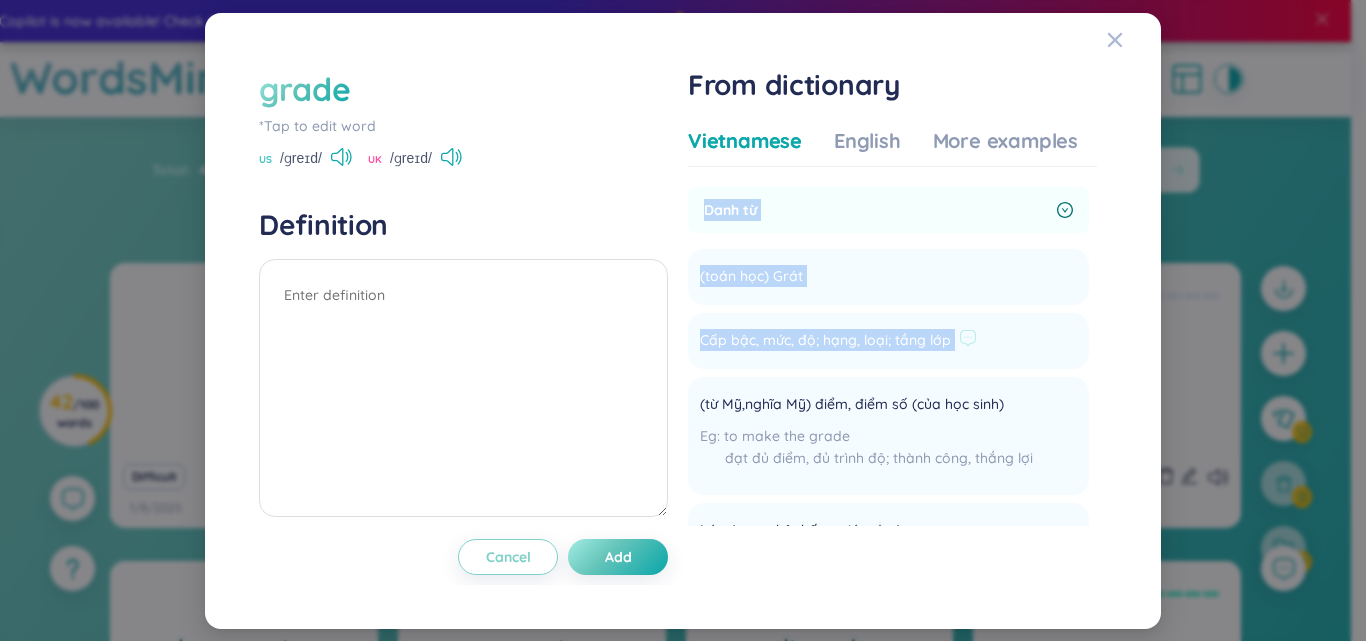 copy on "Danh từ (toán học) Grát Add Cấp bậc, mức, độ; hạng, loại; tầng lớp Add" 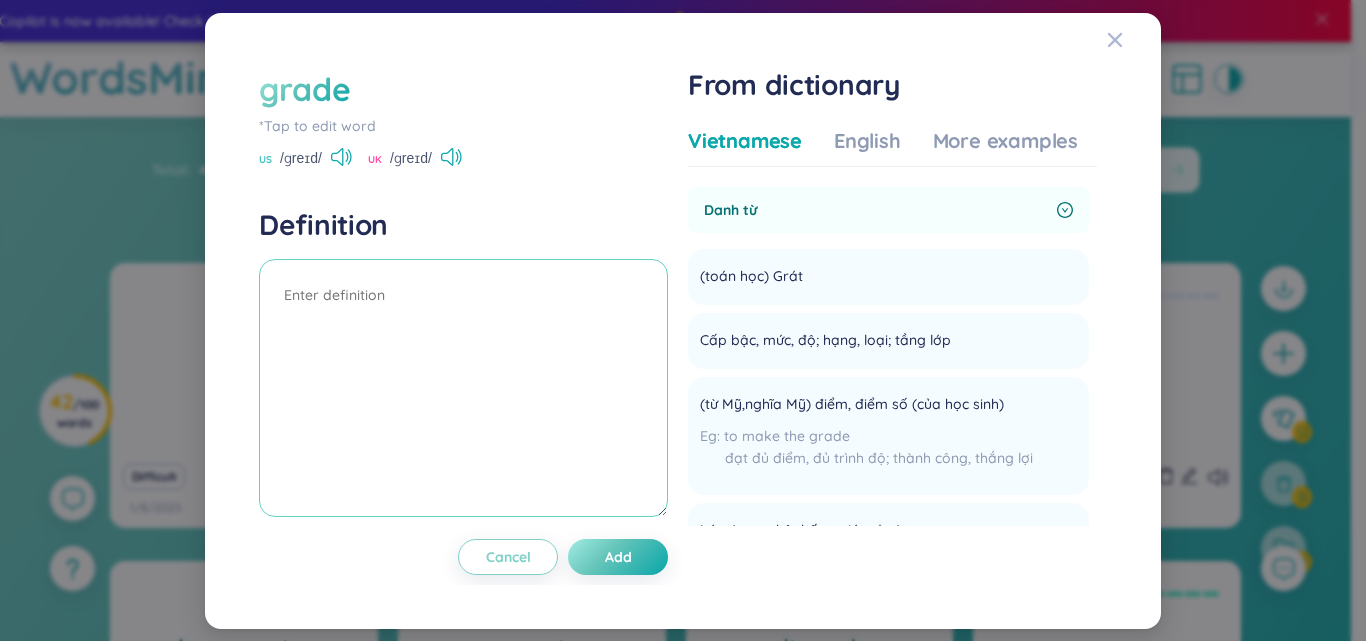 click at bounding box center [463, 388] 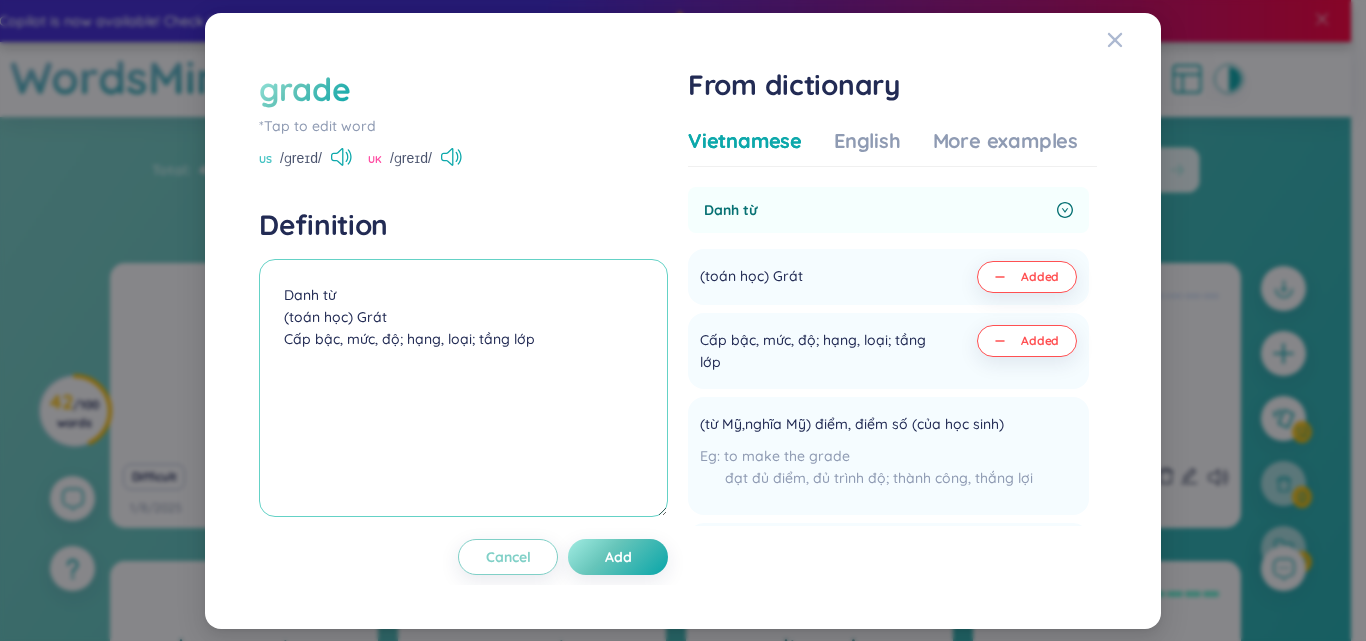 drag, startPoint x: 394, startPoint y: 326, endPoint x: 276, endPoint y: 318, distance: 118.270874 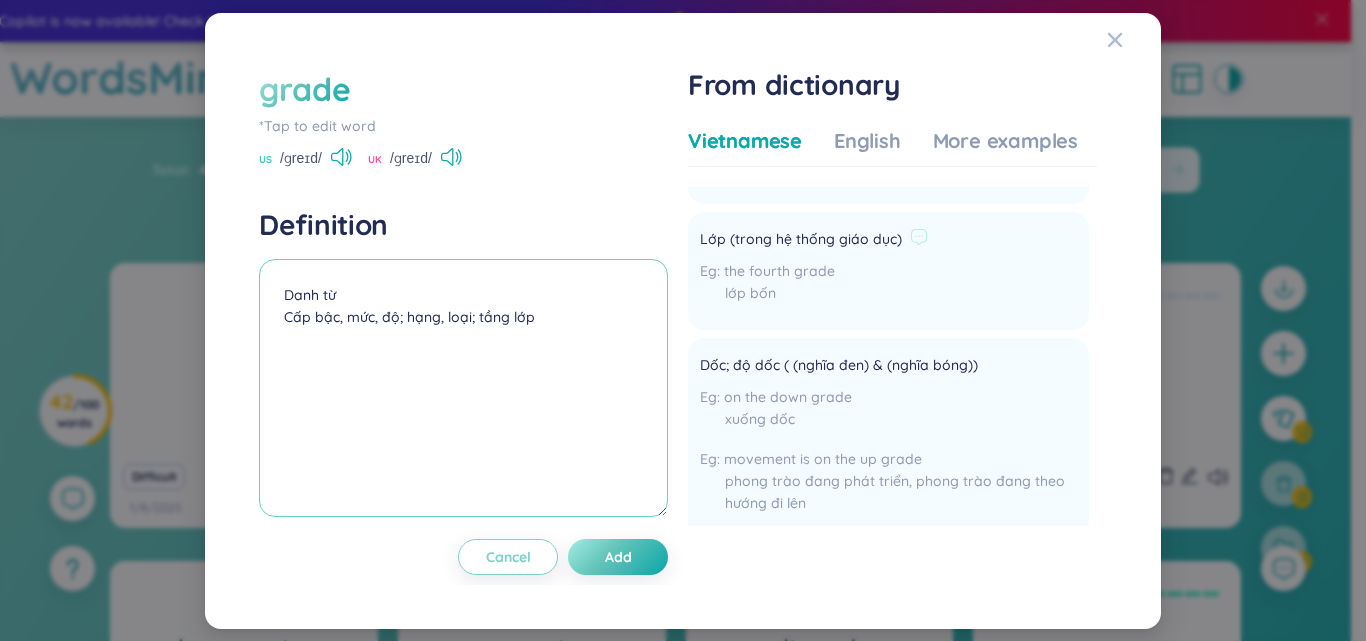 scroll, scrollTop: 373, scrollLeft: 0, axis: vertical 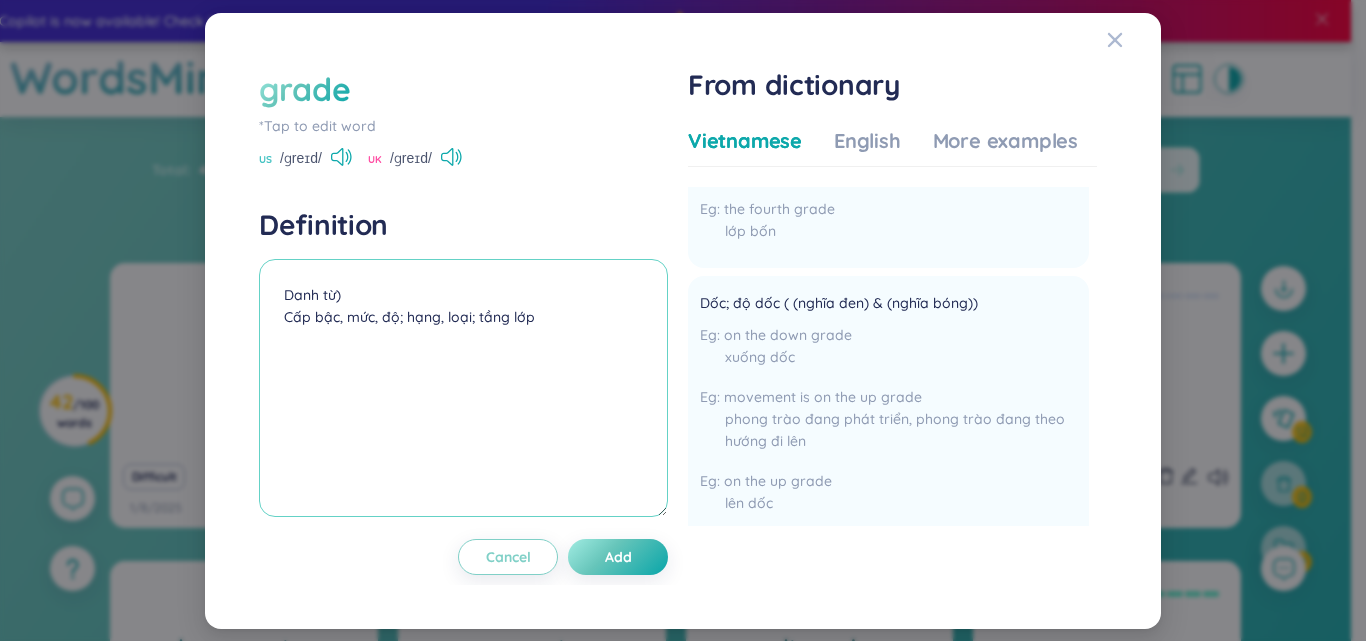 click on "Danh từ)
Cấp bậc, mức, độ; hạng, loại; tầng lớp" at bounding box center [463, 388] 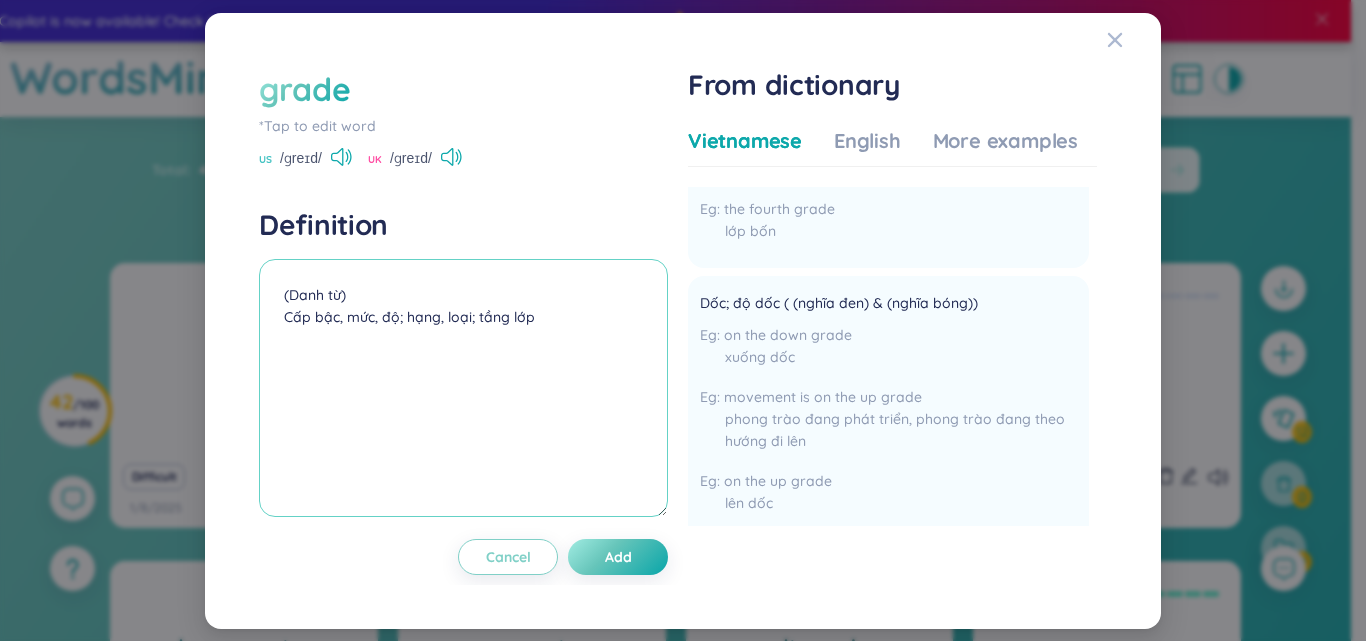 click on "(Danh từ)
Cấp bậc, mức, độ; hạng, loại; tầng lớp" at bounding box center [463, 388] 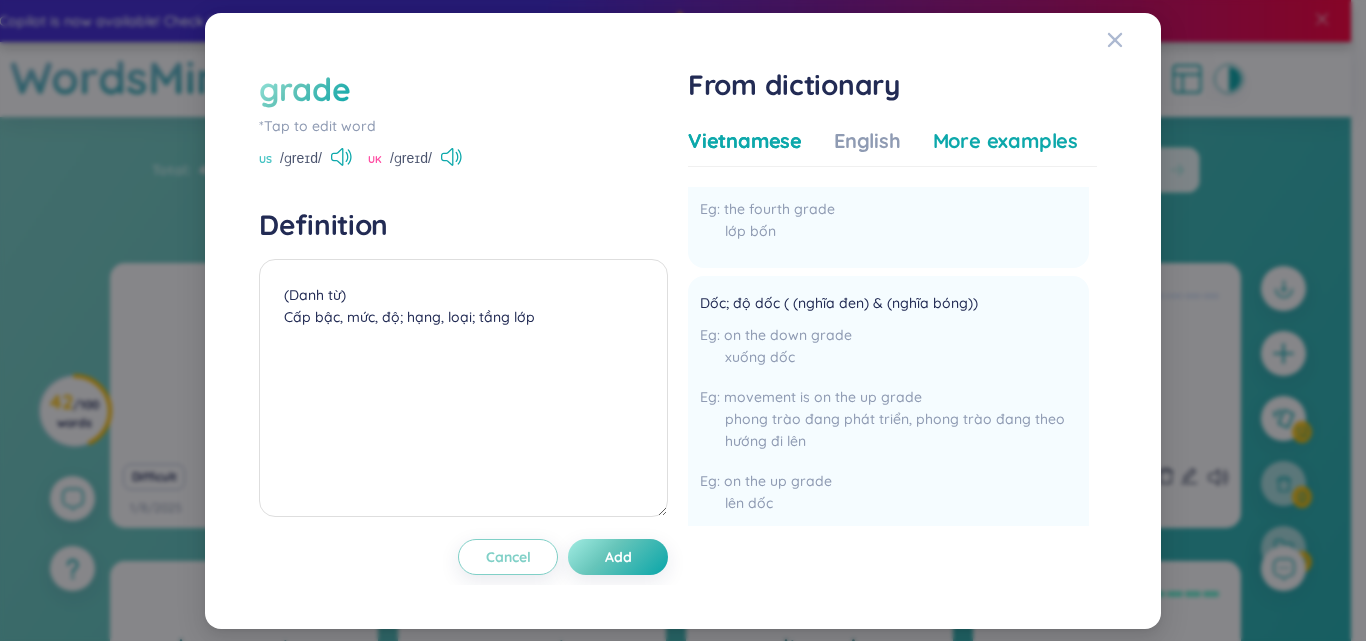 click on "More examples" at bounding box center (1005, 141) 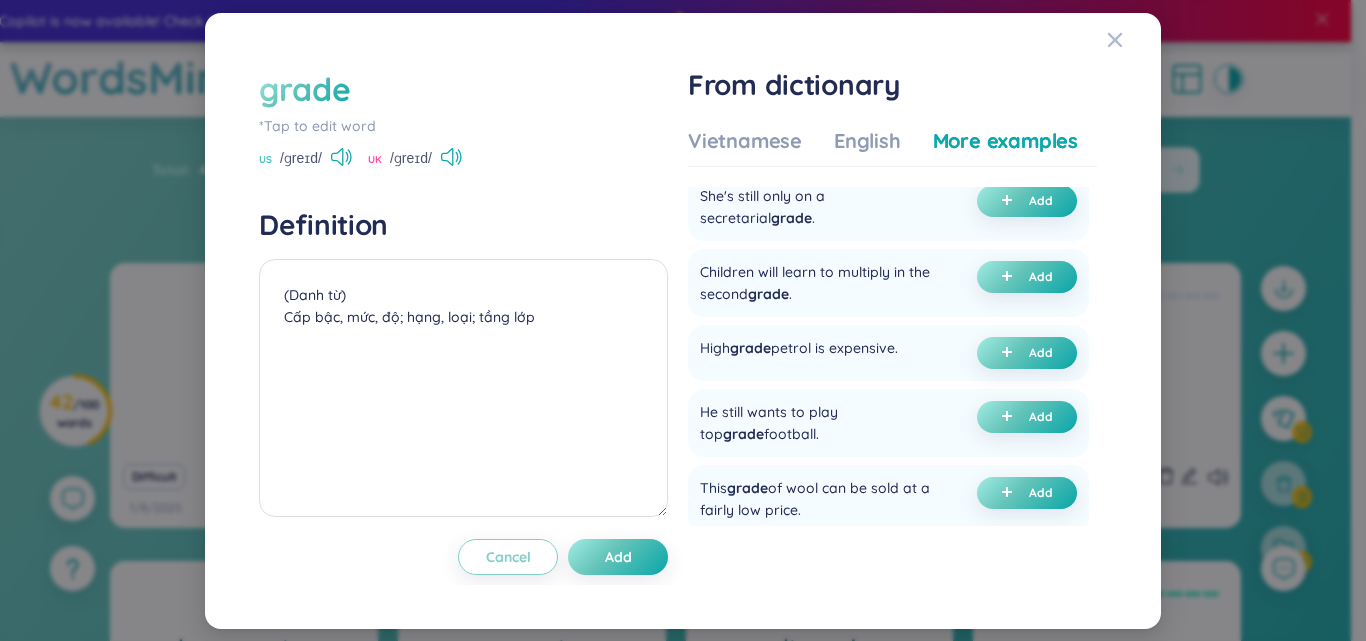 scroll, scrollTop: 366, scrollLeft: 0, axis: vertical 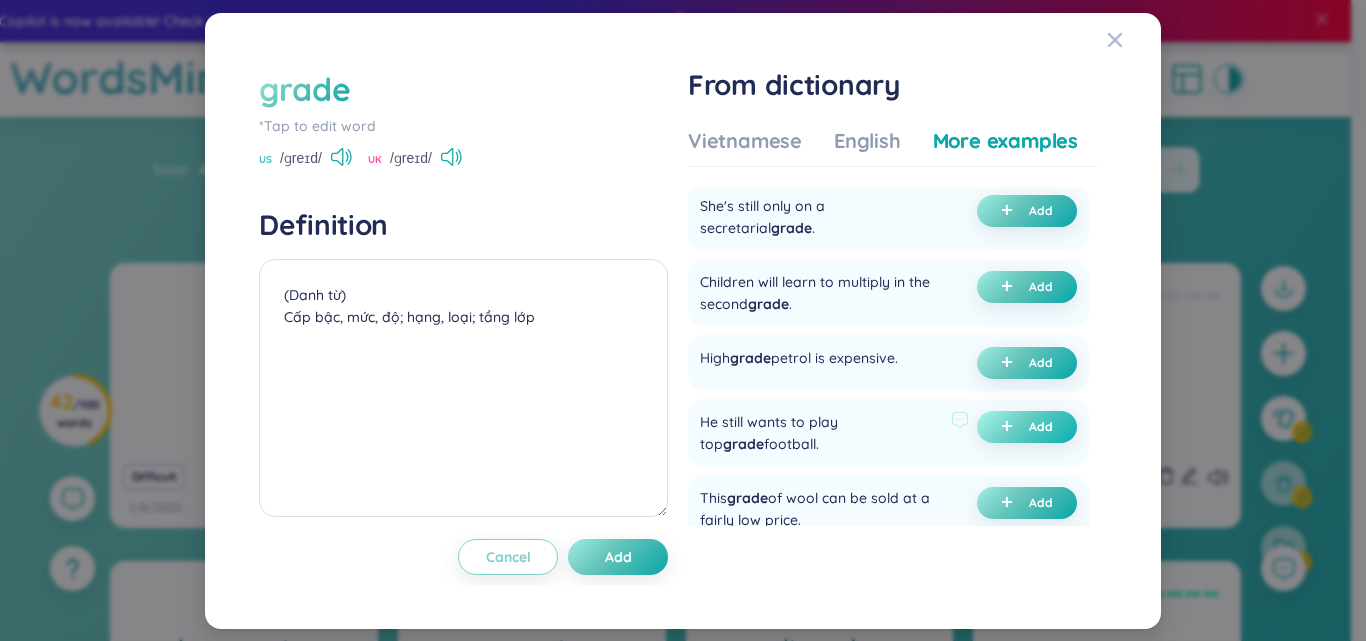 click on "Add" at bounding box center [1027, 427] 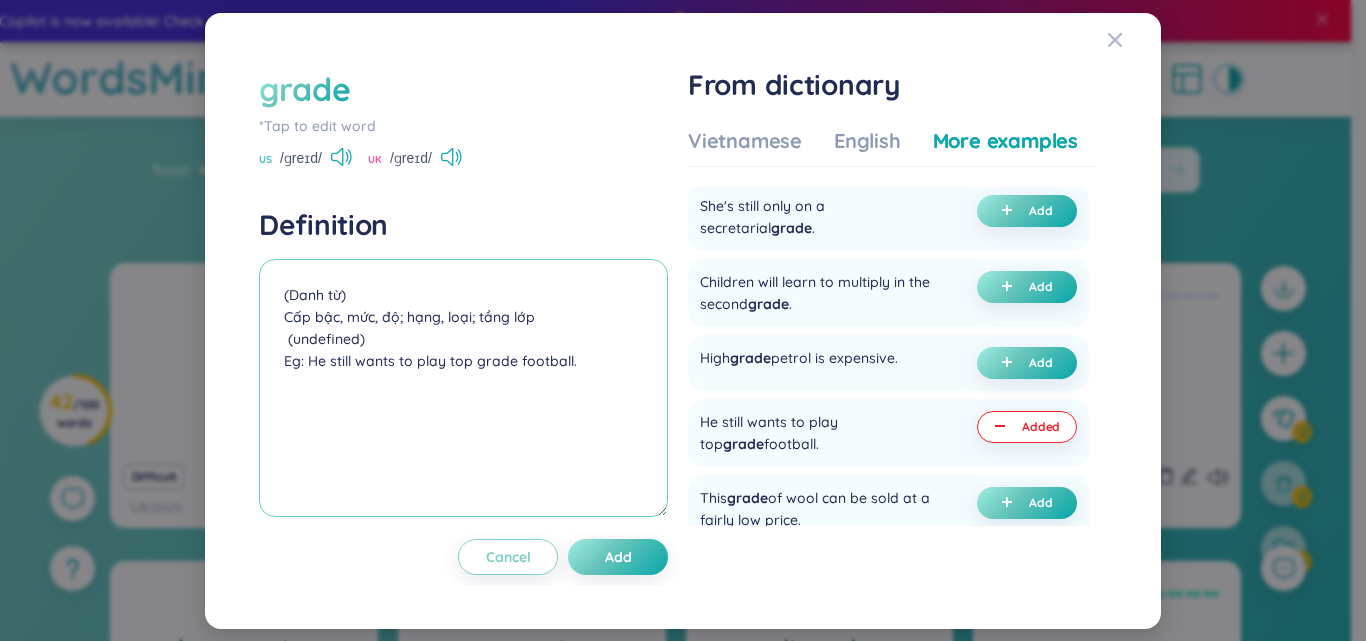 drag, startPoint x: 362, startPoint y: 342, endPoint x: 240, endPoint y: 331, distance: 122.494896 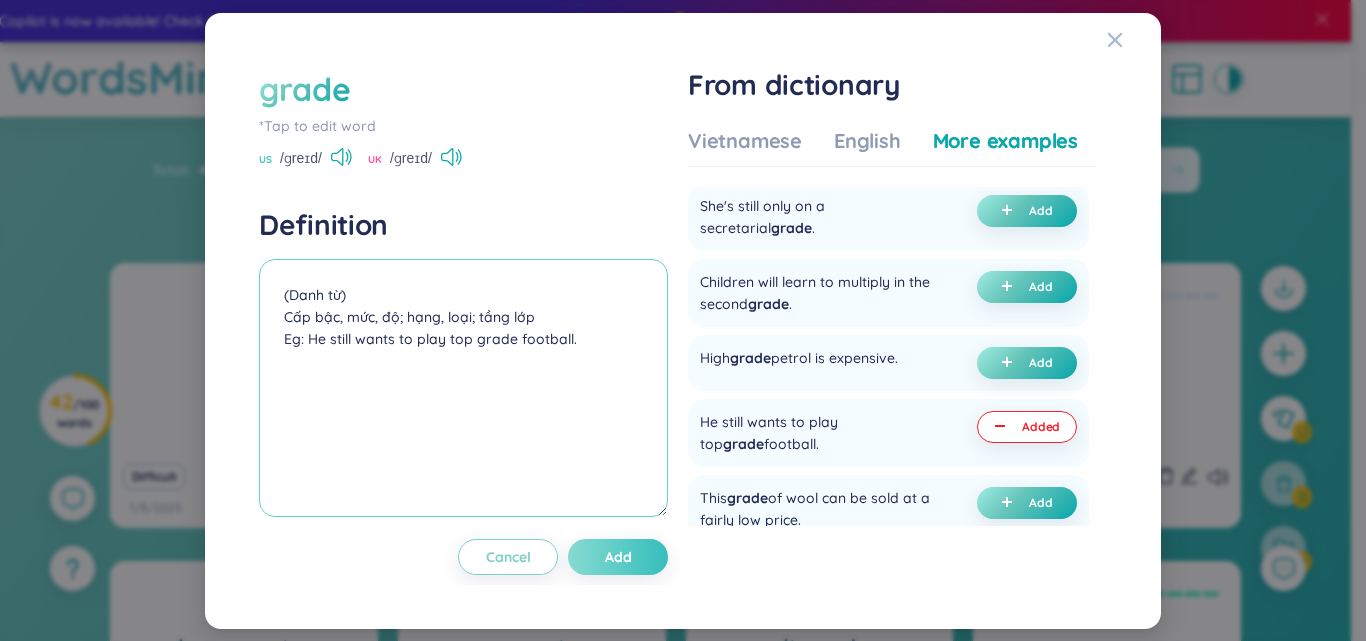 type on "(Danh từ)
Cấp bậc, mức, độ; hạng, loại; tầng lớp
Eg: He still wants to play top grade football." 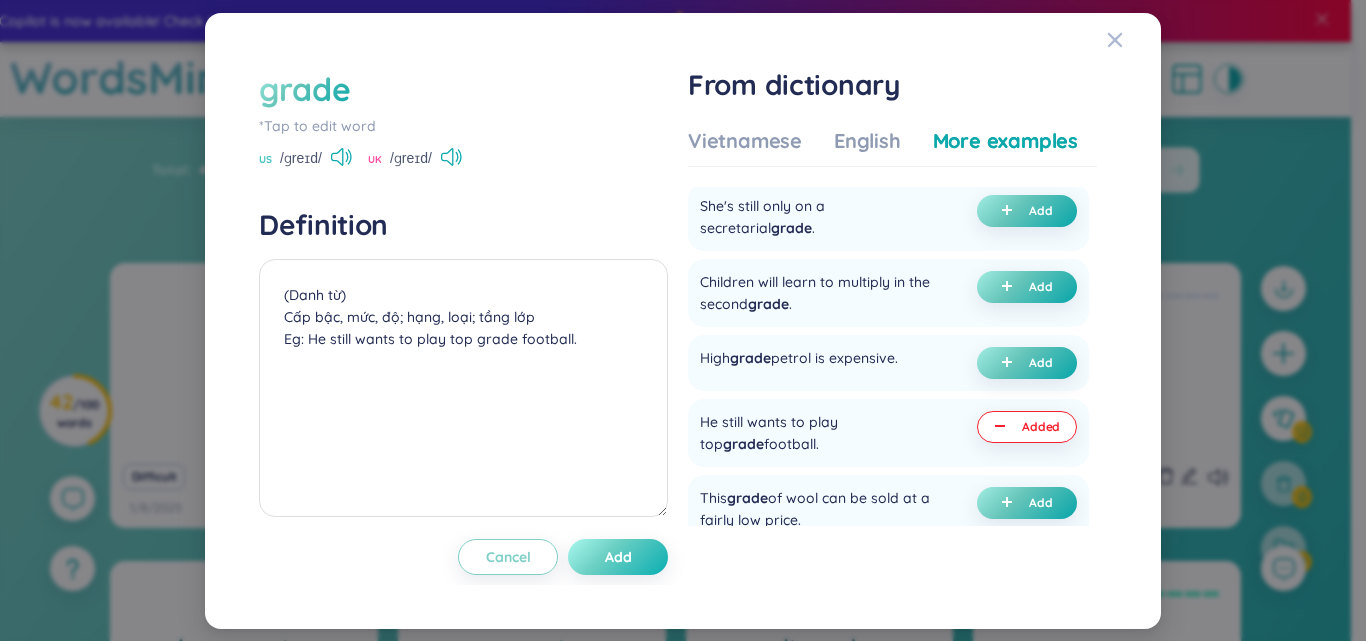 click on "Add" at bounding box center (618, 557) 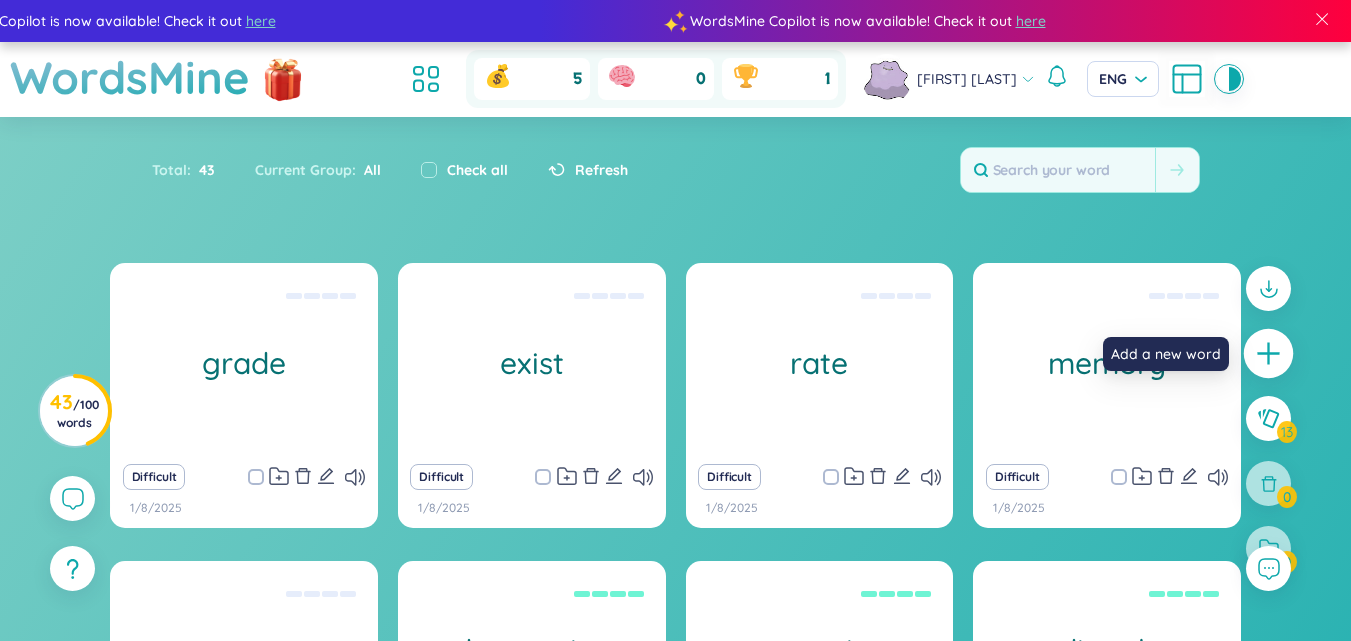 click 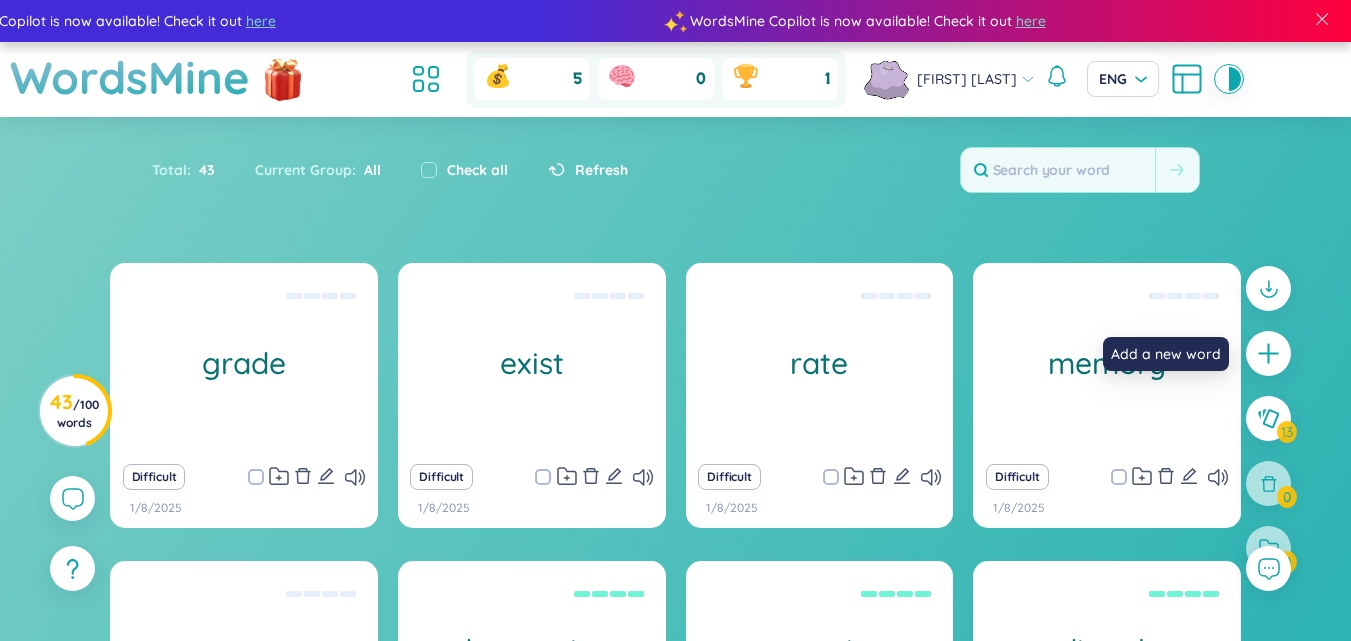 type 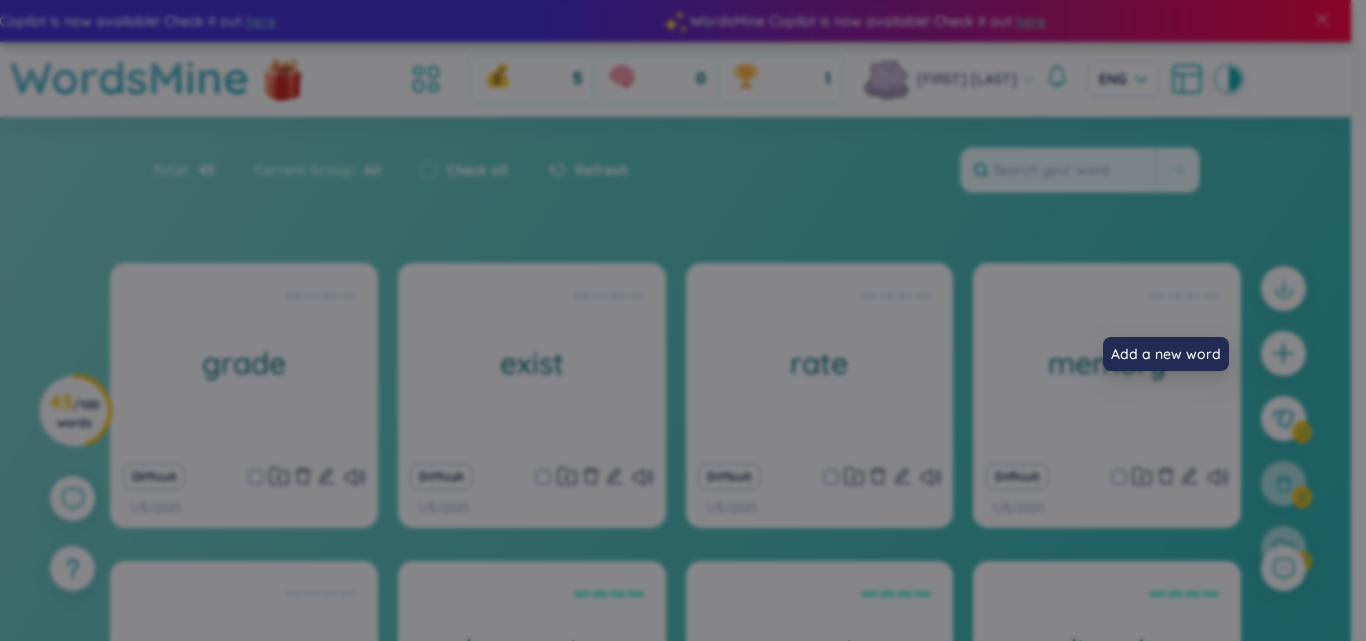 scroll, scrollTop: 9, scrollLeft: 0, axis: vertical 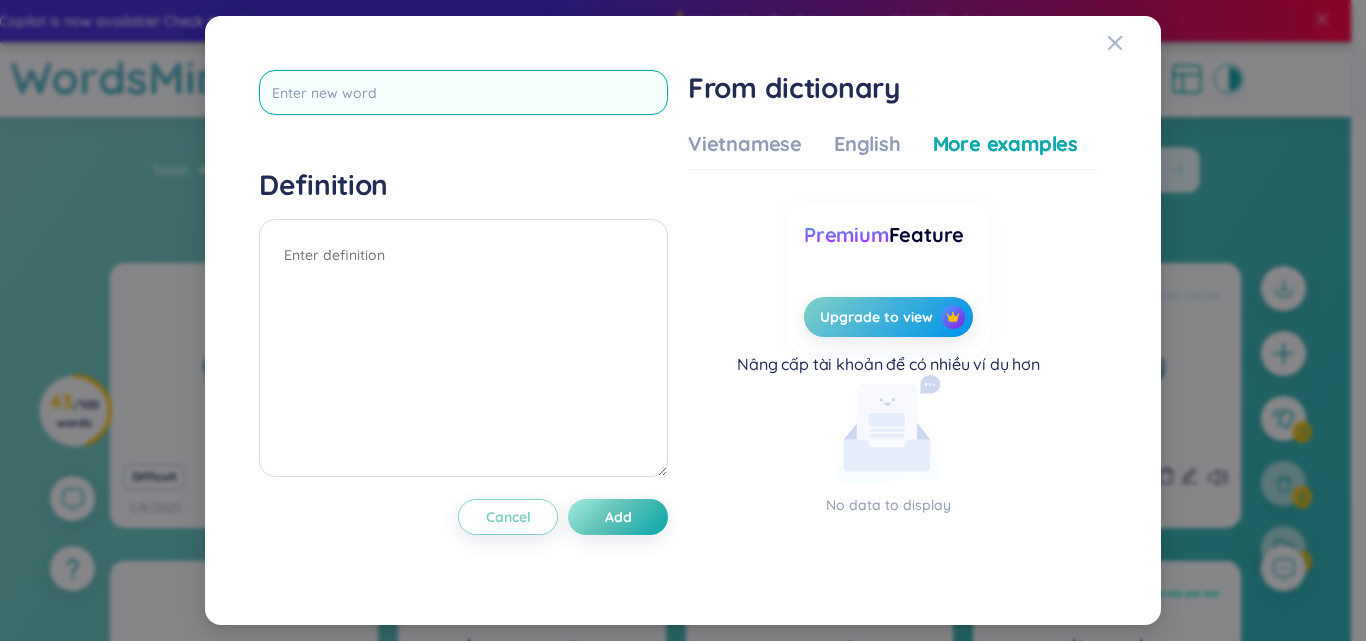 click at bounding box center [463, 92] 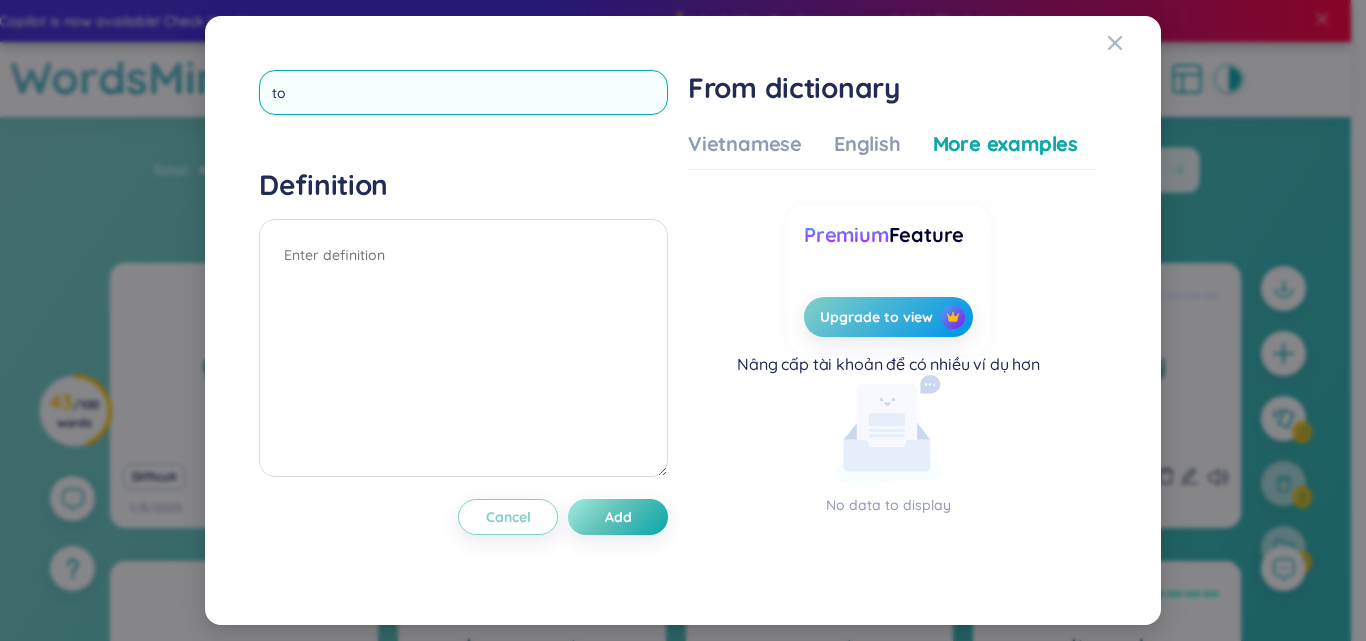 type on "top" 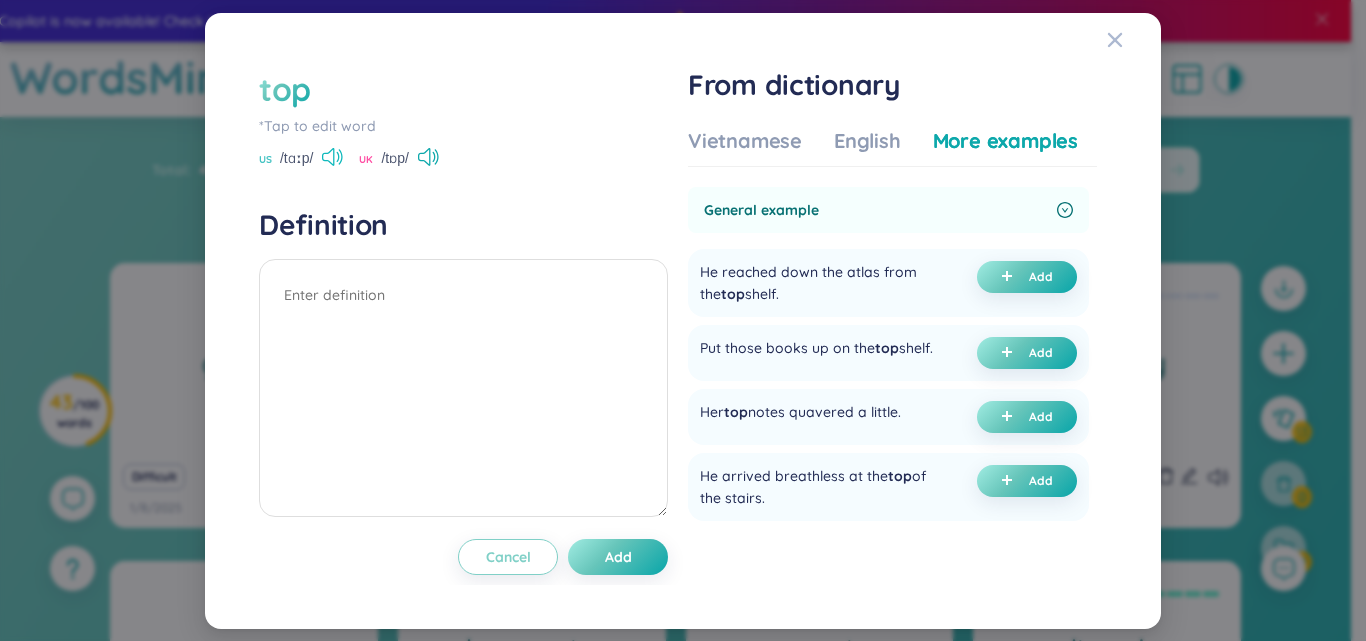 click 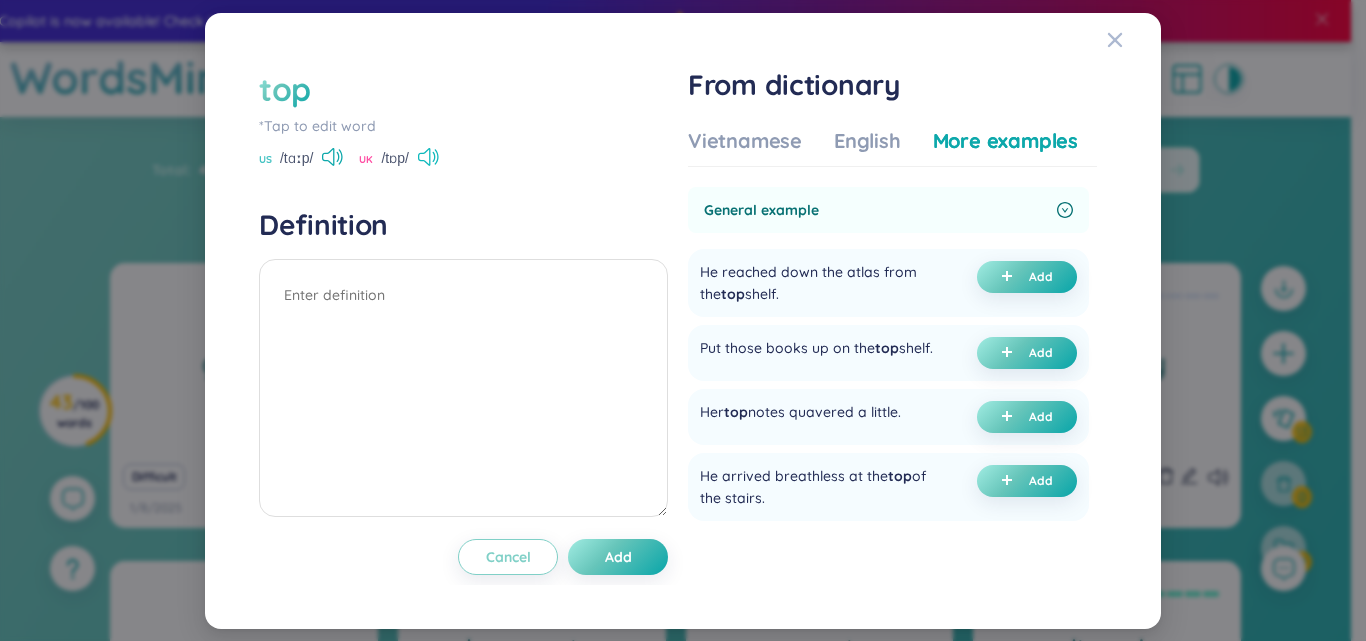 click 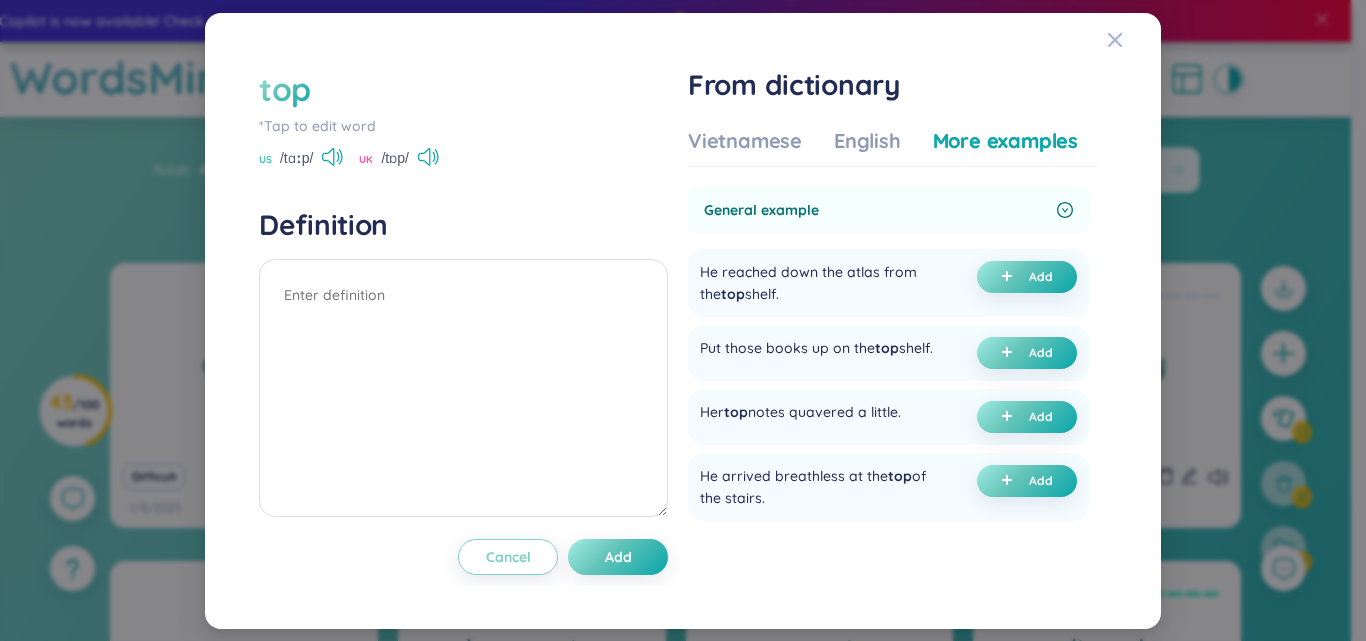 click on "Vietnamese English More examples" at bounding box center (883, 147) 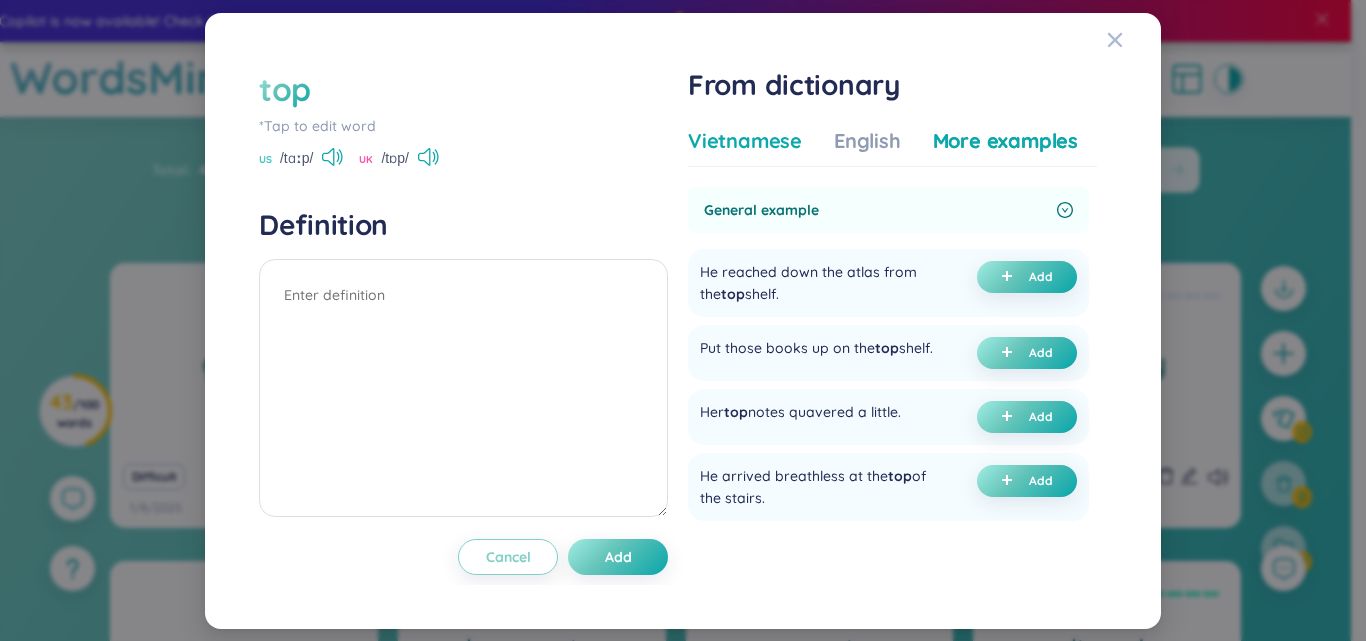 click on "Vietnamese" at bounding box center (745, 141) 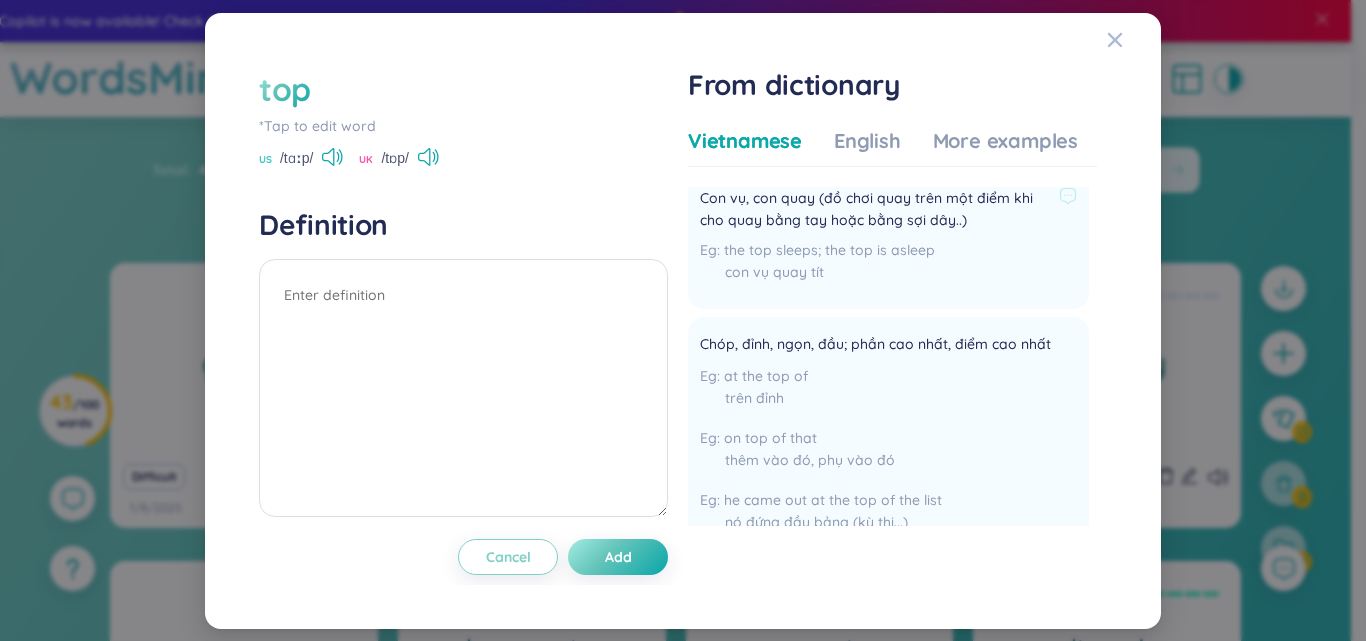 scroll, scrollTop: 101, scrollLeft: 0, axis: vertical 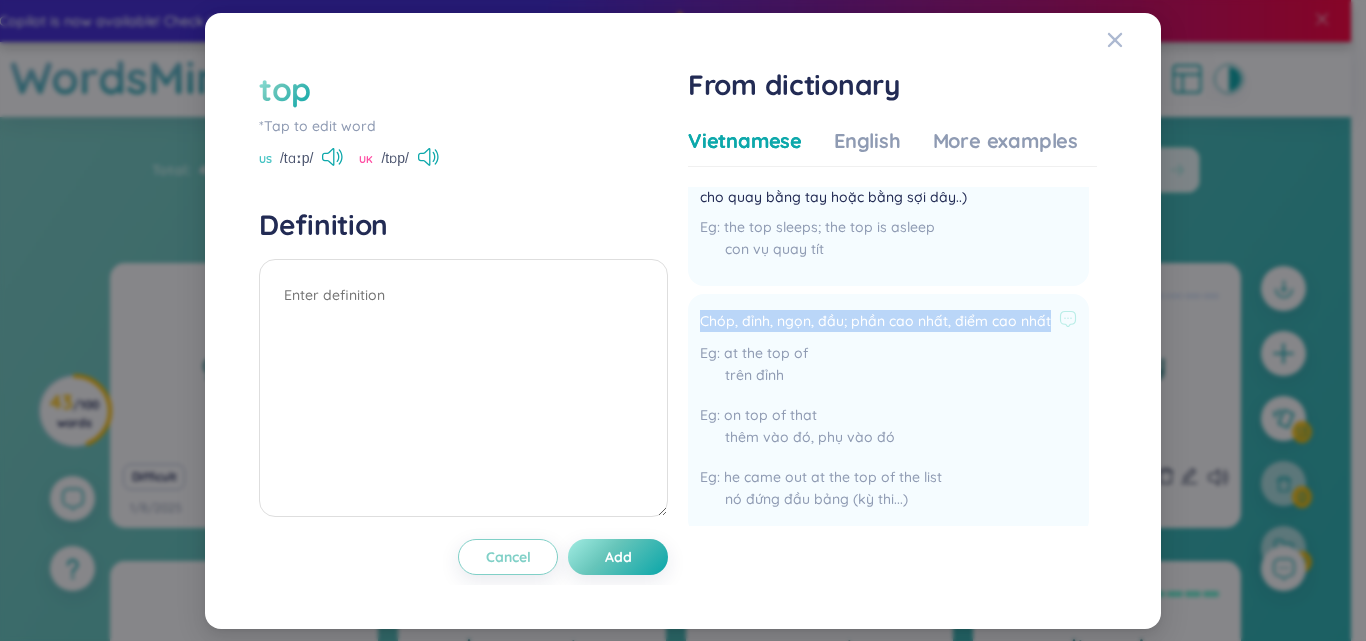 drag, startPoint x: 701, startPoint y: 322, endPoint x: 736, endPoint y: 341, distance: 39.824615 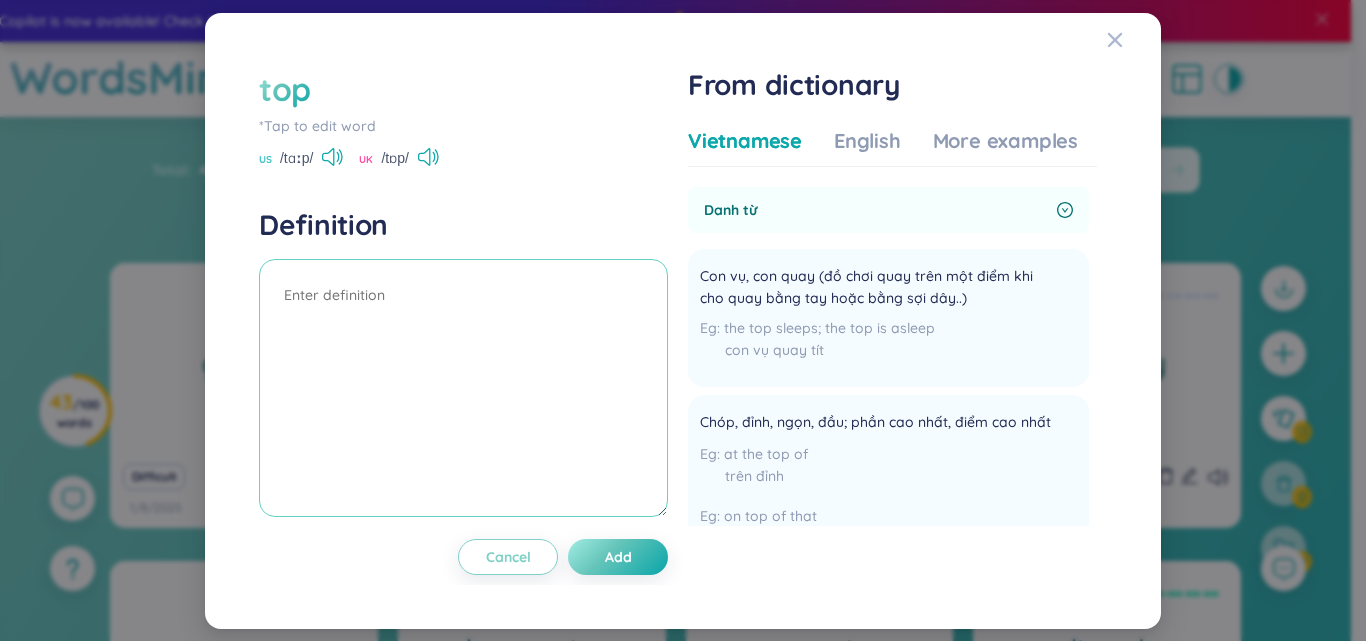 click at bounding box center [463, 388] 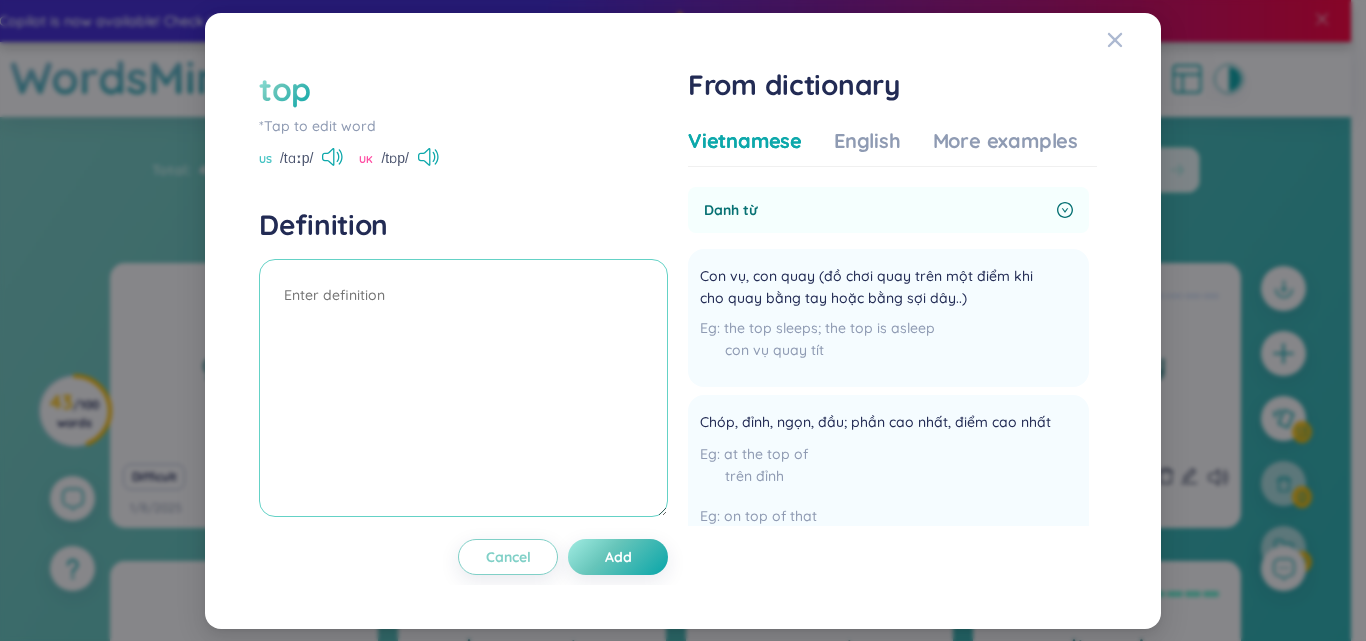 paste on "Chóp, đỉnh, ngọn, đầu; phần cao nhất, điểm cao nhất" 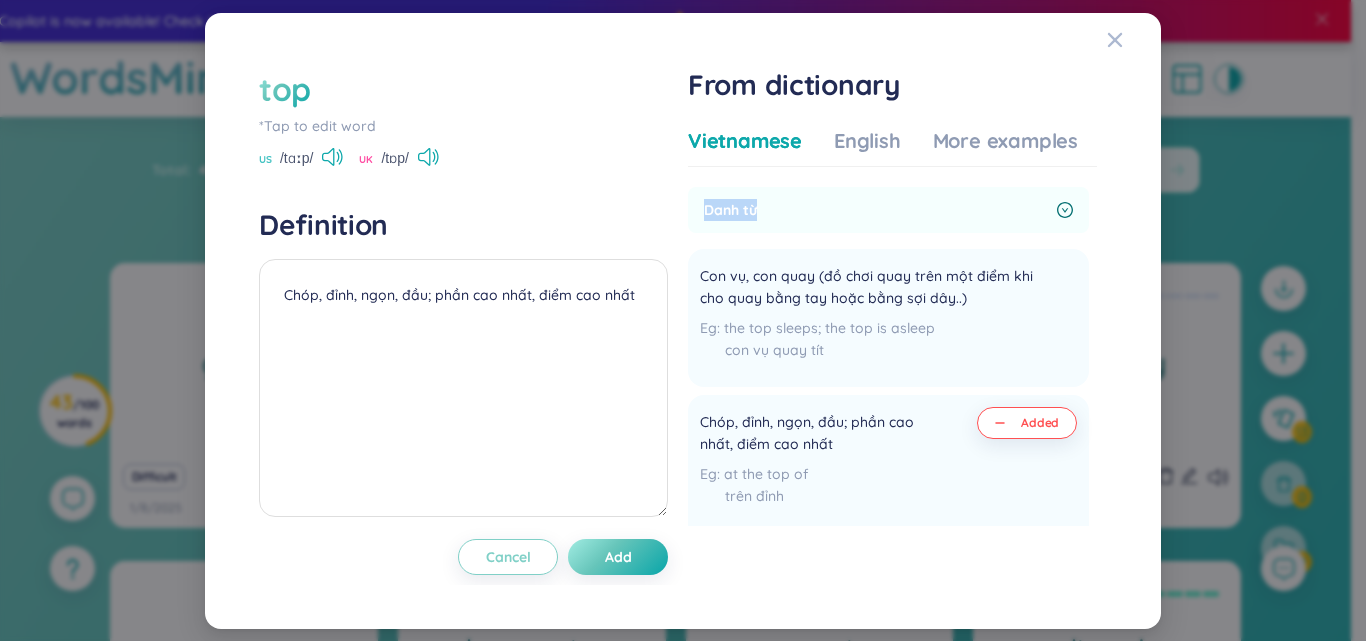 drag, startPoint x: 758, startPoint y: 209, endPoint x: 1099, endPoint y: 110, distance: 355.08026 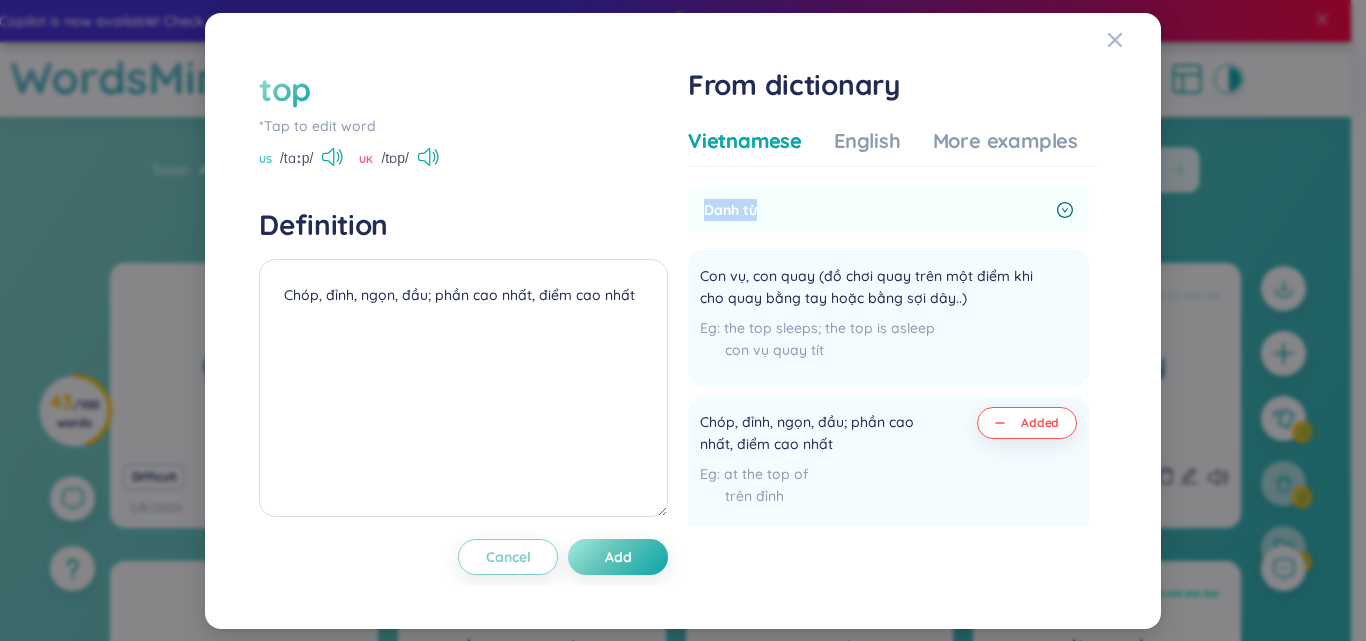 click on "From dictionary Vietnamese English More examples Danh từ Con vụ, con quay (đồ chơi quay trên một điểm khi cho quay bằng tay hoặc bằng sợi dây..) the top sleeps; the top is asleep con vụ quay tít Add Chóp, đỉnh, ngọn, đầu; phần cao nhất, điểm cao nhất at the top of trên đỉnh on top of that thêm vào đó, phụ vào đó he came out at the top of the list nó đứng đầu bảng (kỳ thi...) Added Mặt trên (mui xe, vun xoong, mặt bàn..) to put the luggage on top of the car đặt hành lý lên mui xe Add Đỉnh cao, mức cao the top of the ladder (nghĩa bóng) đỉnh cao của sự nghiệp at the top of one's voice nói hết sức to at the top of one's speed chạy hết sức nhanh, ba chân bốn cẳng Add Chức vụ cao nhất, chức vụ quan trọng nhất, vị trí cao nhất, vị trí quan trọng nhất Liverpool finished the season (at the) top of the football league Add she took off the top of her bikini the top of the milk Add ." at bounding box center (897, 317) 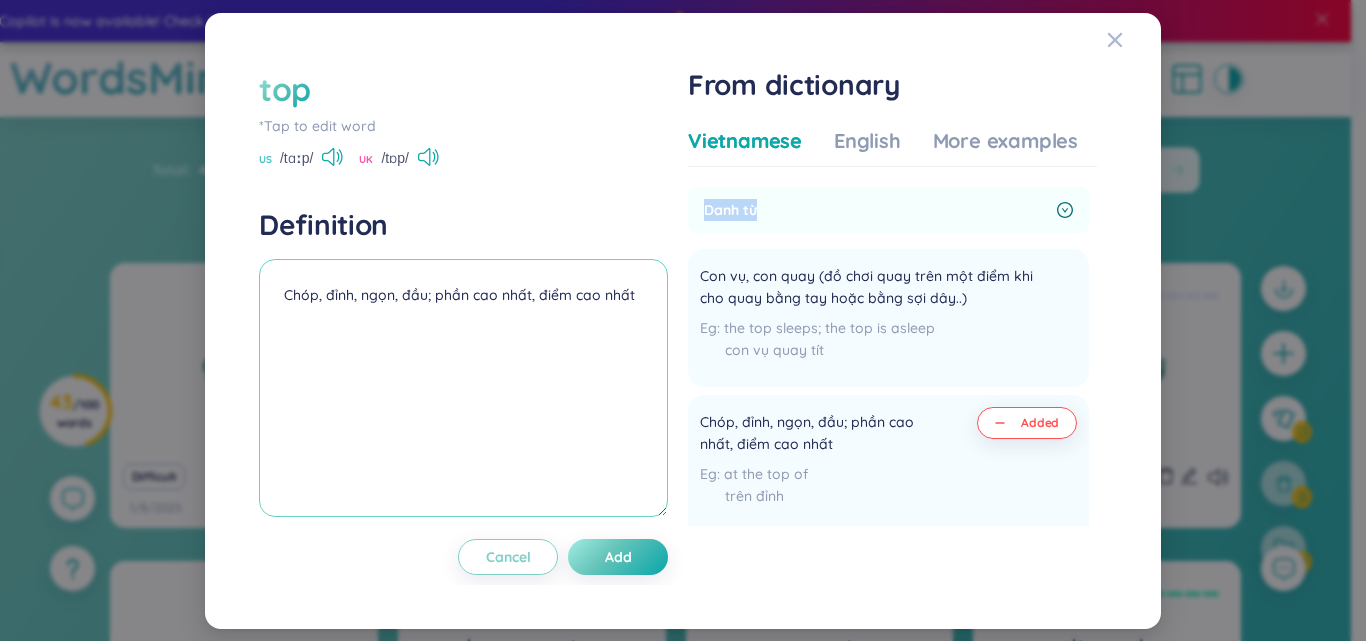 click on "Chóp, đỉnh, ngọn, đầu; phần cao nhất, điểm cao nhất" at bounding box center [463, 388] 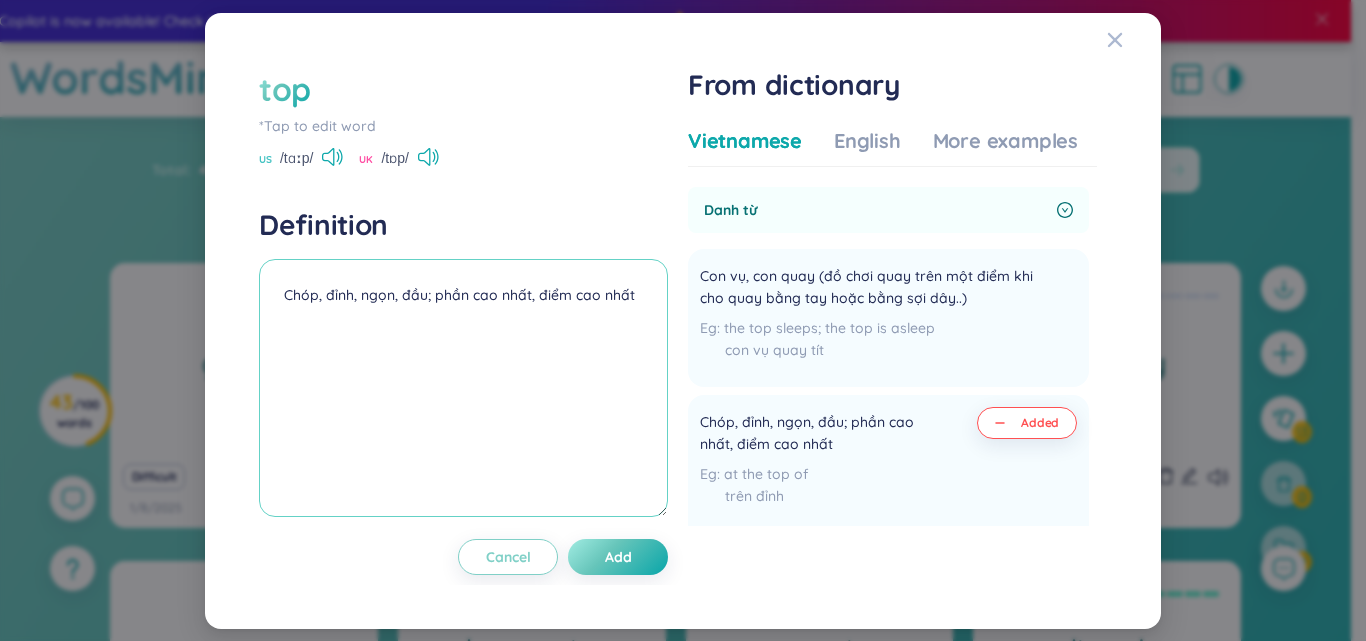 paste on "Danh từ" 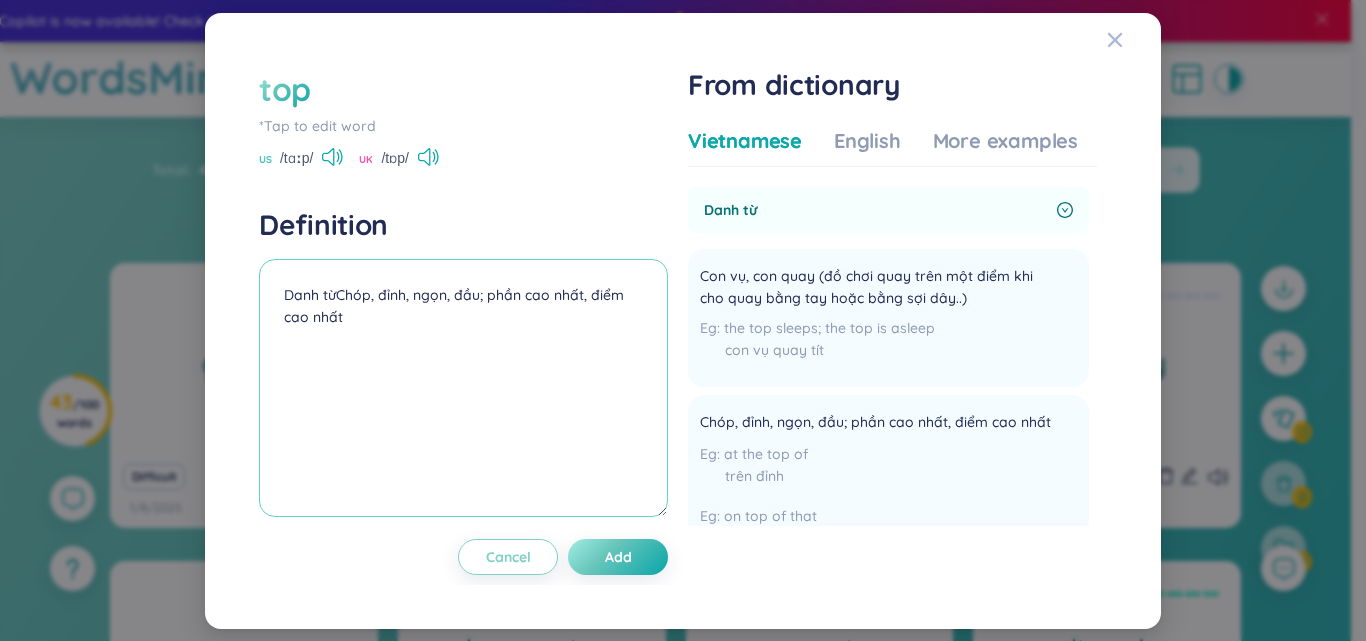 click on "Danh từChóp, đỉnh, ngọn, đầu; phần cao nhất, điểm cao nhất" at bounding box center [463, 388] 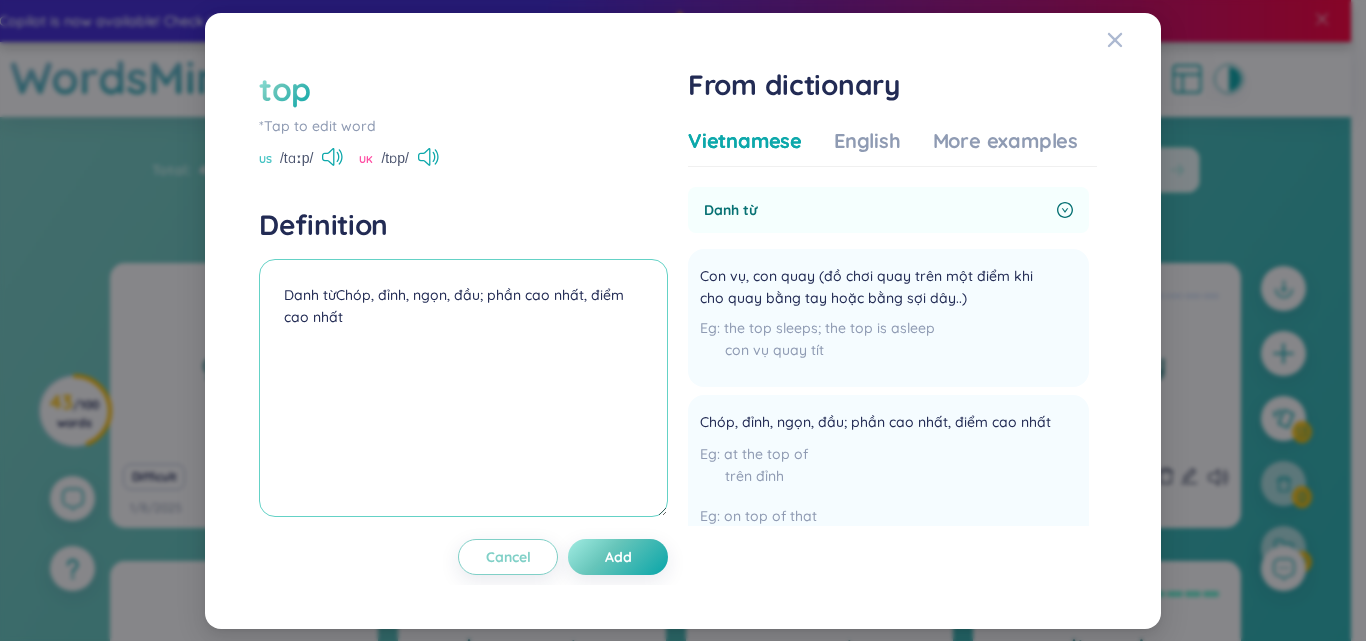 drag, startPoint x: 337, startPoint y: 320, endPoint x: 359, endPoint y: 341, distance: 30.413813 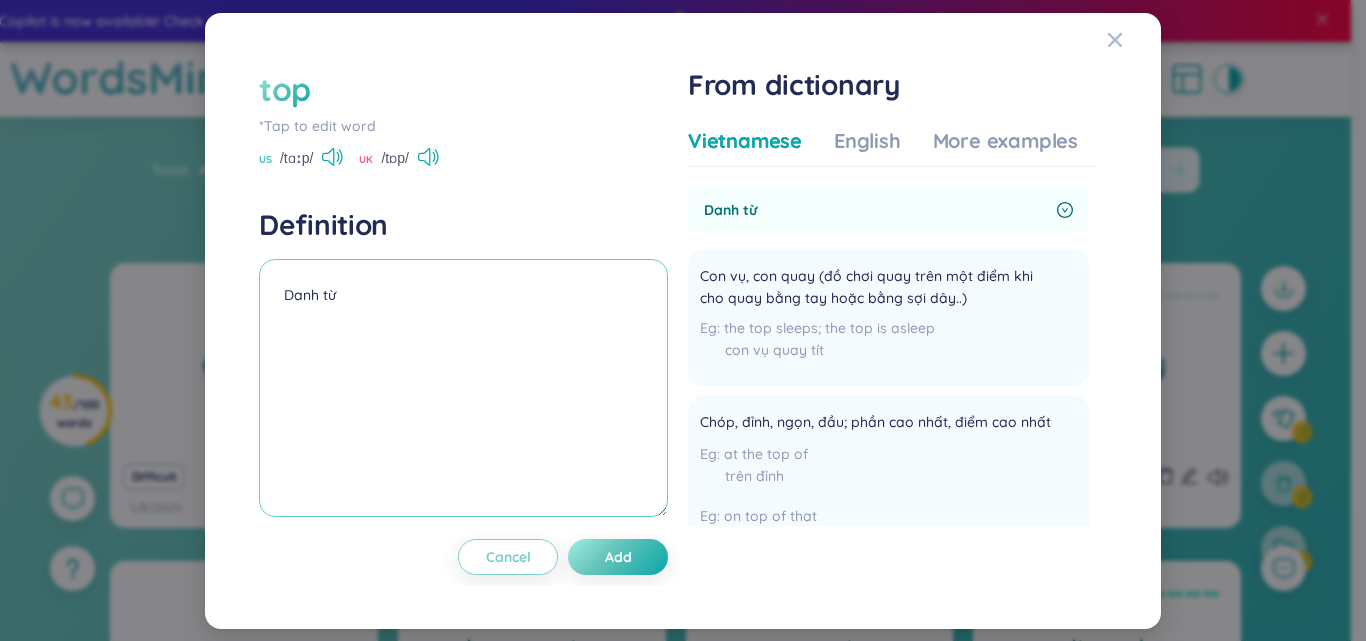 click on "Danh từ" at bounding box center [463, 388] 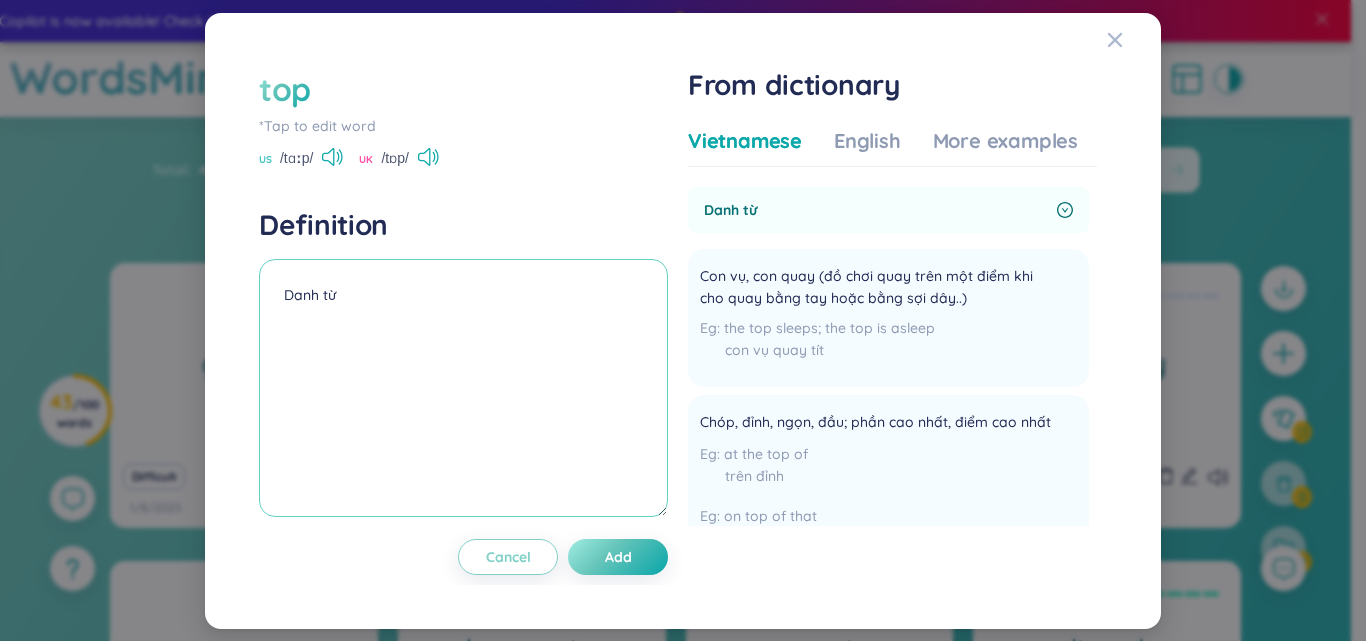 click on "Danh từ" at bounding box center [463, 388] 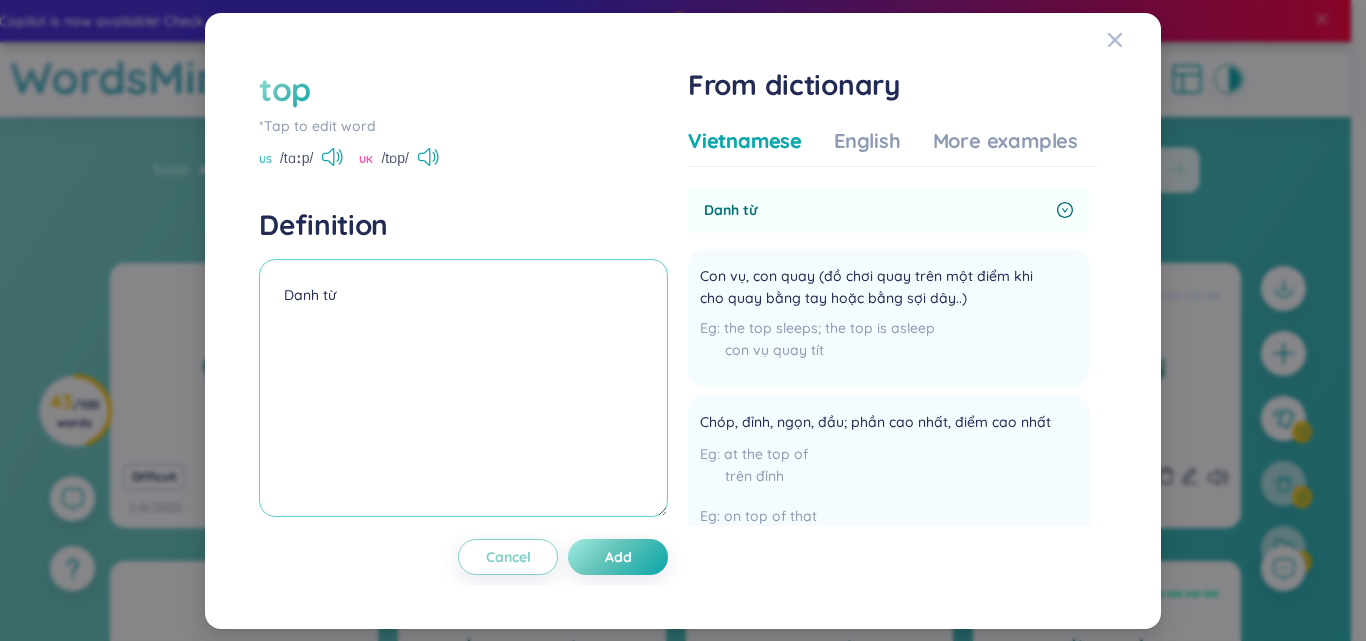 click on "Danh từ" at bounding box center (463, 388) 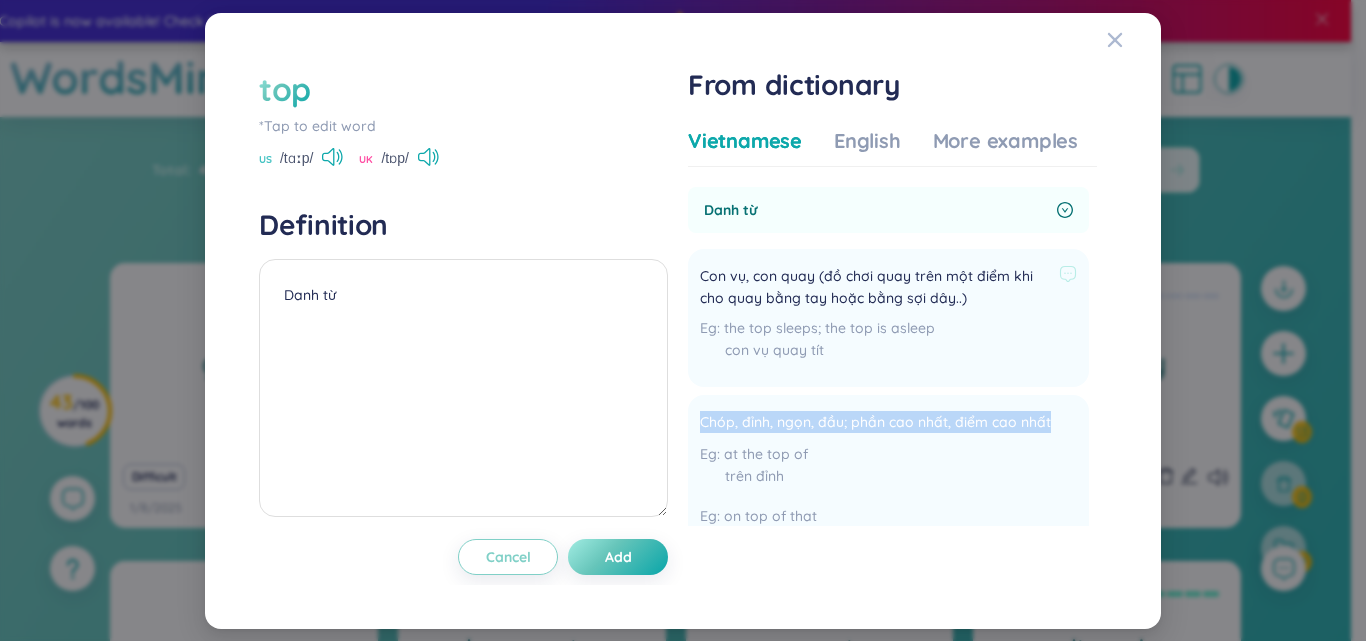 drag, startPoint x: 738, startPoint y: 444, endPoint x: 847, endPoint y: 362, distance: 136.40015 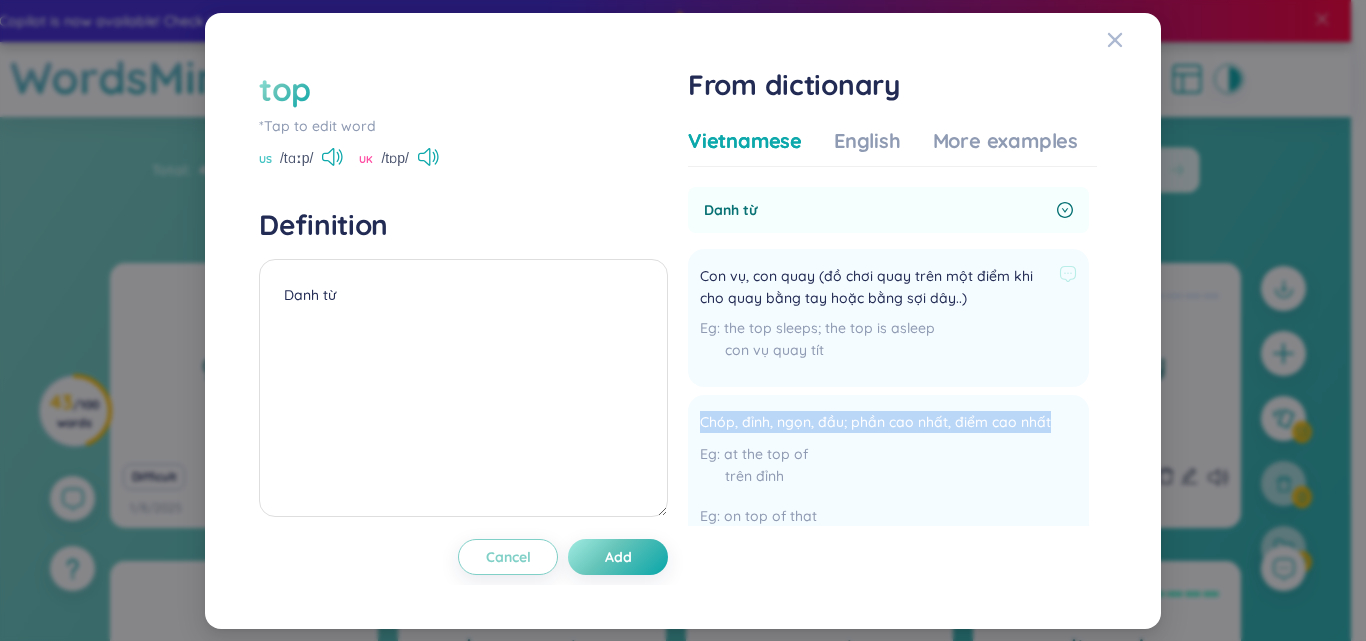 click on "Con vụ, con quay (đồ chơi quay trên một điểm khi cho quay bằng tay hoặc bằng sợi dây..) the top sleeps; the top is asleep con vụ quay tít Add Chóp, đỉnh, ngọn, đầu; phần cao nhất, điểm cao nhất at the top of trên đỉnh on top of that thêm vào đó, phụ vào đó he came out at the top of the list nó đứng đầu bảng (kỳ thi...) Add Mặt trên (mui xe, vun xoong, mặt bàn..) to put the luggage on top of the car đặt hành lý lên mui xe Add Đỉnh cao, mức cao the top of the ladder (nghĩa bóng) đỉnh cao của sự nghiệp at the top of one's voice nói hết sức to at the top of one's speed chạy hết sức nhanh, ba chân bốn cẳng Add Chức vụ cao nhất, chức vụ quan trọng nhất, vị trí cao nhất, vị trí quan trọng nhất Liverpool finished the season (at the) top of the football league Liverpool đã kết thúc mùa bóng với vị trí đứng đầu liên đoàn bóng đá Add the top of the milk Add Add" at bounding box center [888, 1036] 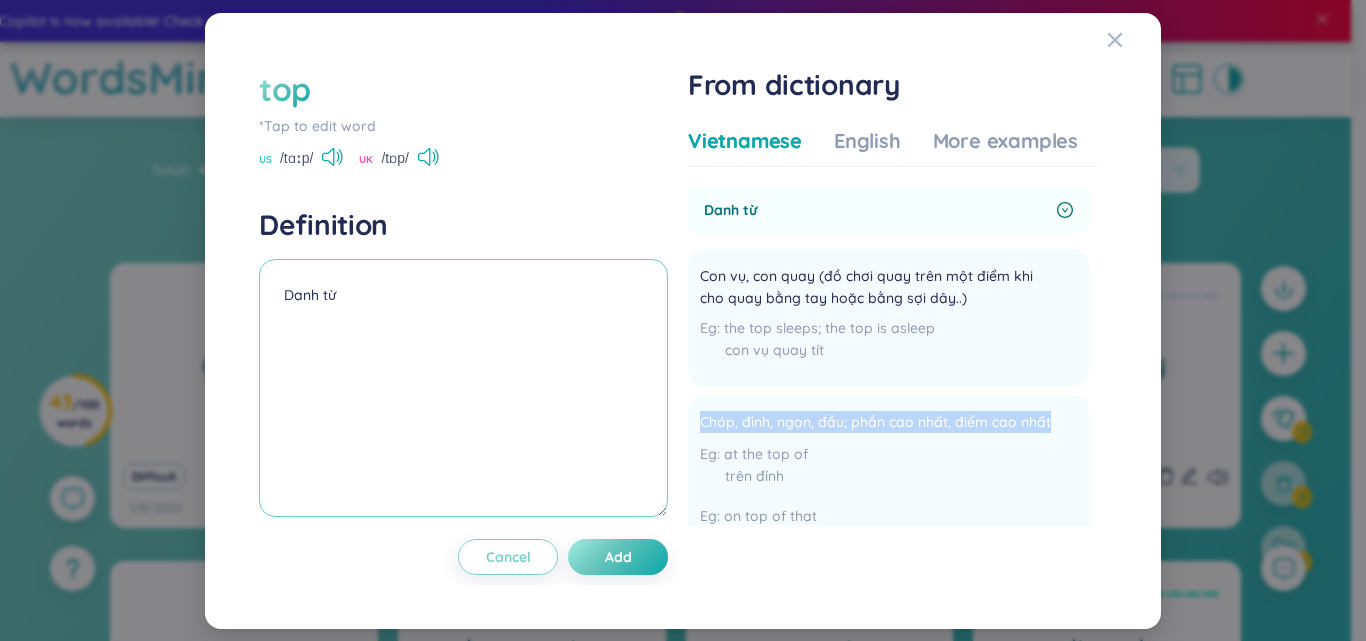 click on "Danh từ" at bounding box center (463, 388) 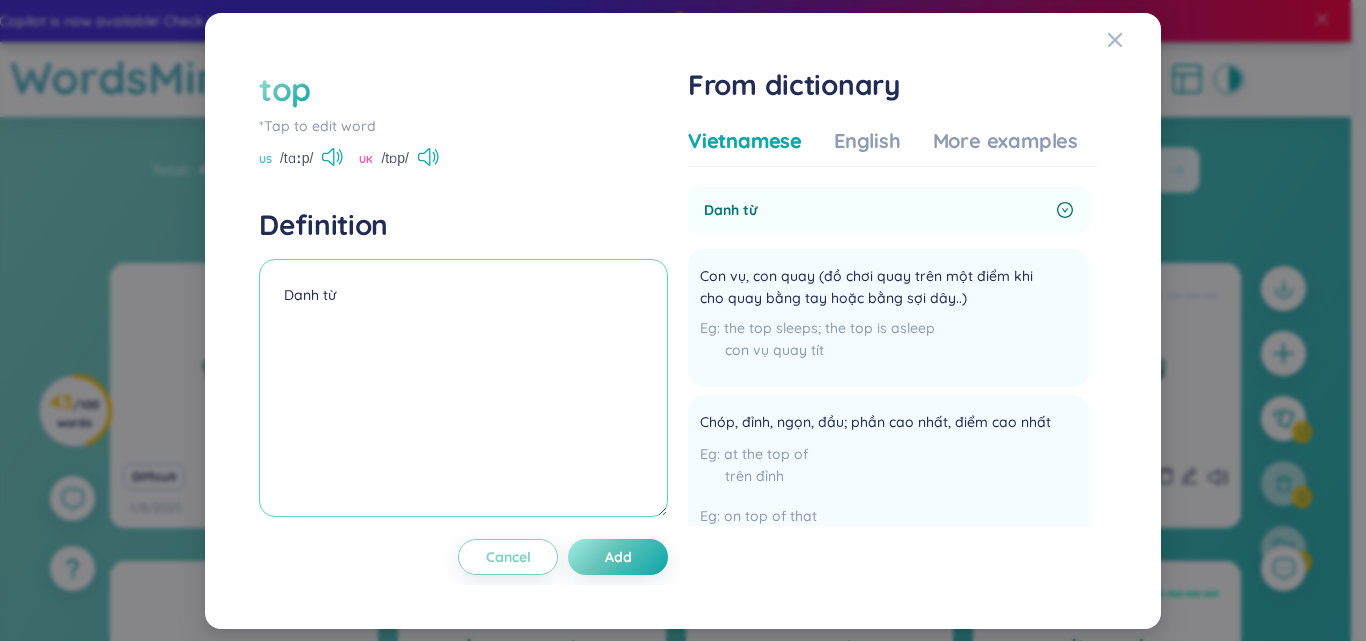 paste on "Chóp, đỉnh, ngọn, đầu; phần cao nhất, điểm cao nhất" 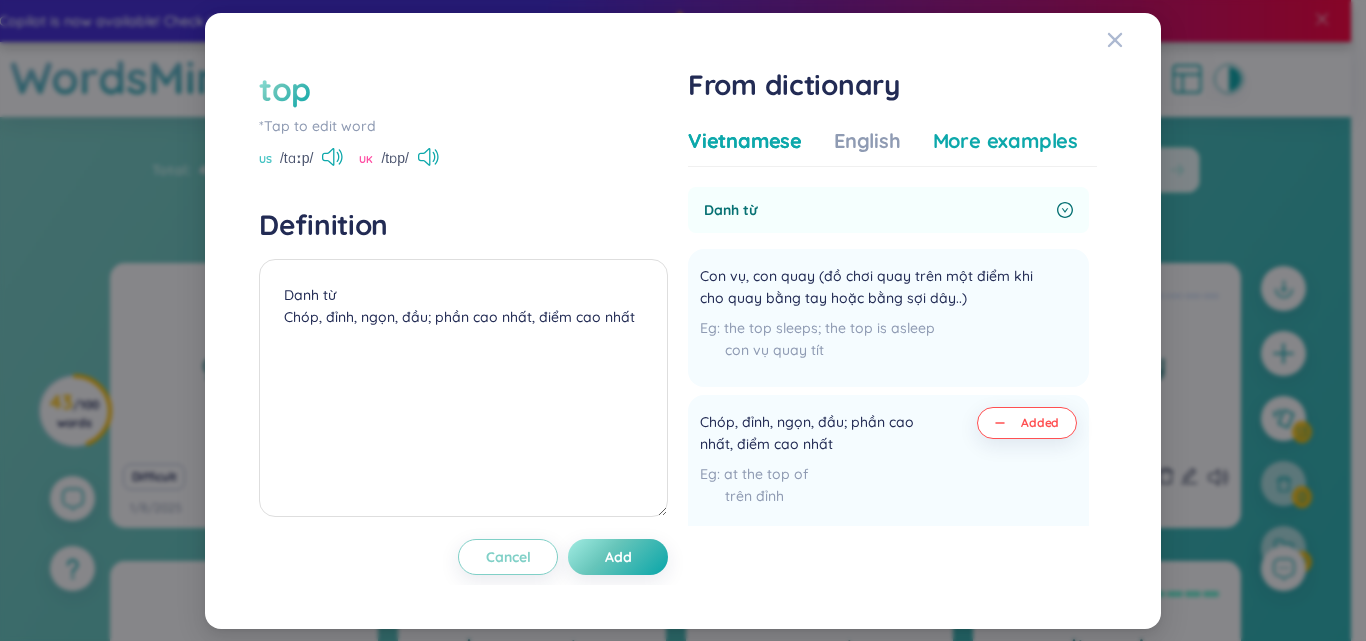 click on "More examples" at bounding box center (1005, 141) 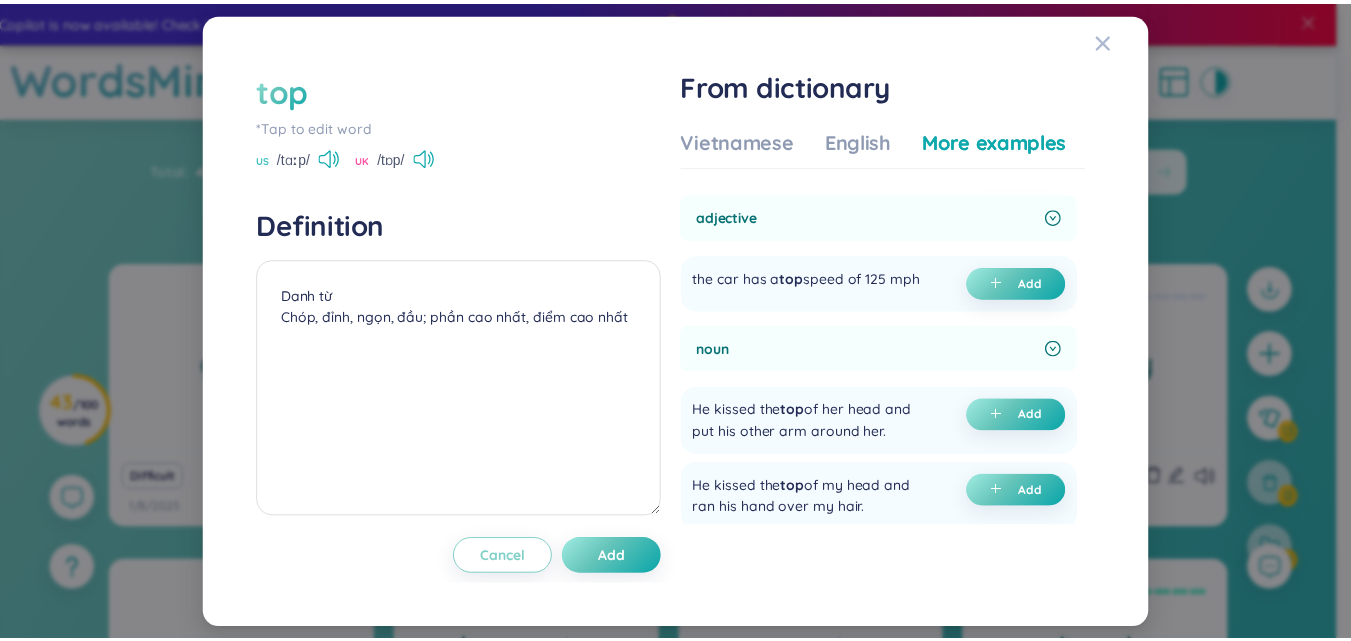 scroll, scrollTop: 910, scrollLeft: 0, axis: vertical 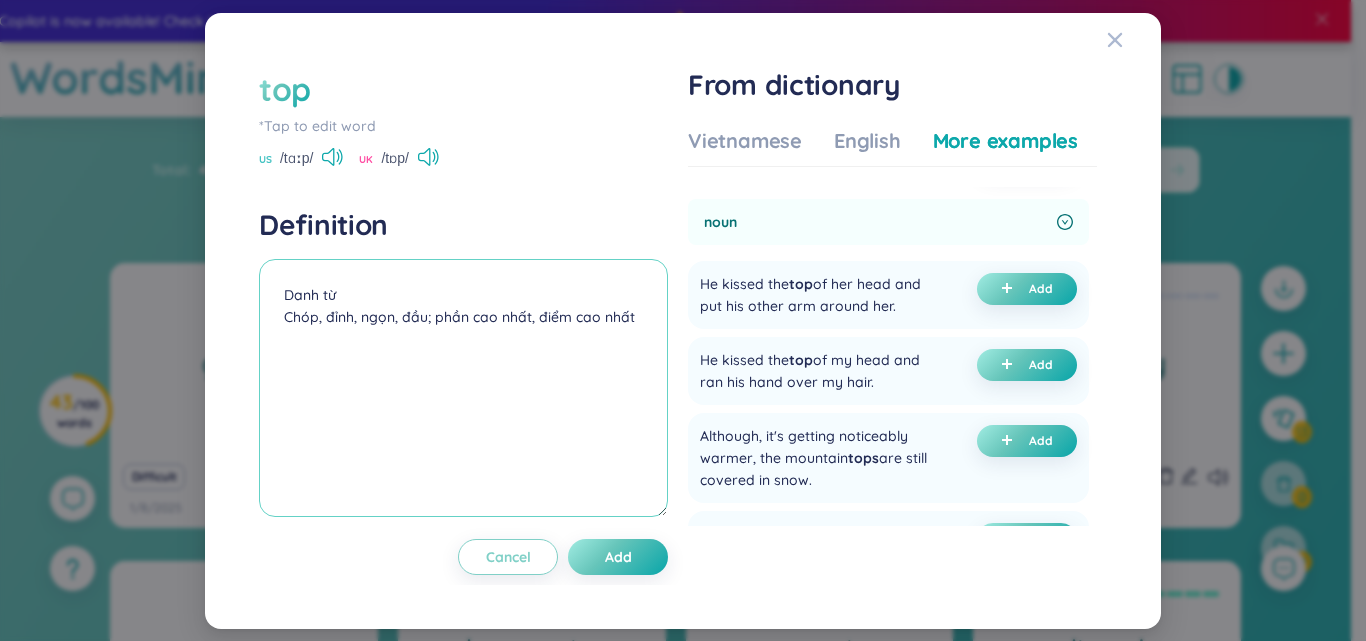 click on "Danh từ
Chóp, đỉnh, ngọn, đầu; phần cao nhất, điểm cao nhất" at bounding box center (463, 388) 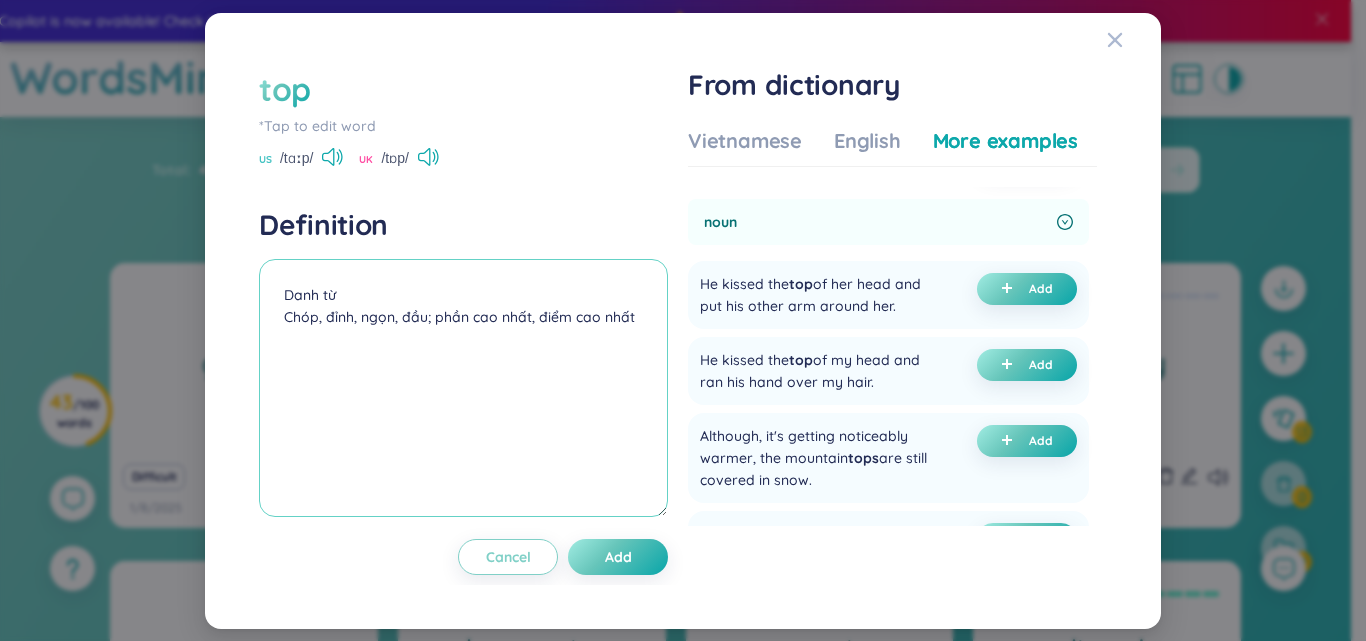 paste on "The hiker reached the top of the mountain and enjoyed the breathtaking view." 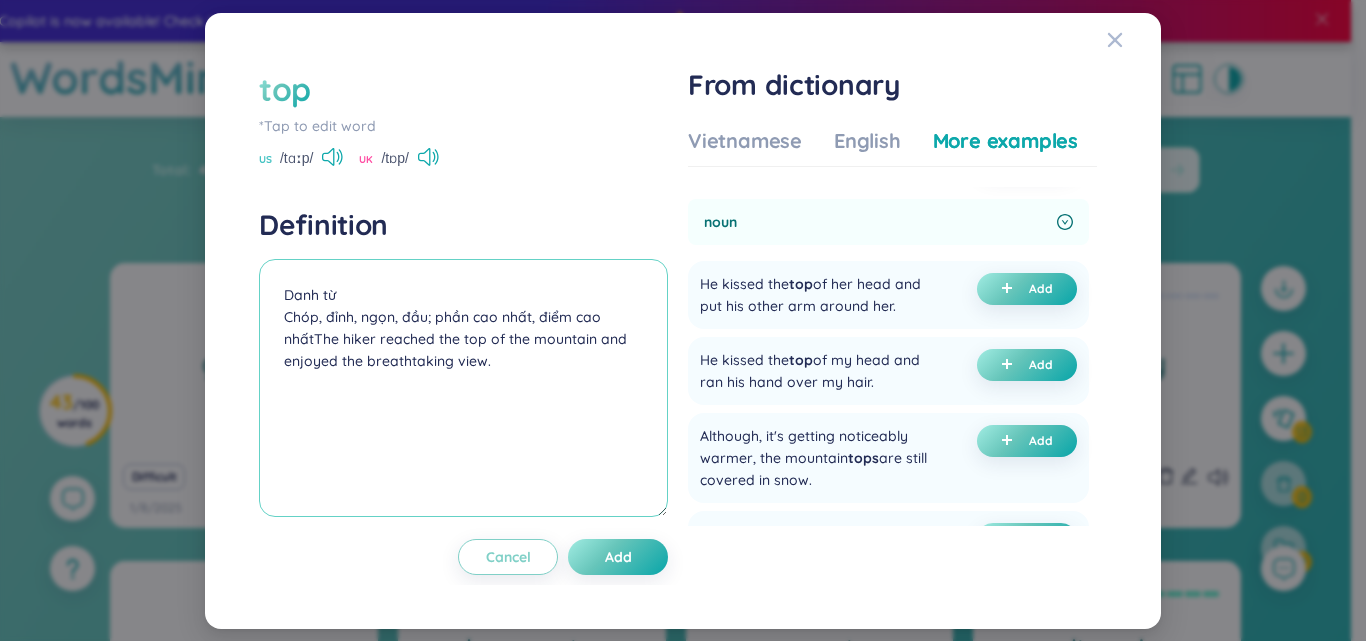 click on "Danh từ
Chóp, đỉnh, ngọn, đầu; phần cao nhất, điểm cao nhấtThe hiker reached the top of the mountain and enjoyed the breathtaking view." at bounding box center (463, 388) 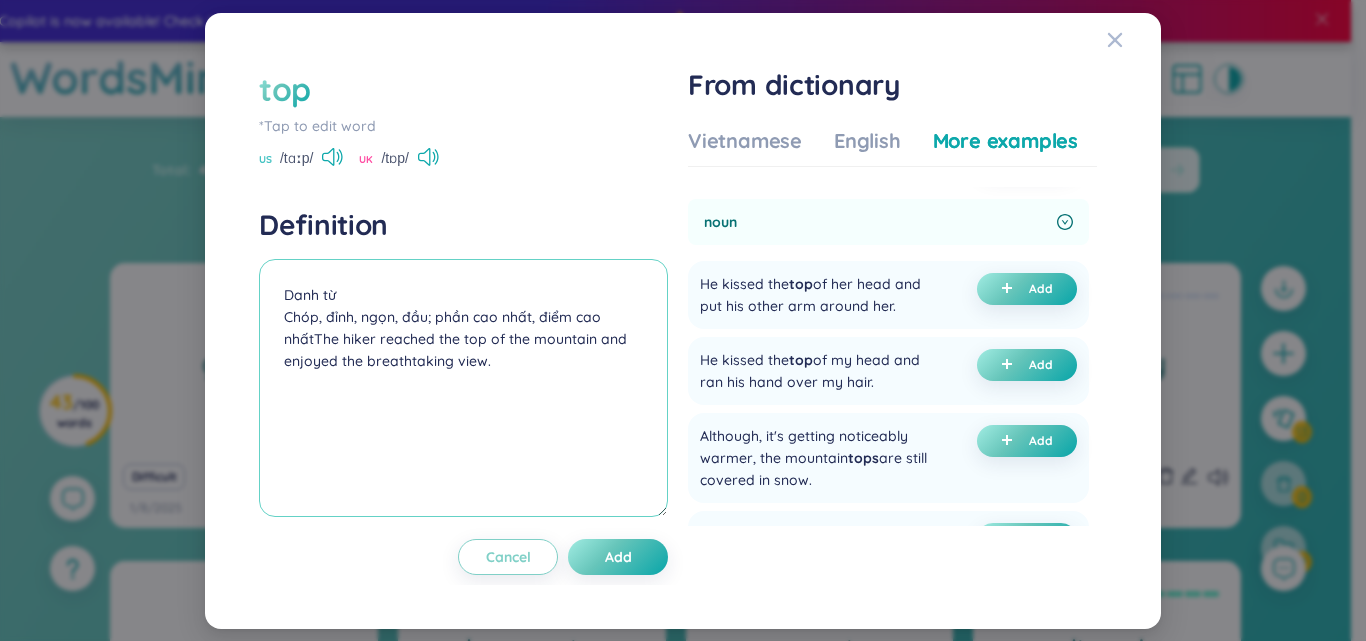 drag, startPoint x: 522, startPoint y: 367, endPoint x: 316, endPoint y: 333, distance: 208.78697 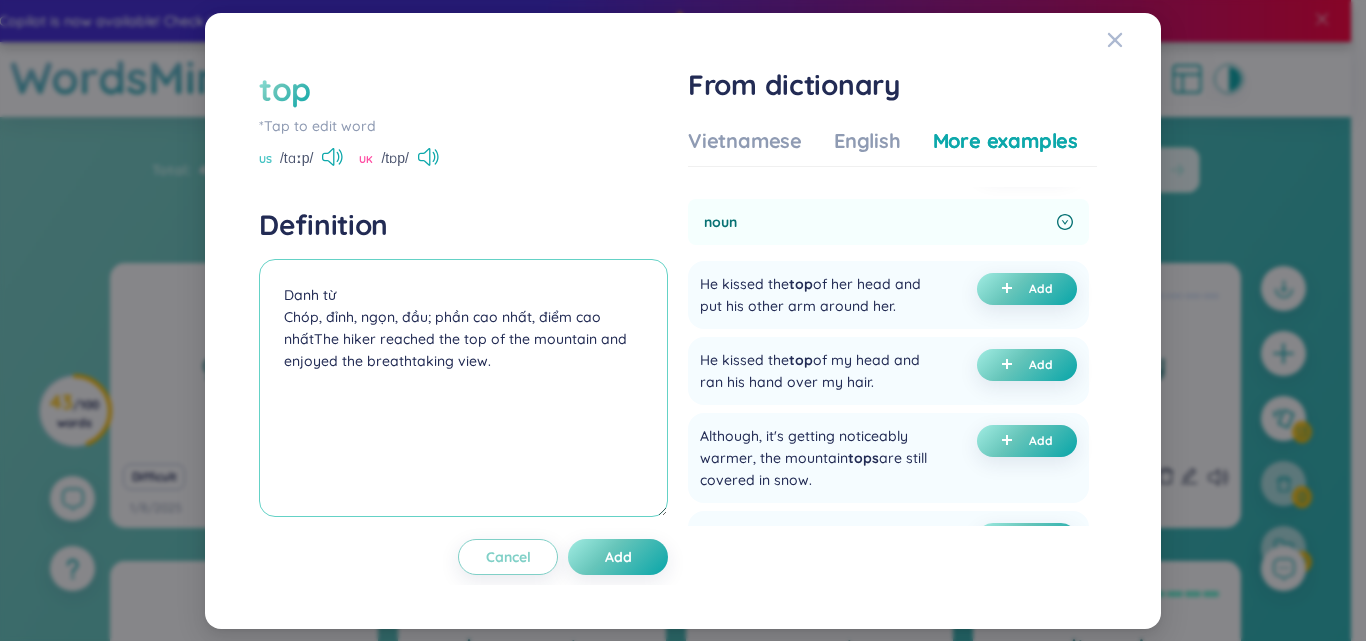 click on "Danh từ
Chóp, đỉnh, ngọn, đầu; phần cao nhất, điểm cao nhấtThe hiker reached the top of the mountain and enjoyed the breathtaking view." at bounding box center (463, 388) 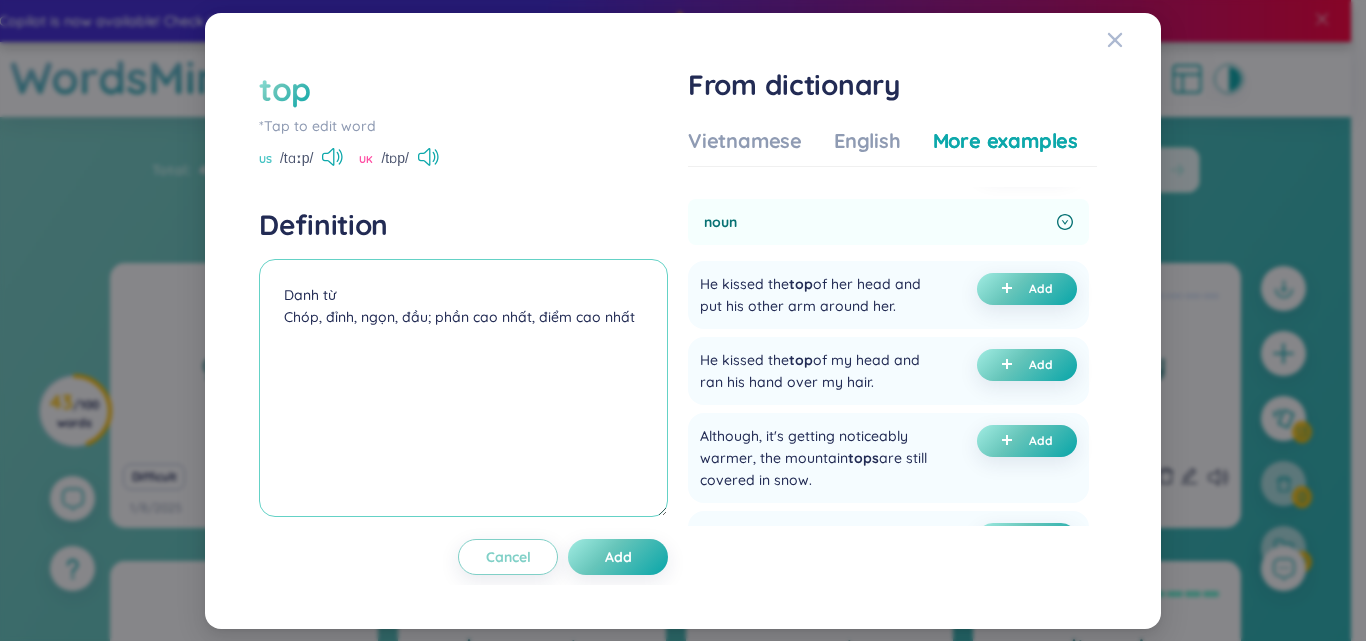 paste on "t của một vật). !
Lưu từ
The hiker reached the top of the mountain and enjoyed the breathtaking view." 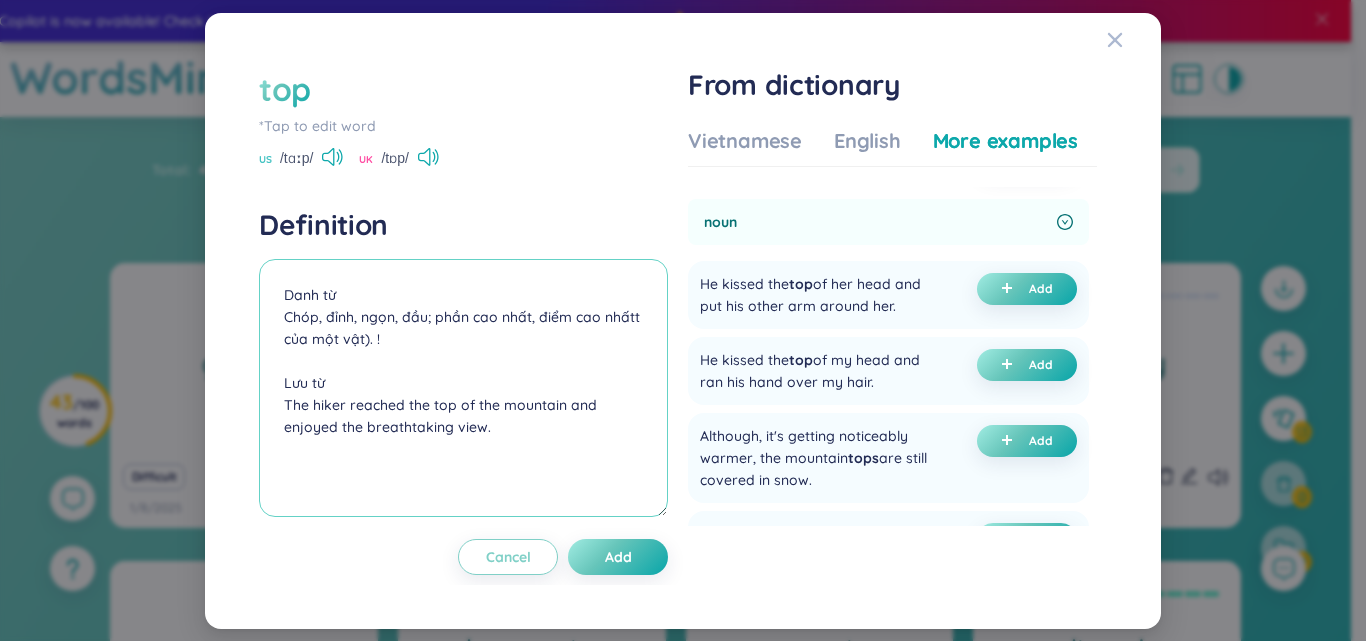 drag, startPoint x: 334, startPoint y: 392, endPoint x: 284, endPoint y: 342, distance: 70.71068 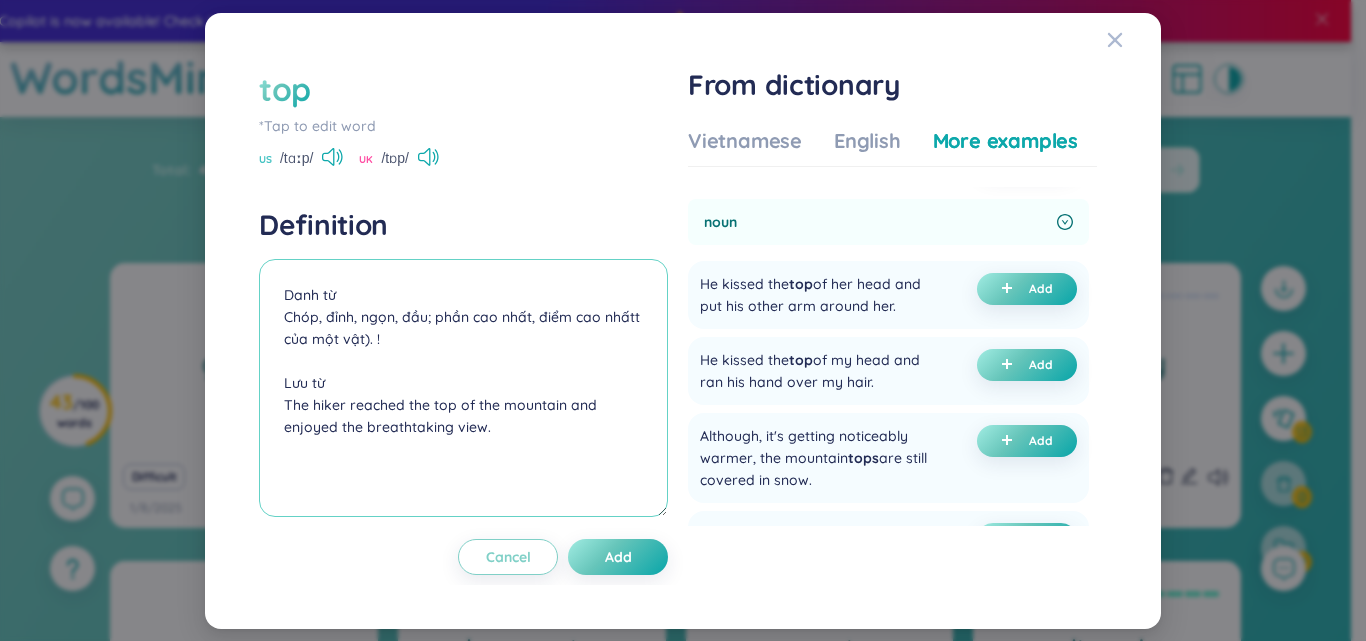 click on "Danh từ
Chóp, đỉnh, ngọn, đầu; phần cao nhất, điểm cao nhấtt của một vật). !
Lưu từ
The hiker reached the top of the mountain and enjoyed the breathtaking view." at bounding box center (463, 388) 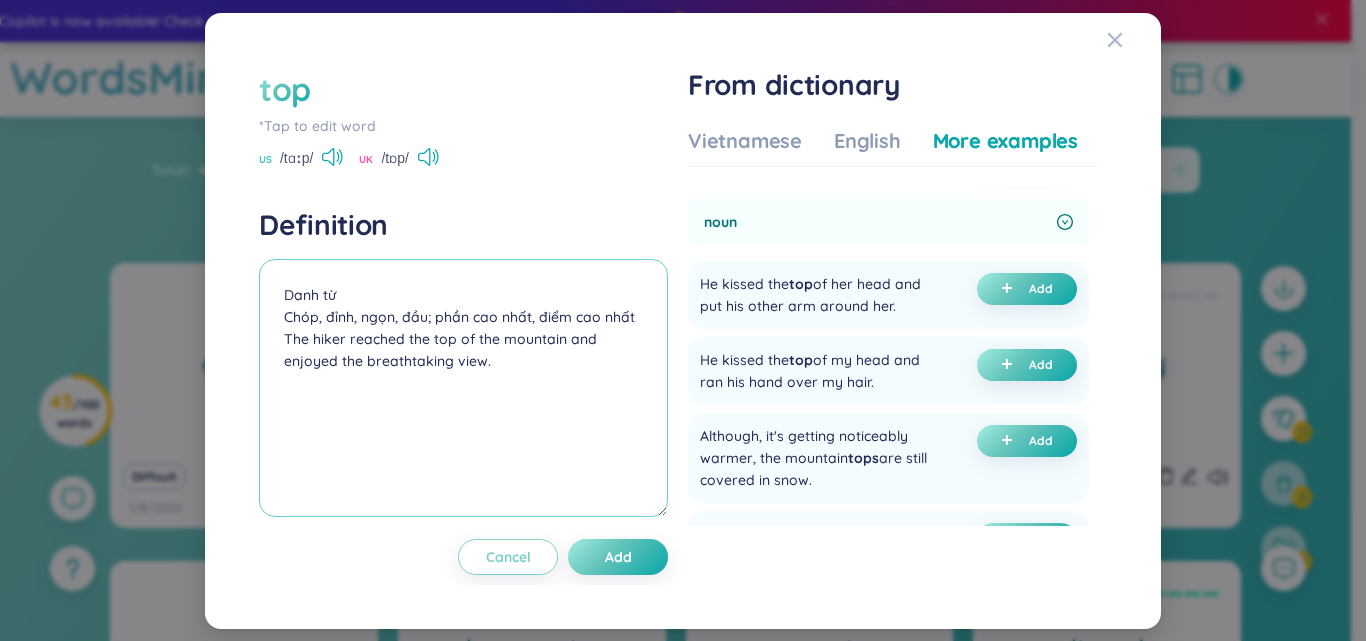 click on "Danh từ
Chóp, đỉnh, ngọn, đầu; phần cao nhất, điểm cao nhất
The hiker reached the top of the mountain and enjoyed the breathtaking view." at bounding box center (463, 388) 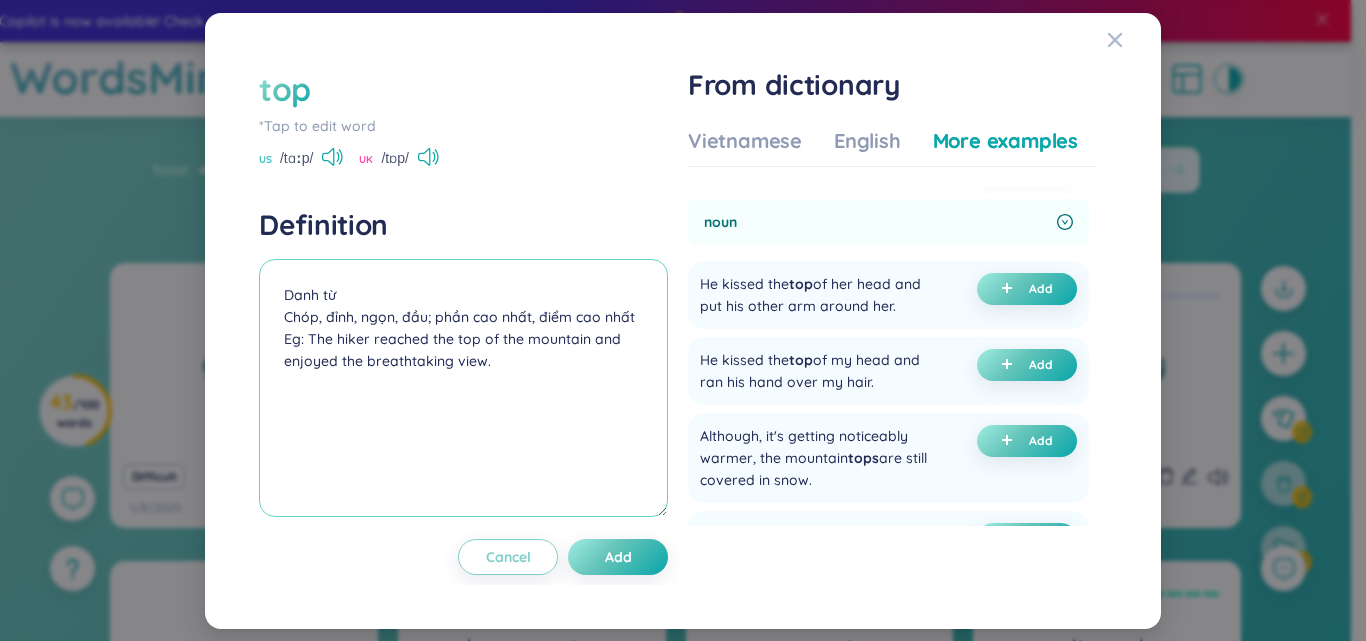 click on "Danh từ
Chóp, đỉnh, ngọn, đầu; phần cao nhất, điểm cao nhất
Eg: The hiker reached the top of the mountain and enjoyed the breathtaking view." at bounding box center [463, 388] 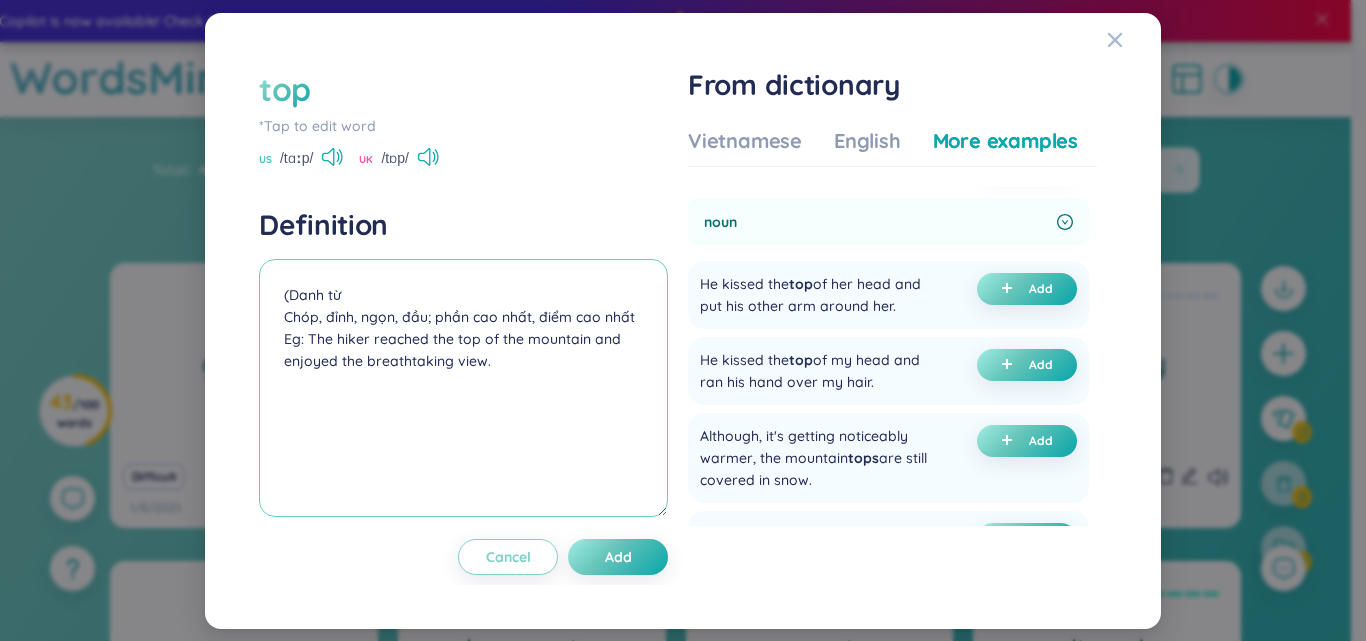 click on "(Danh từ
Chóp, đỉnh, ngọn, đầu; phần cao nhất, điểm cao nhất
Eg: The hiker reached the top of the mountain and enjoyed the breathtaking view." at bounding box center [463, 388] 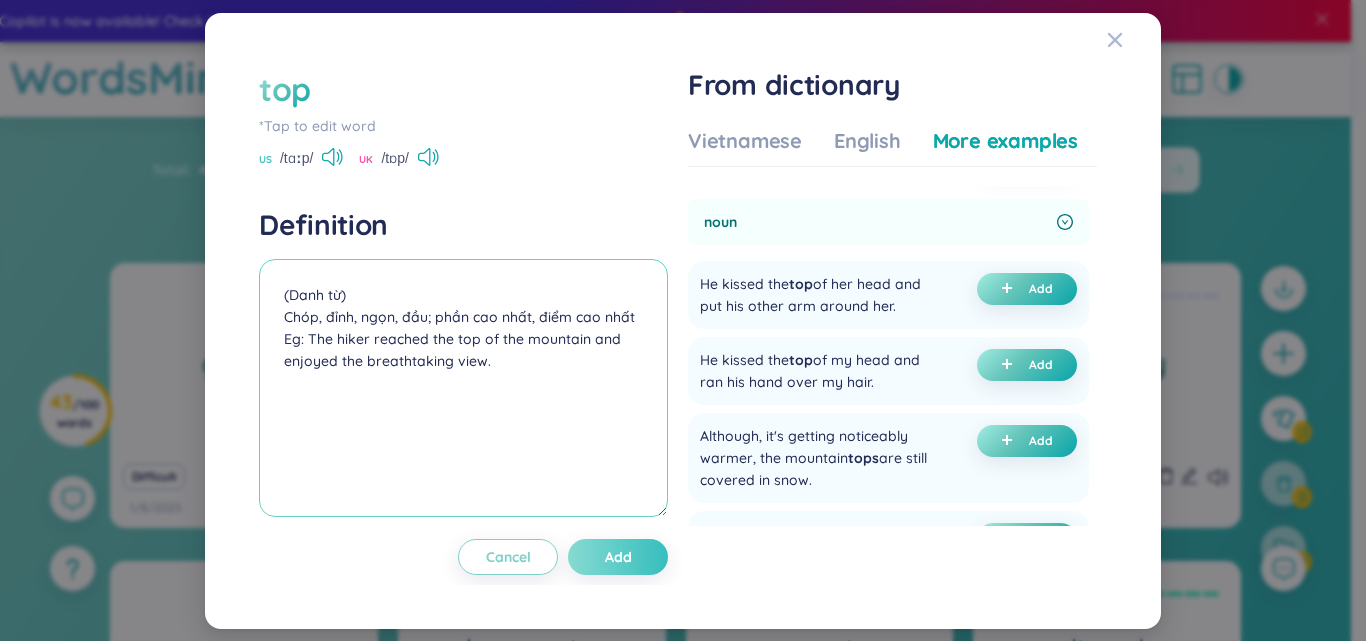 type on "(Danh từ)
Chóp, đỉnh, ngọn, đầu; phần cao nhất, điểm cao nhất
Eg: The hiker reached the top of the mountain and enjoyed the breathtaking view." 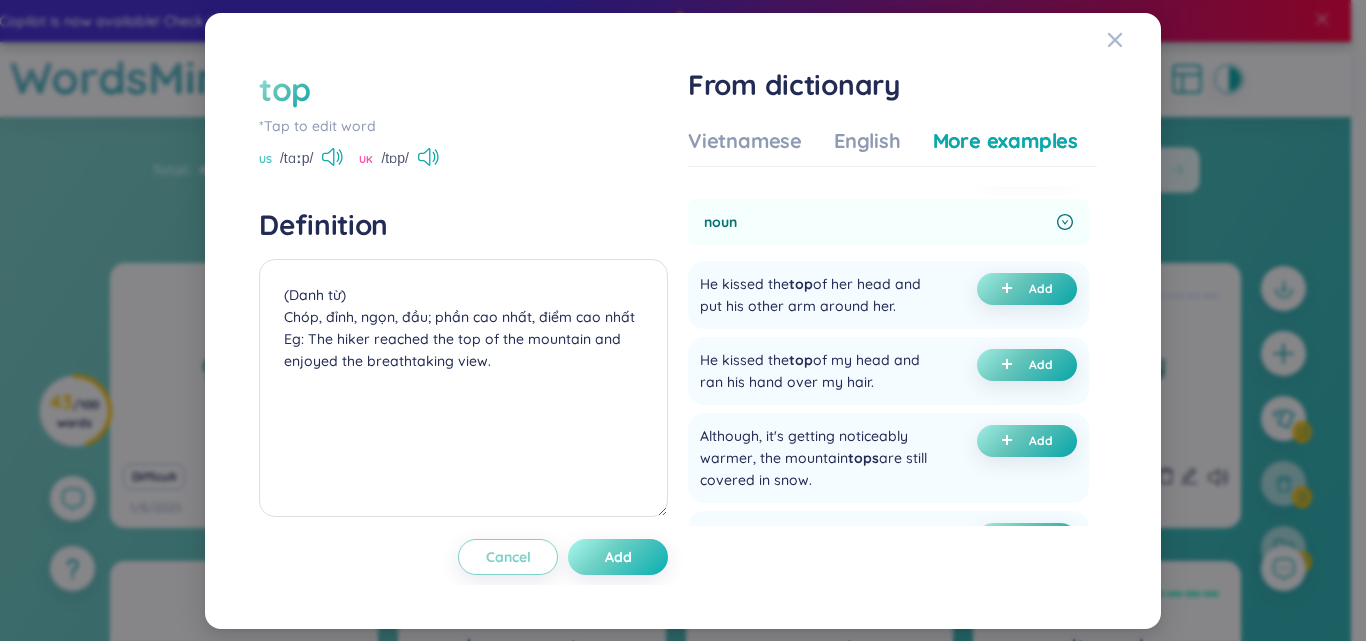 click on "Add" at bounding box center (618, 557) 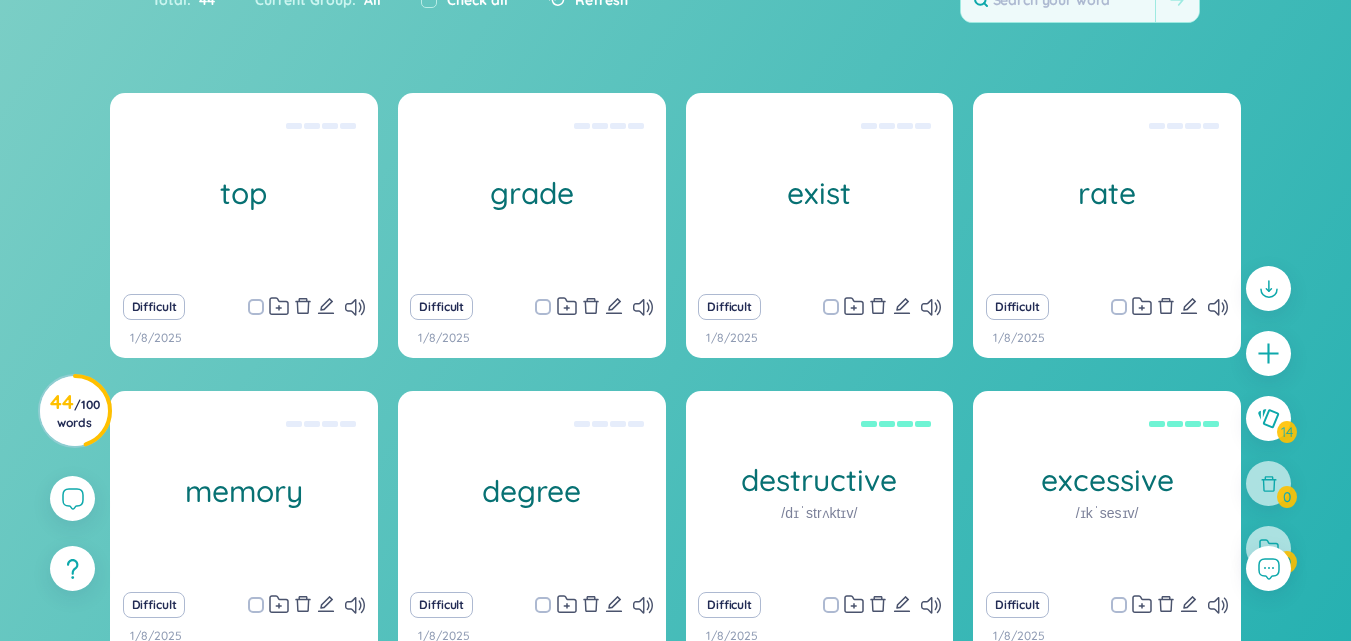 scroll, scrollTop: 171, scrollLeft: 0, axis: vertical 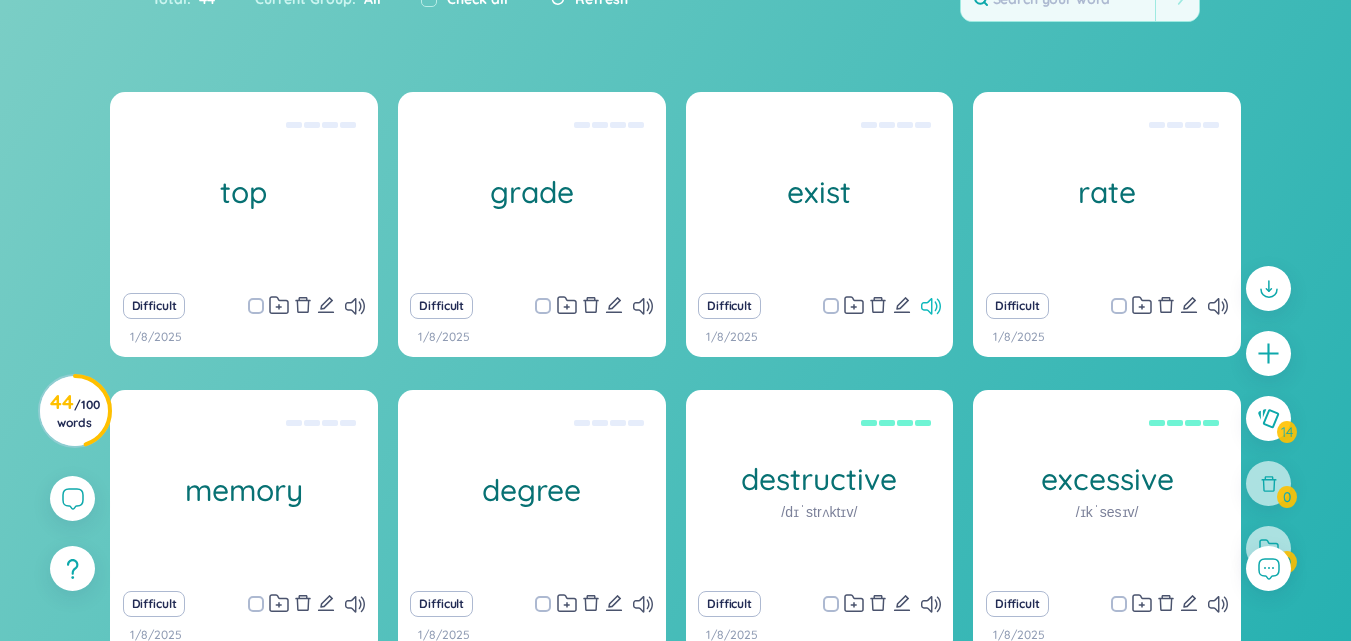 click 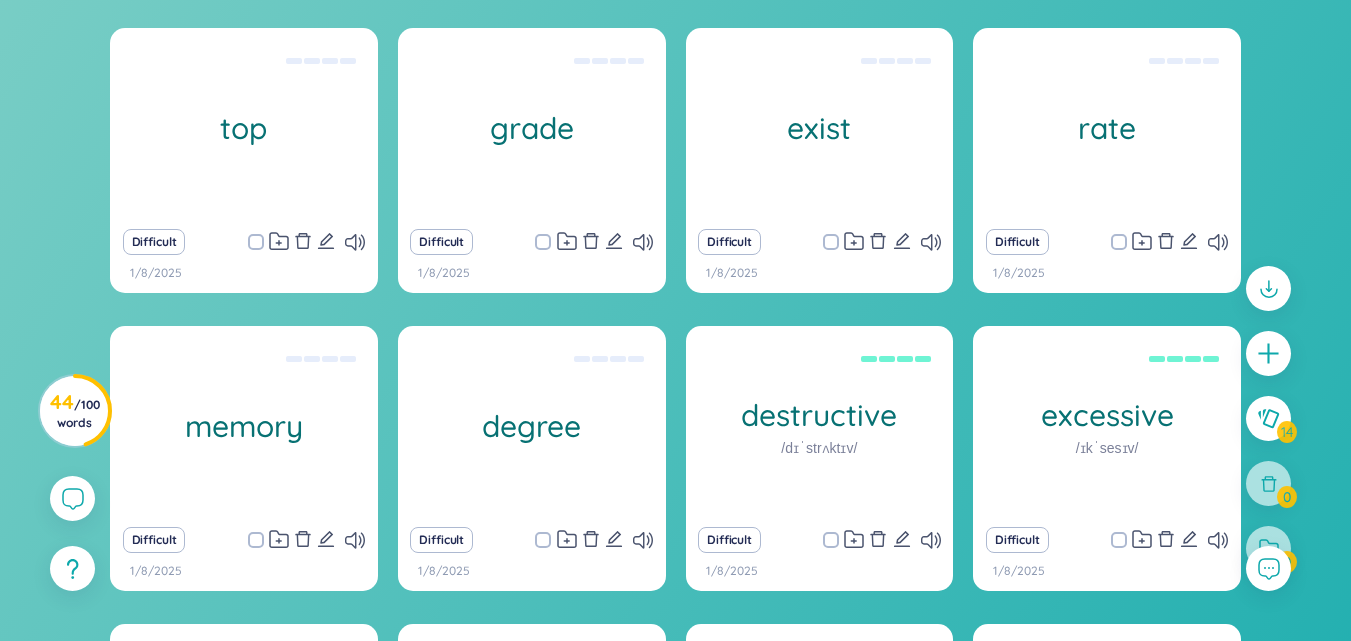 scroll, scrollTop: 288, scrollLeft: 0, axis: vertical 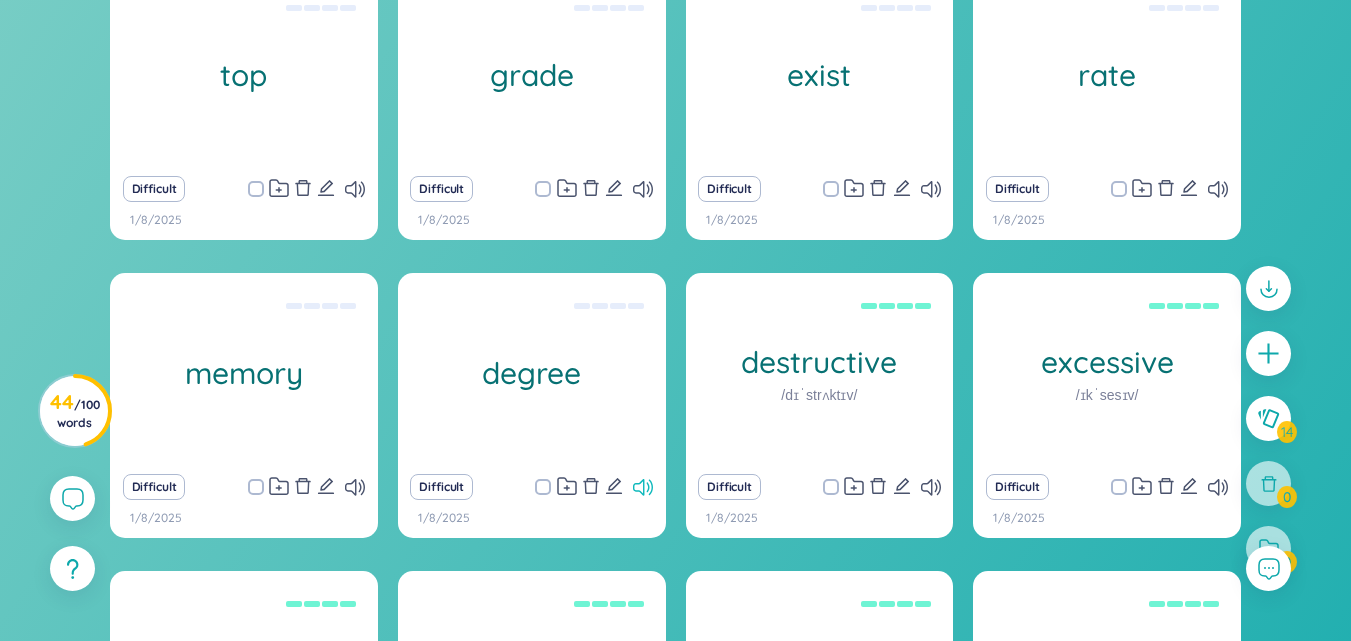 click 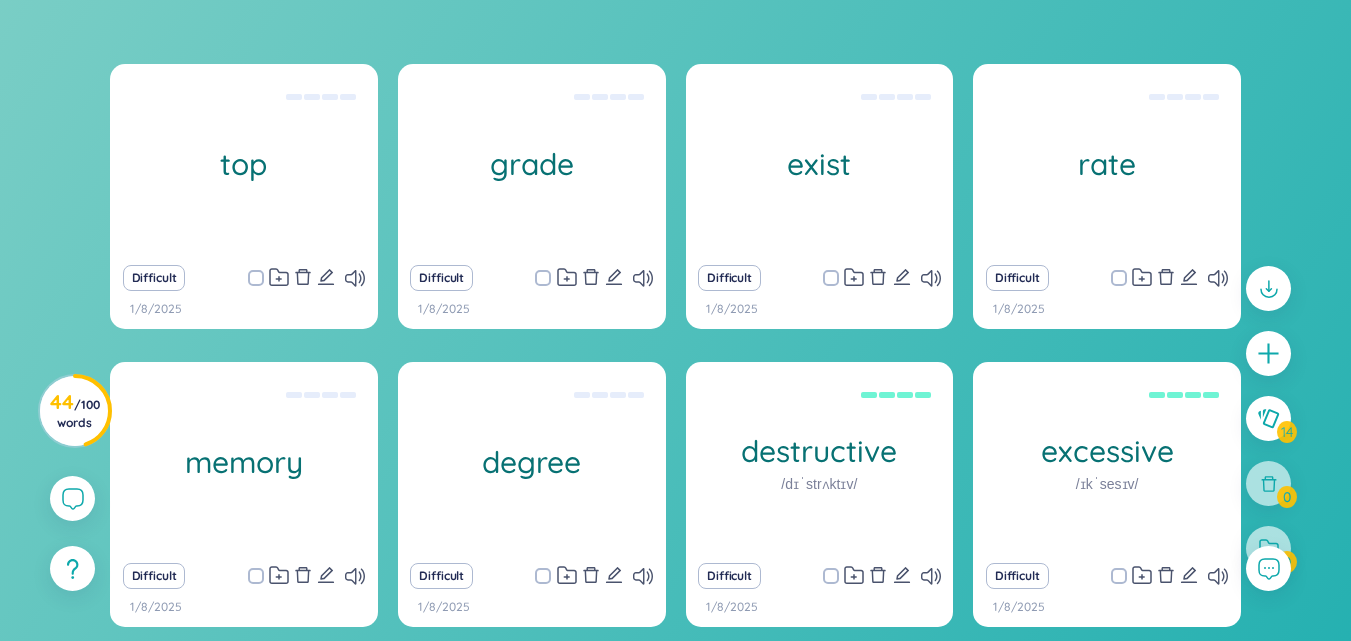 scroll, scrollTop: 0, scrollLeft: 0, axis: both 